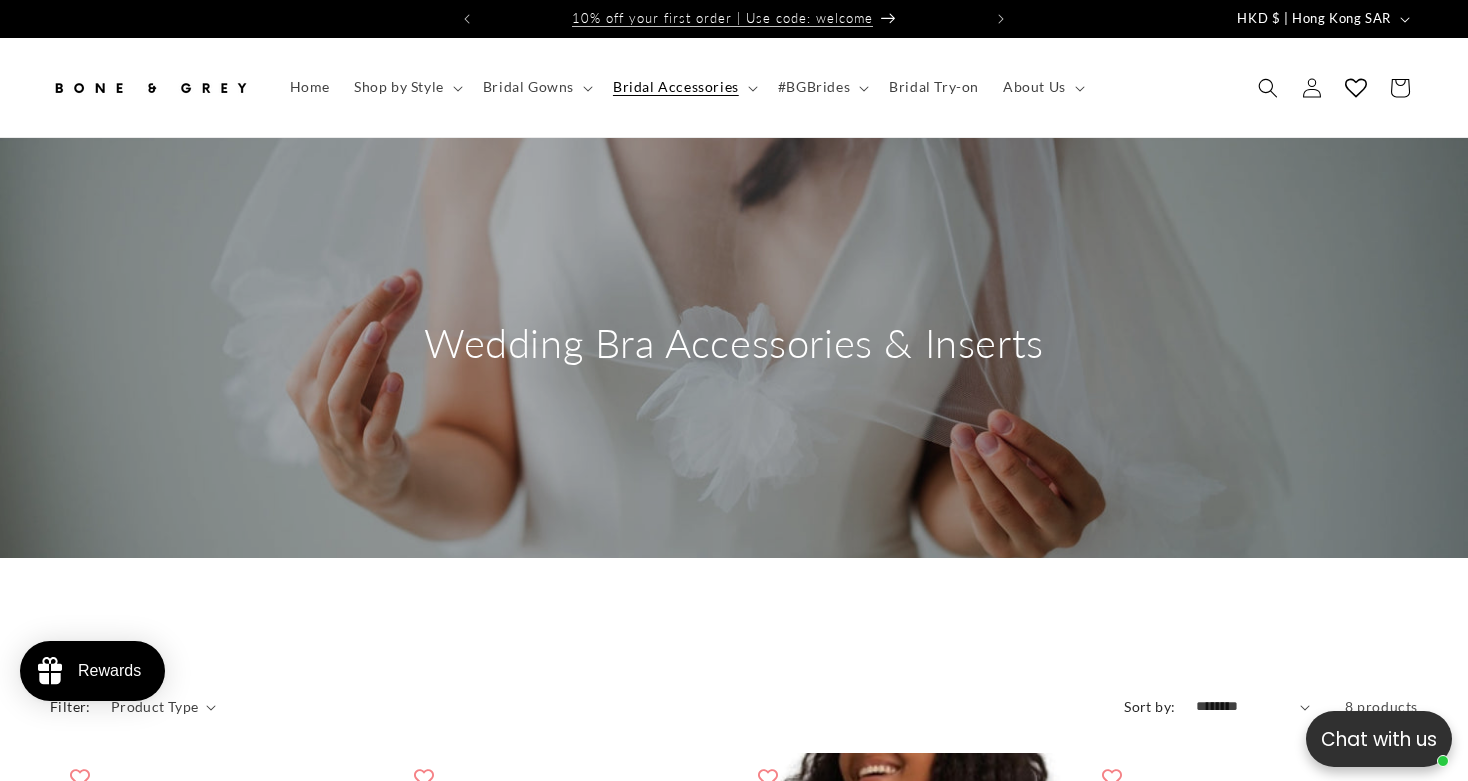 scroll, scrollTop: 0, scrollLeft: 0, axis: both 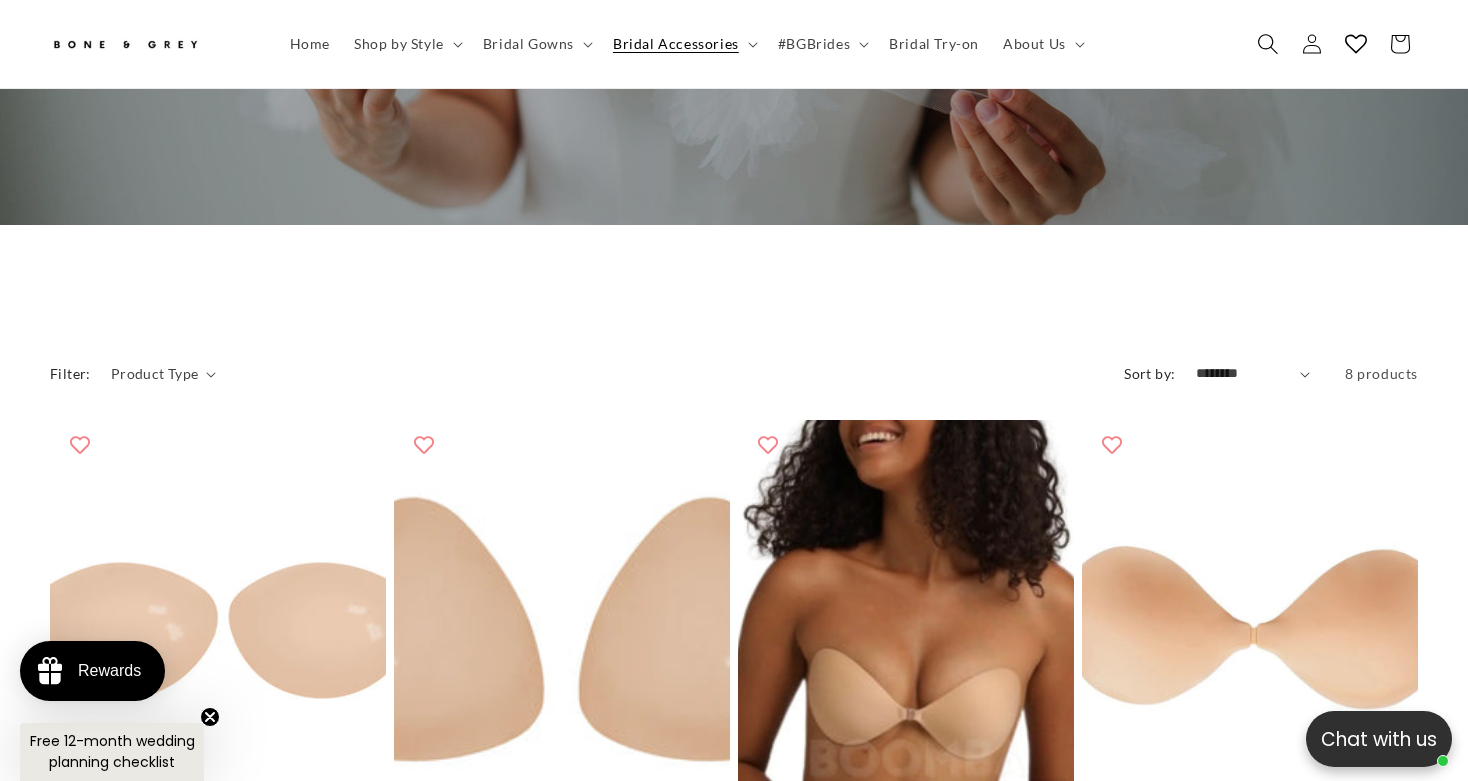 click at bounding box center [1267, 43] 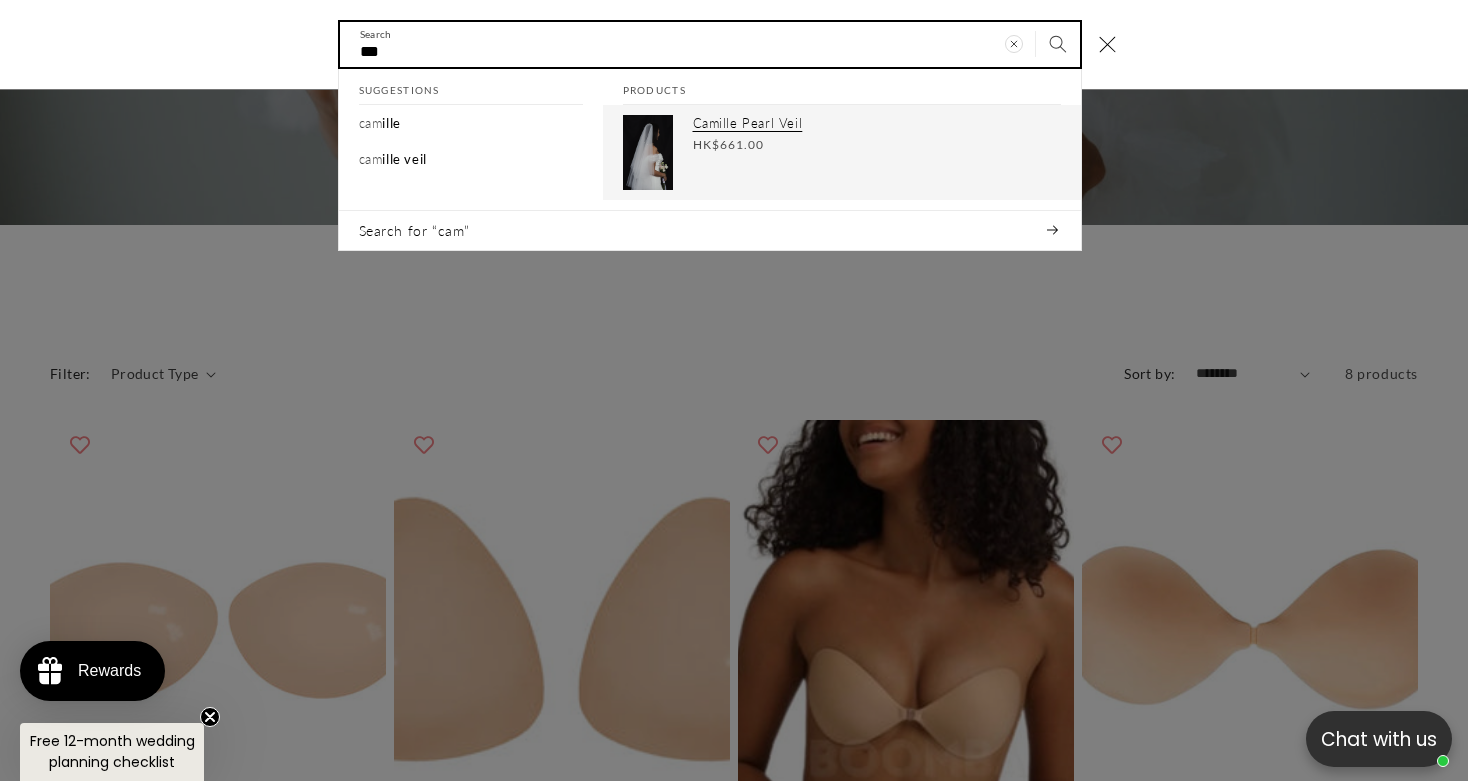 type on "***" 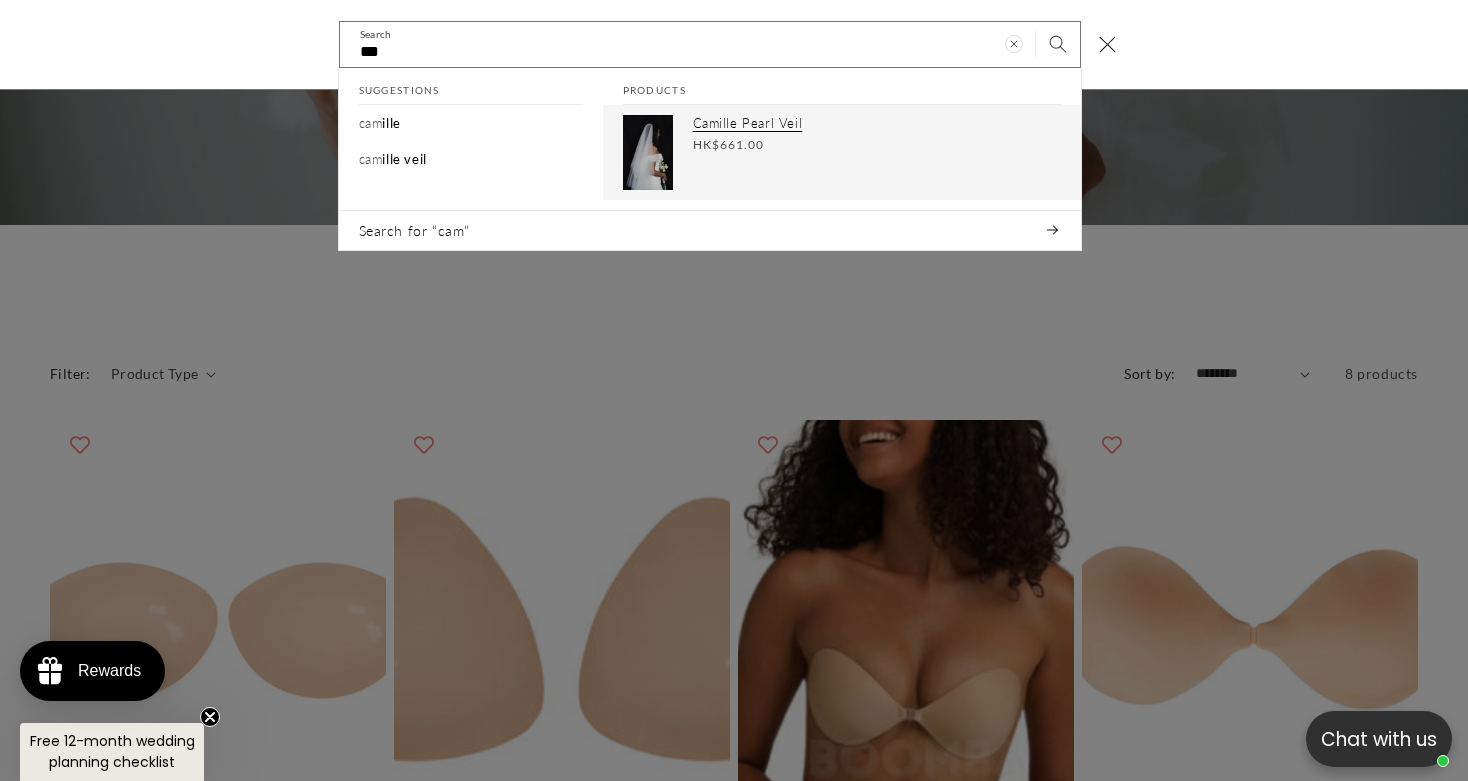 click on "Regular price
HK$661.00
Regular price
Sale price
HK$661.00
Unit price
/
per" at bounding box center (877, 145) 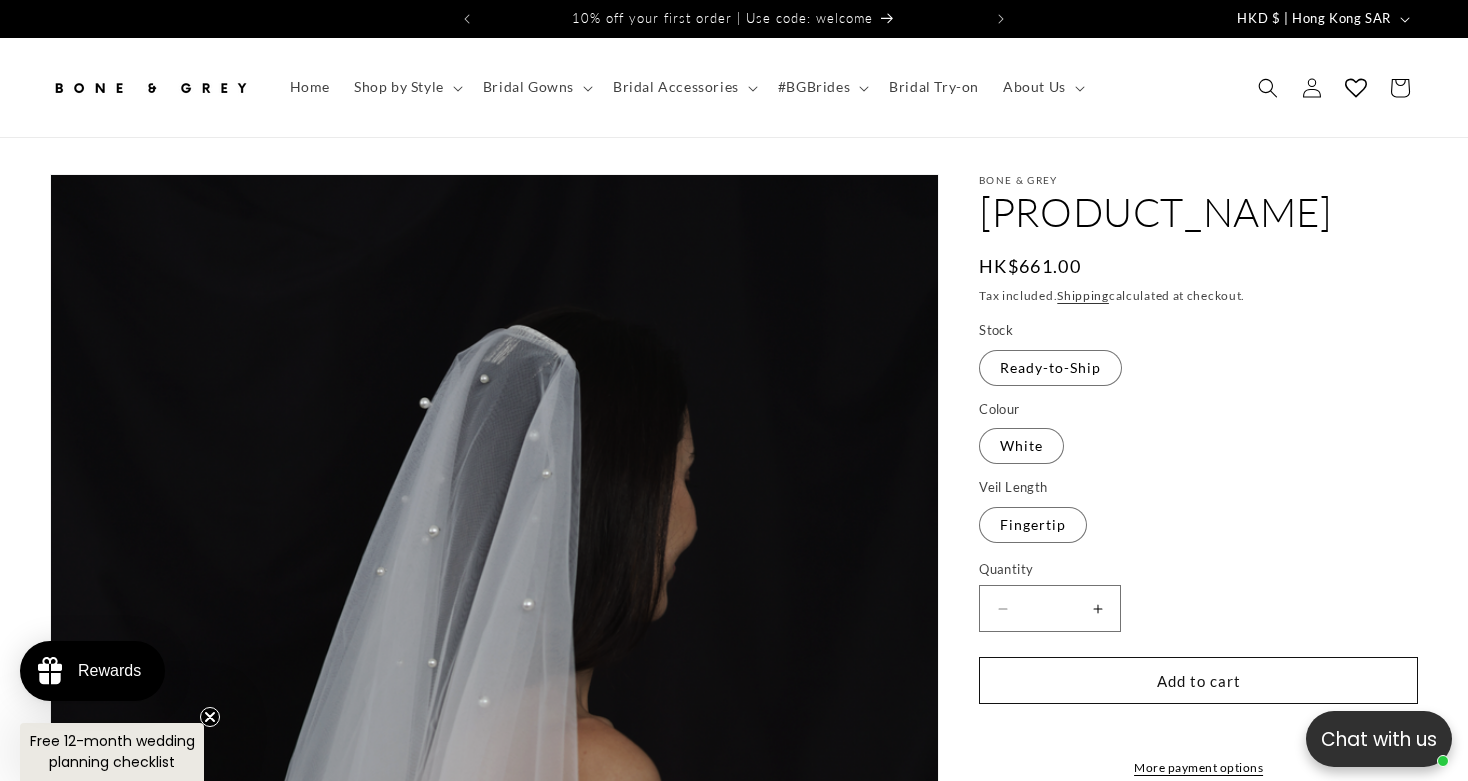 scroll, scrollTop: 0, scrollLeft: 0, axis: both 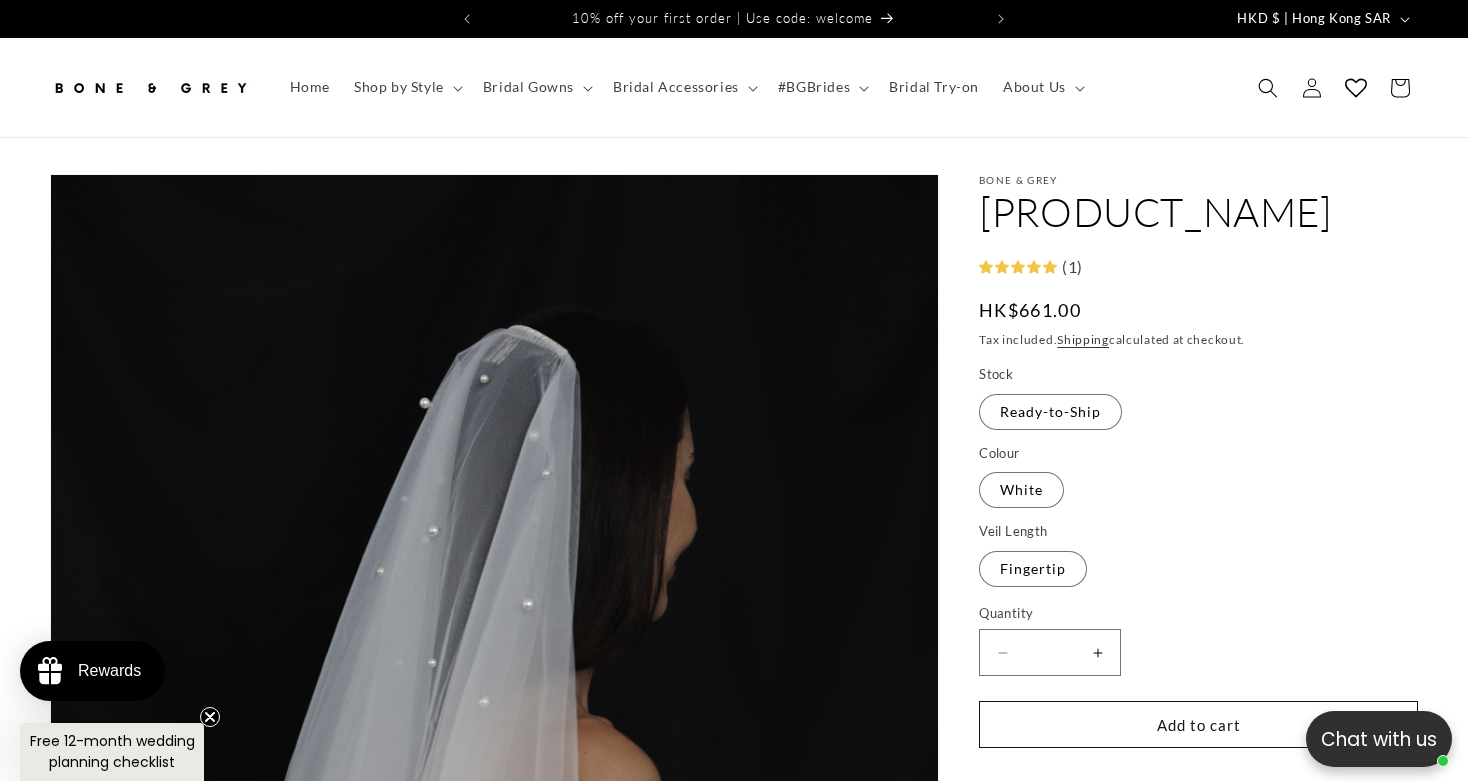 drag, startPoint x: 989, startPoint y: 206, endPoint x: 1333, endPoint y: 211, distance: 344.03635 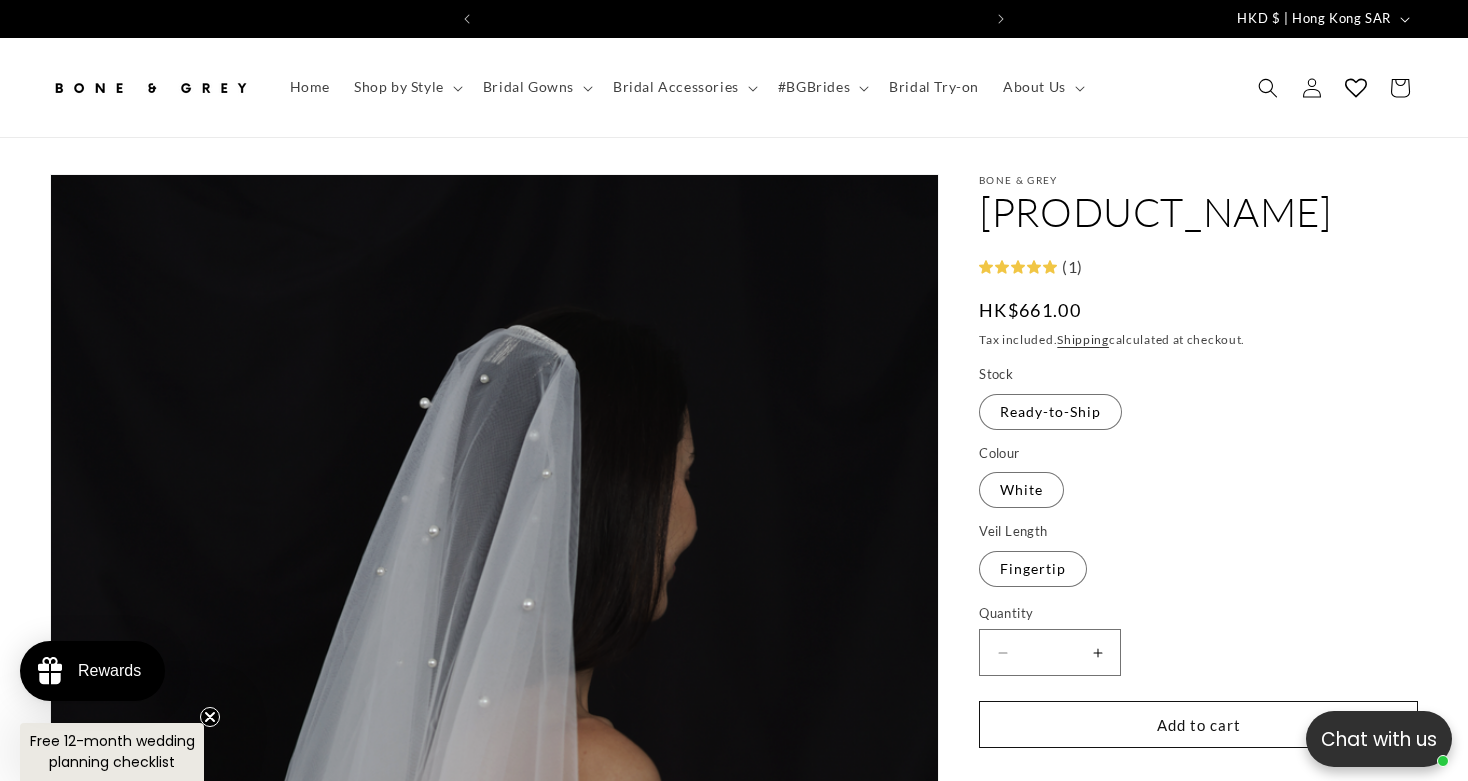 scroll, scrollTop: 0, scrollLeft: 497, axis: horizontal 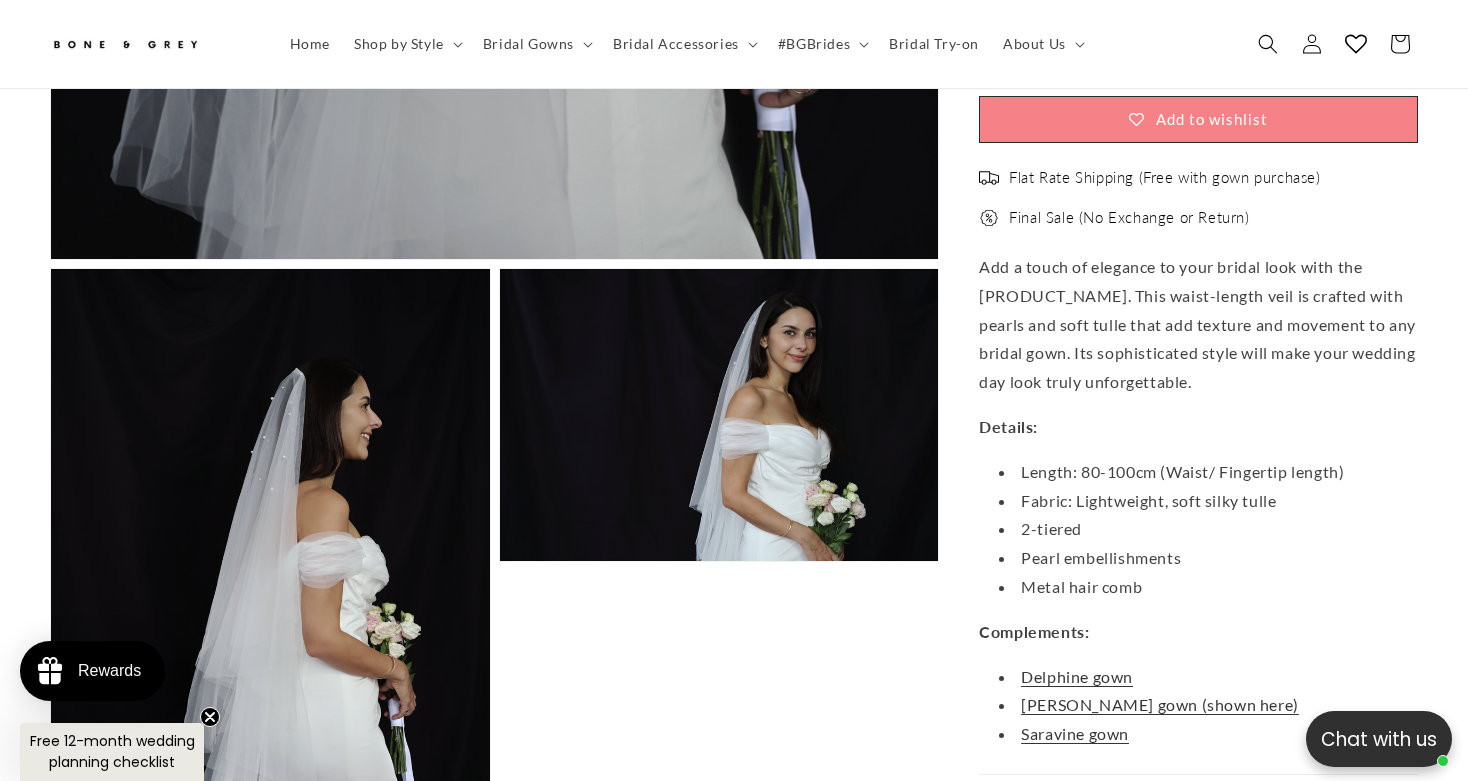 drag, startPoint x: 1272, startPoint y: 385, endPoint x: 945, endPoint y: 272, distance: 345.974 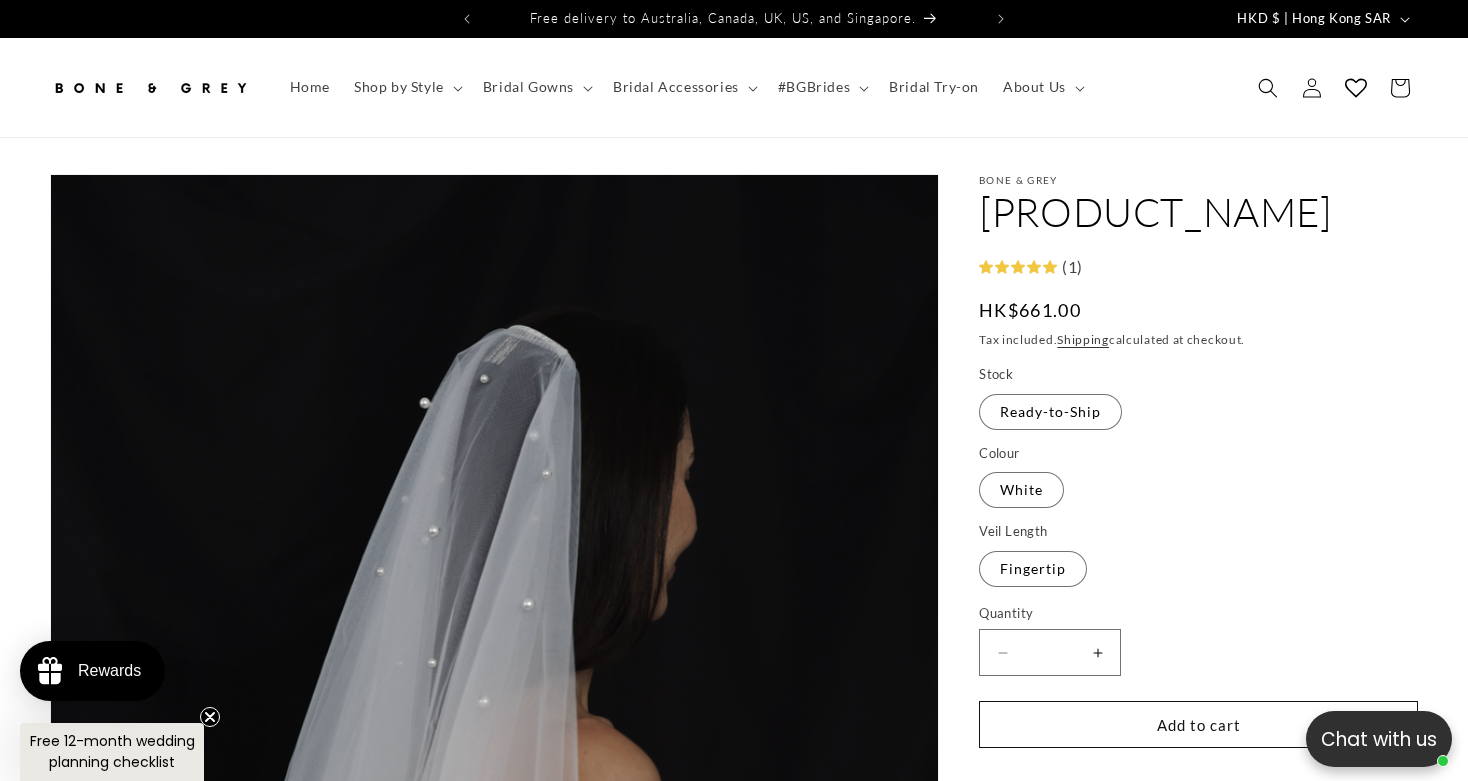 scroll, scrollTop: 0, scrollLeft: 0, axis: both 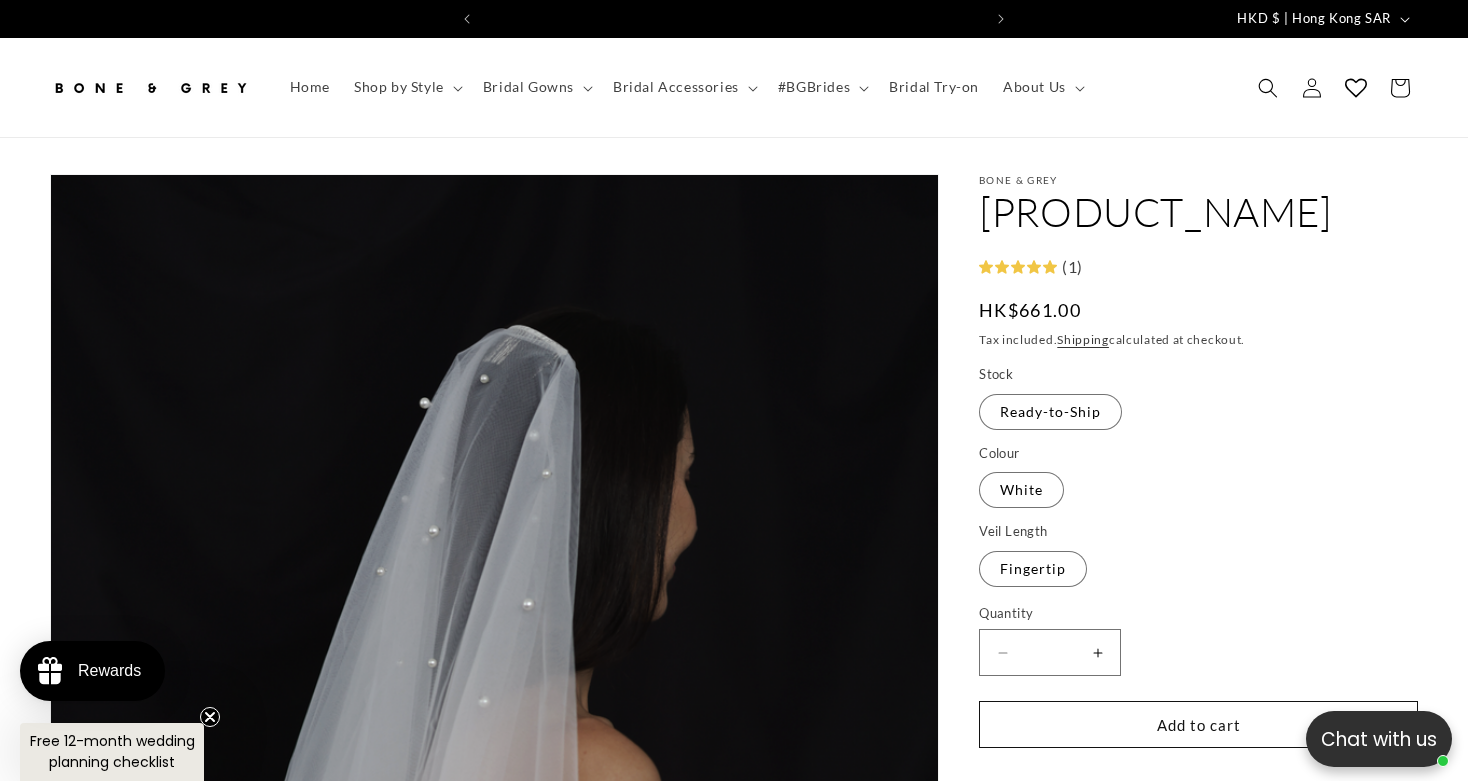 drag, startPoint x: 987, startPoint y: 214, endPoint x: 1406, endPoint y: 211, distance: 419.01074 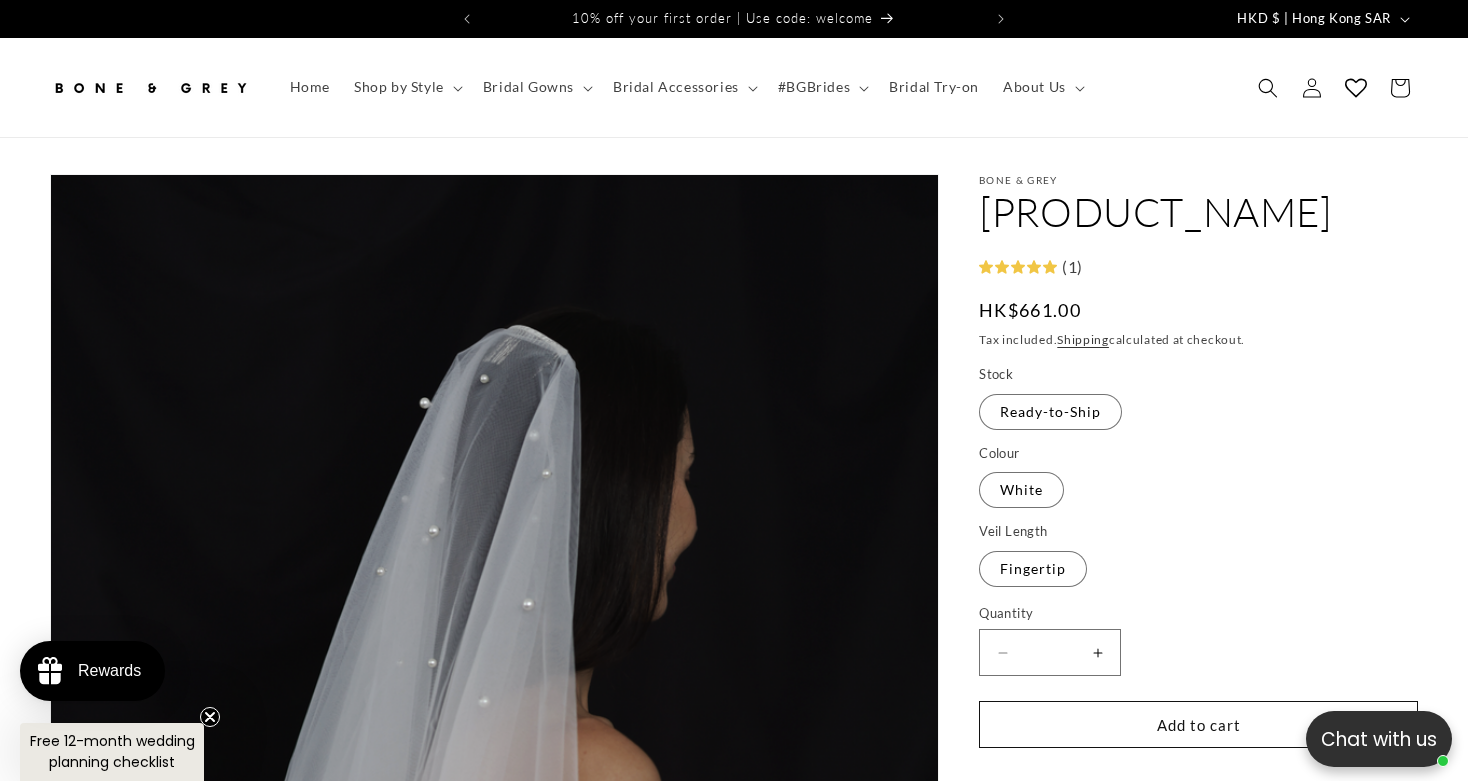 copy on "Camille Pearl Veil" 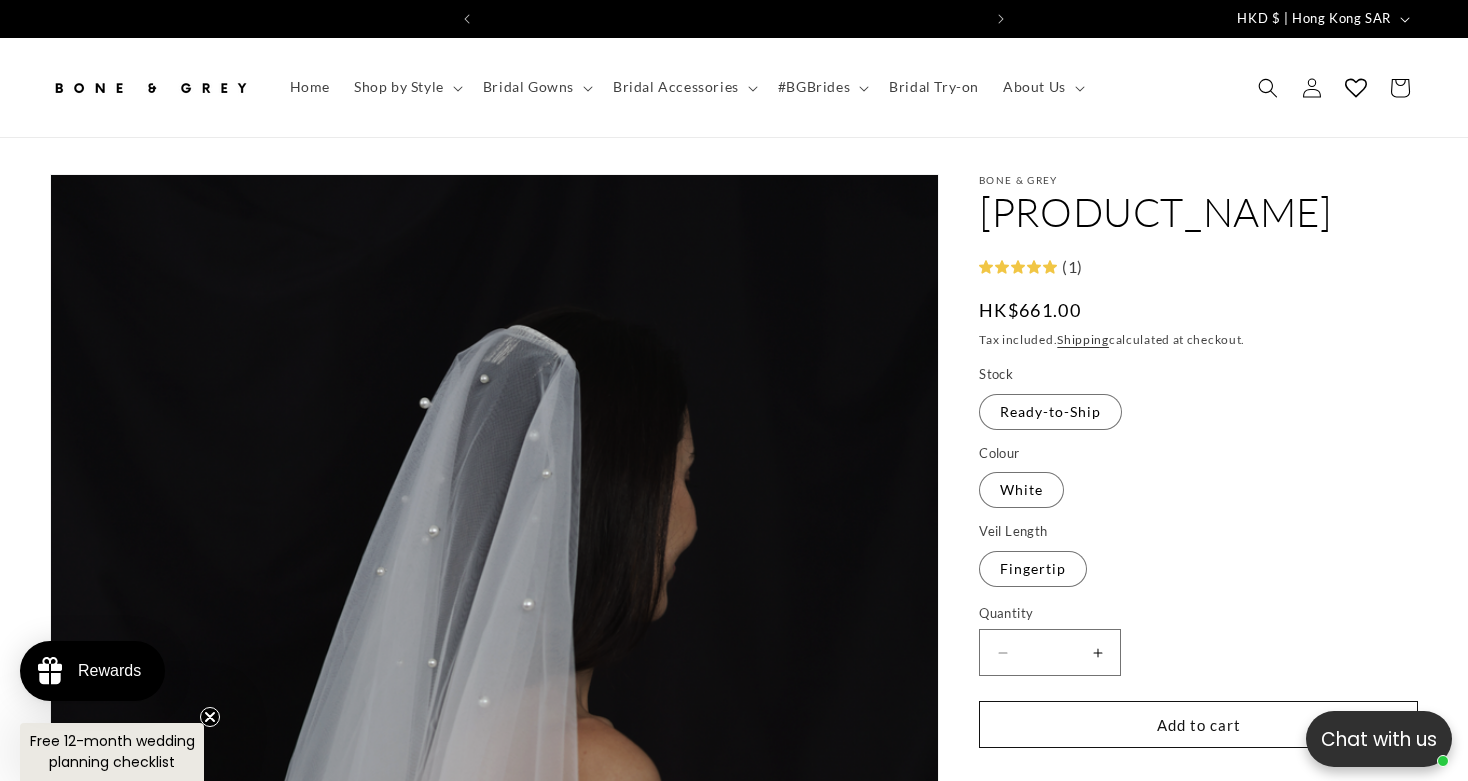 scroll, scrollTop: 0, scrollLeft: 0, axis: both 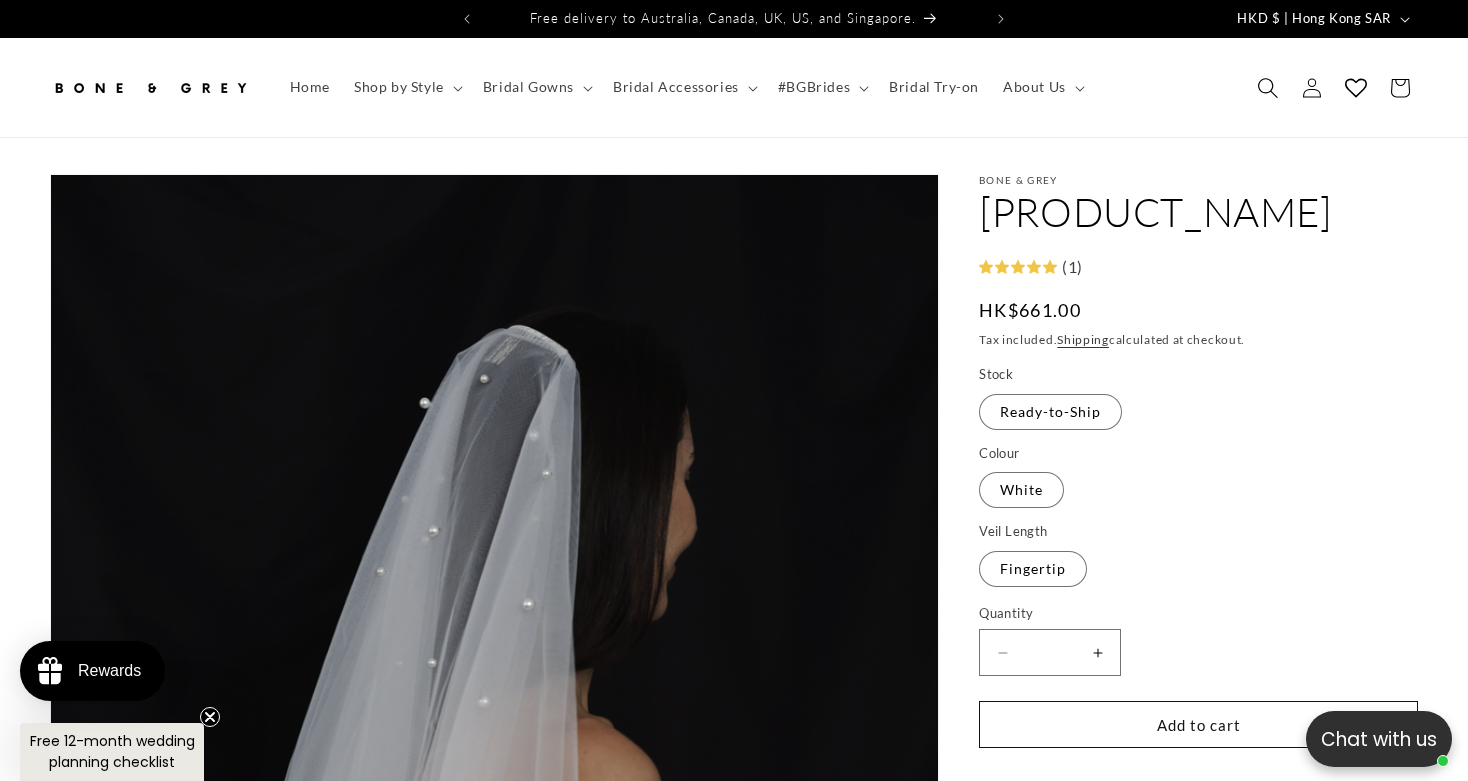click at bounding box center (1268, 88) 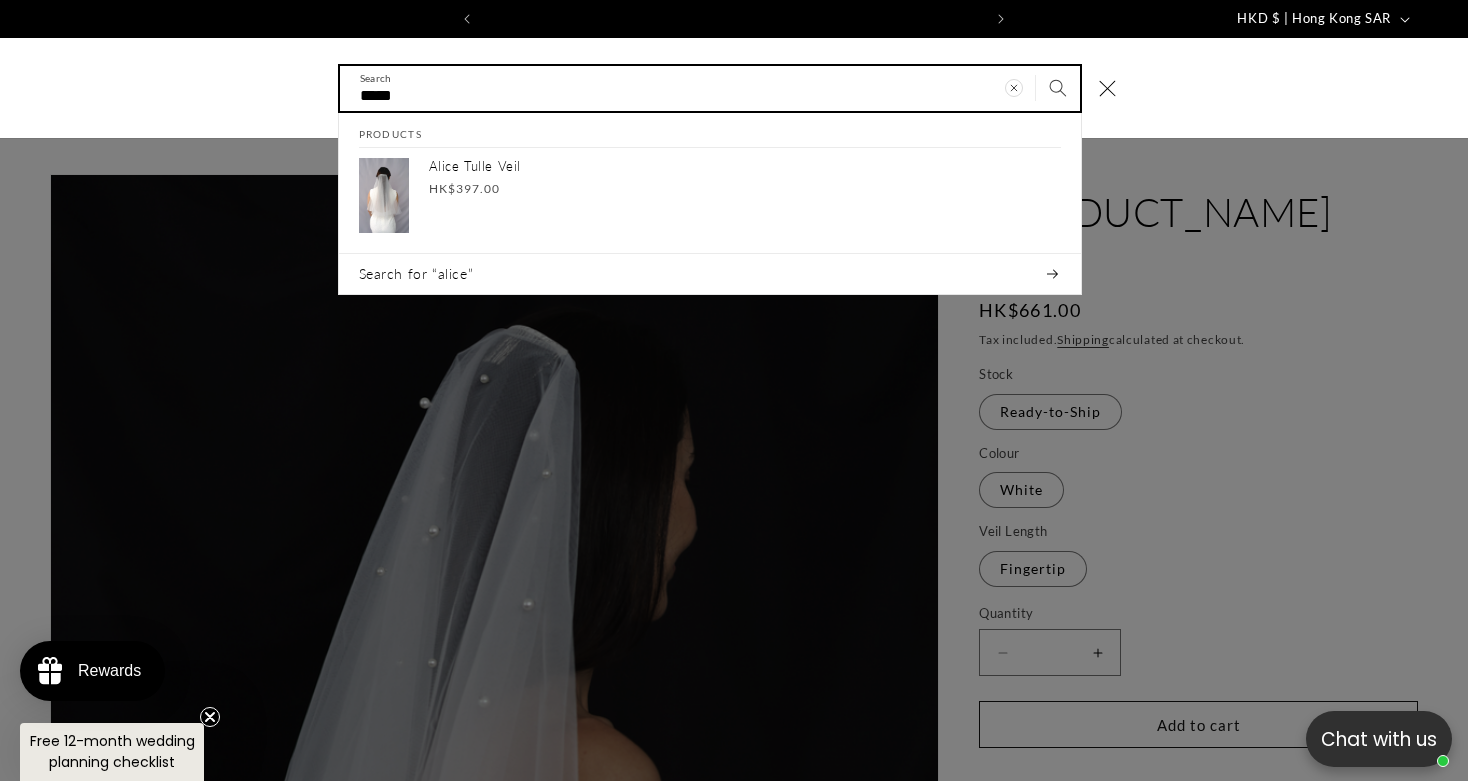 scroll, scrollTop: 0, scrollLeft: 497, axis: horizontal 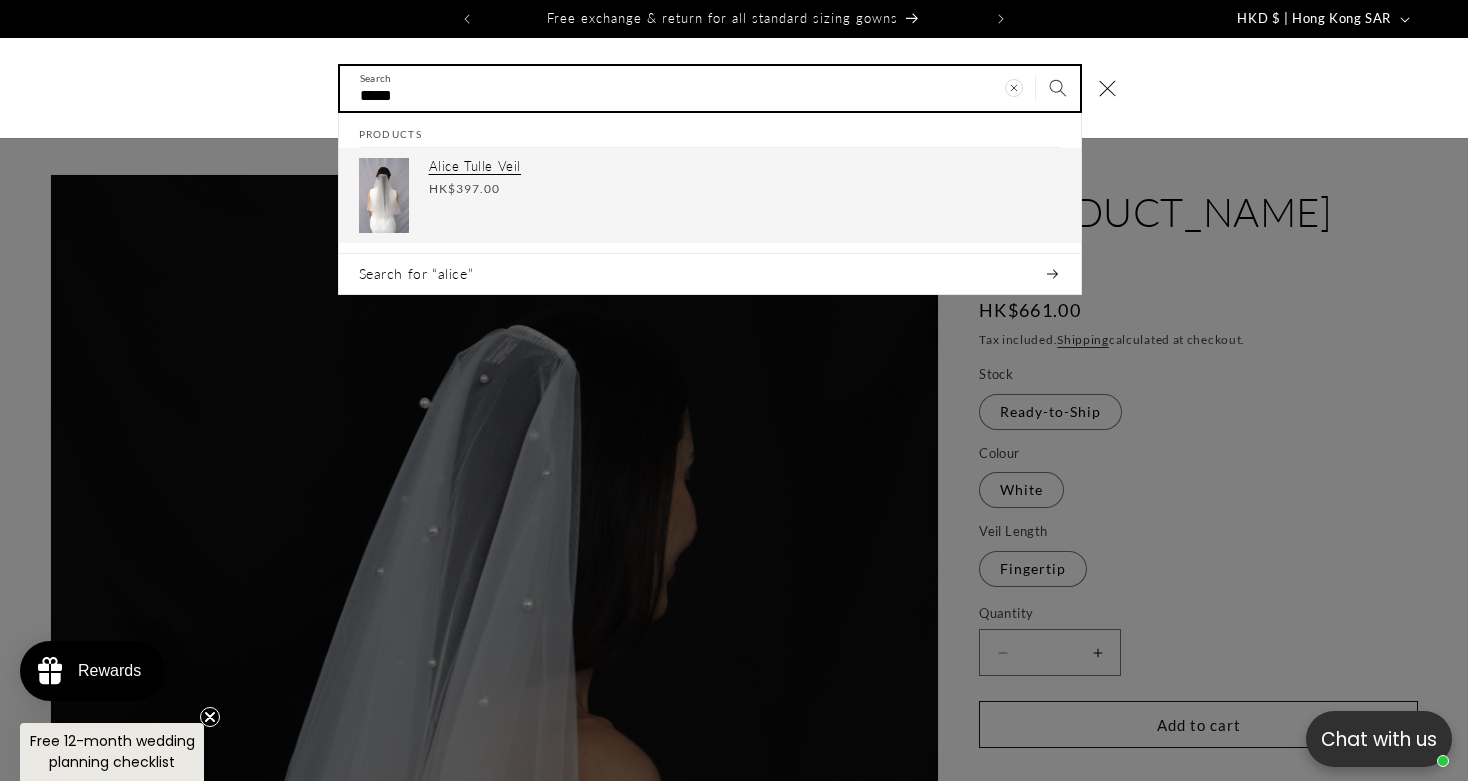 type on "*****" 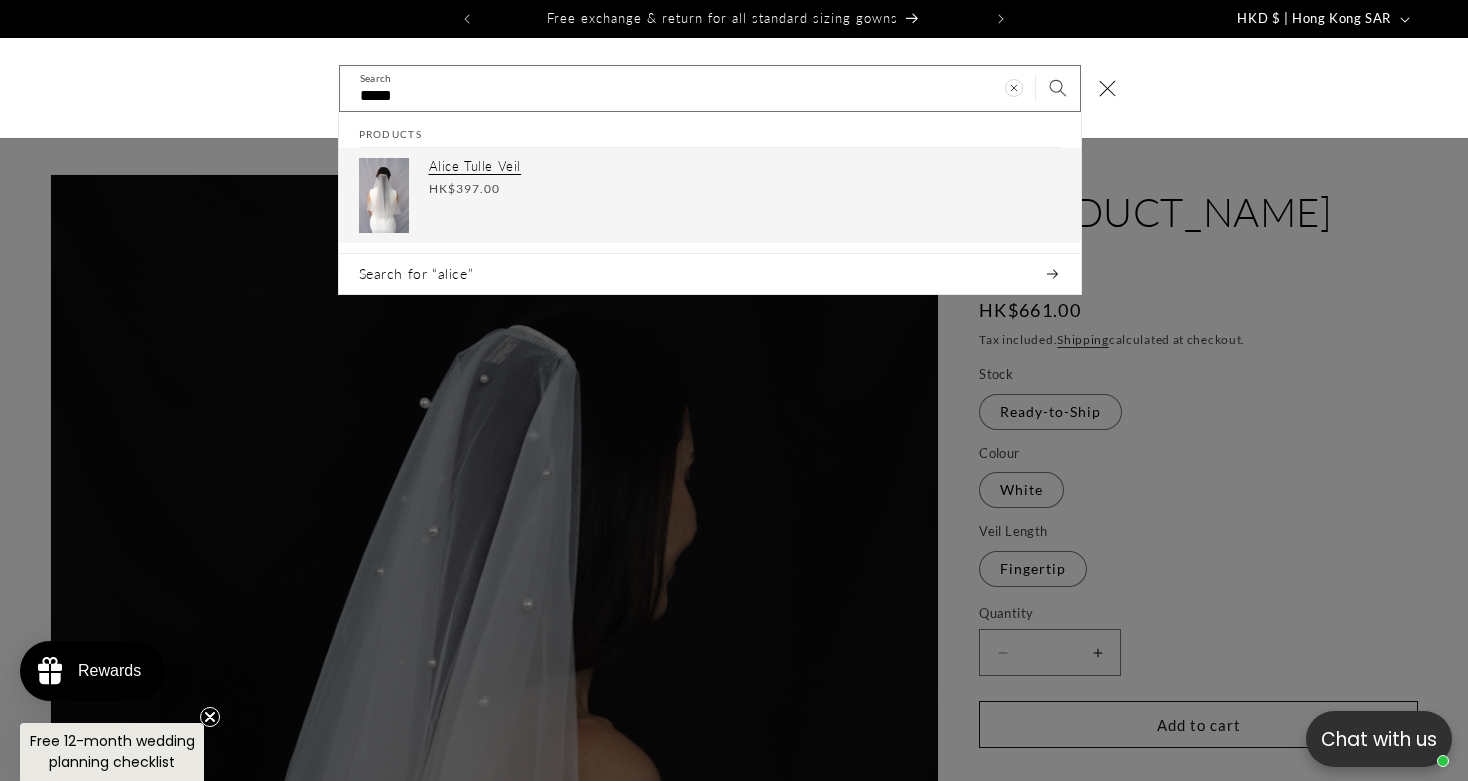 click on "Alice Tulle Veil" at bounding box center (745, 166) 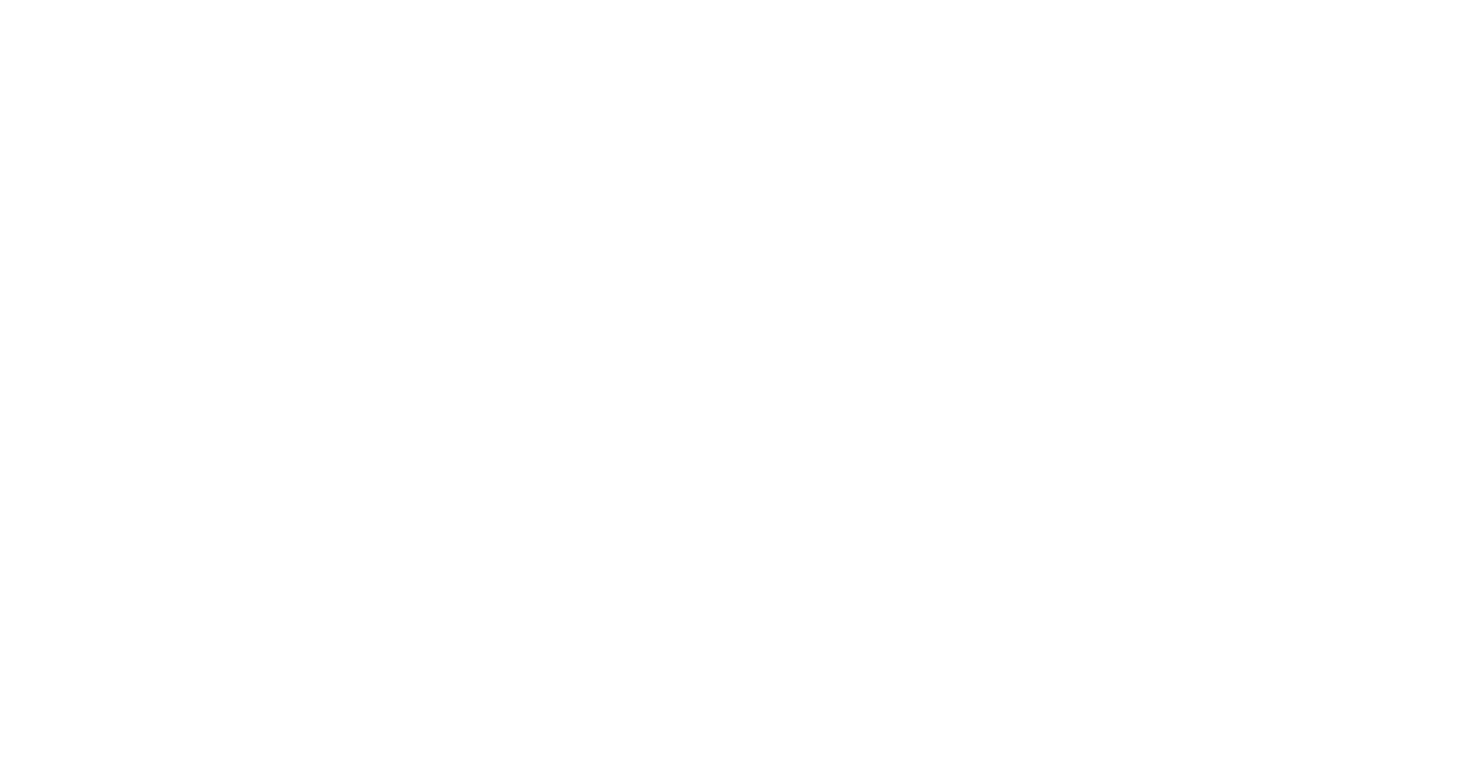 scroll, scrollTop: 0, scrollLeft: 0, axis: both 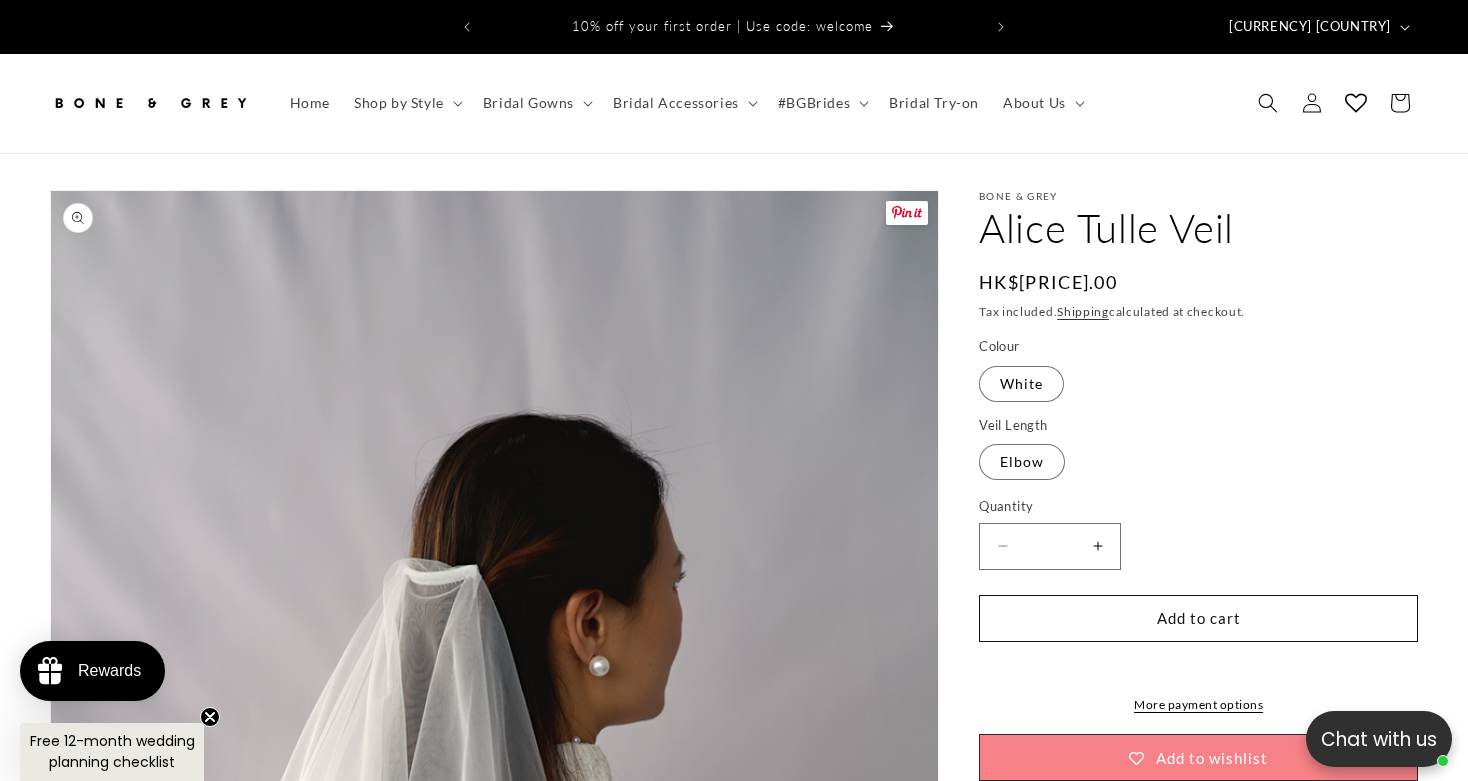 drag, startPoint x: 1241, startPoint y: 212, endPoint x: 937, endPoint y: 210, distance: 304.0066 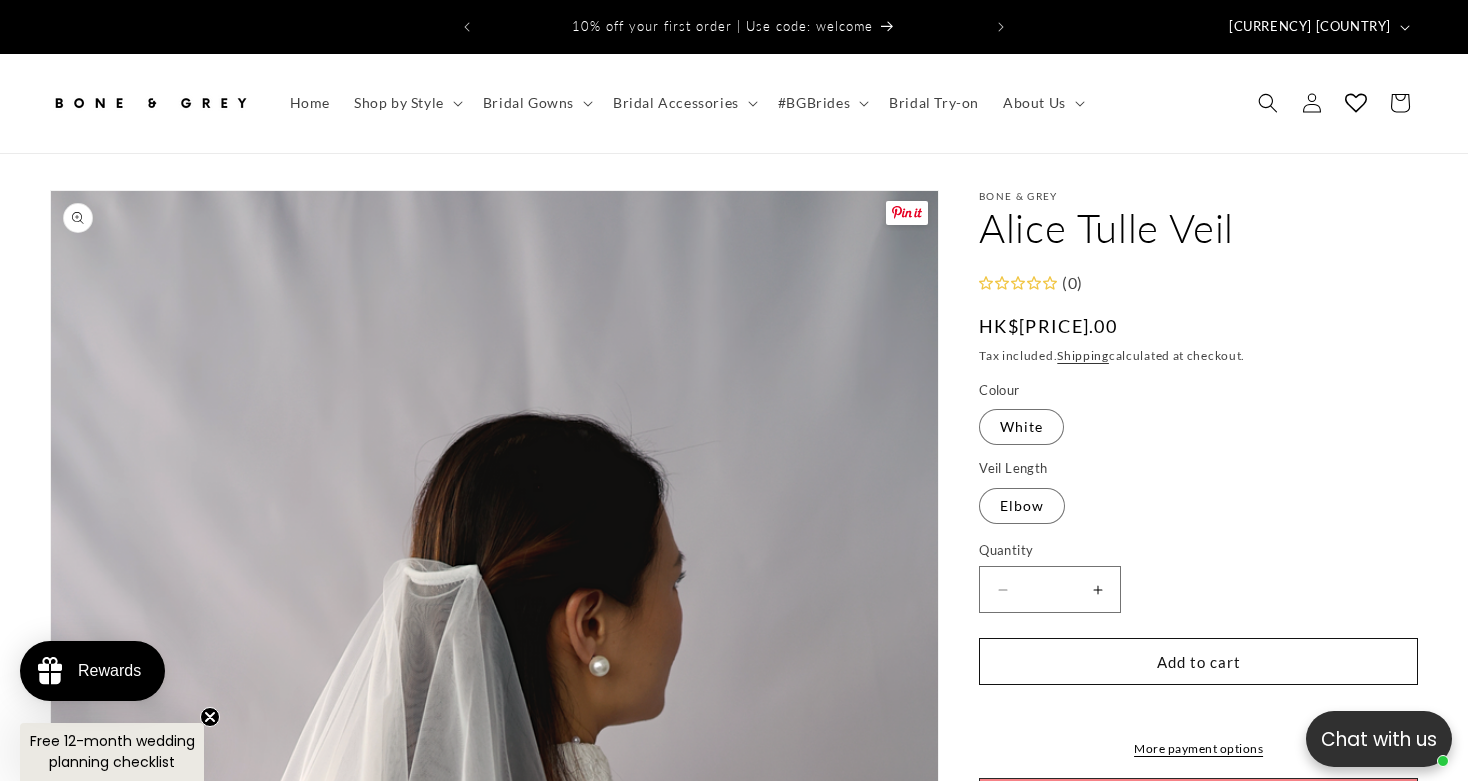scroll, scrollTop: 0, scrollLeft: 0, axis: both 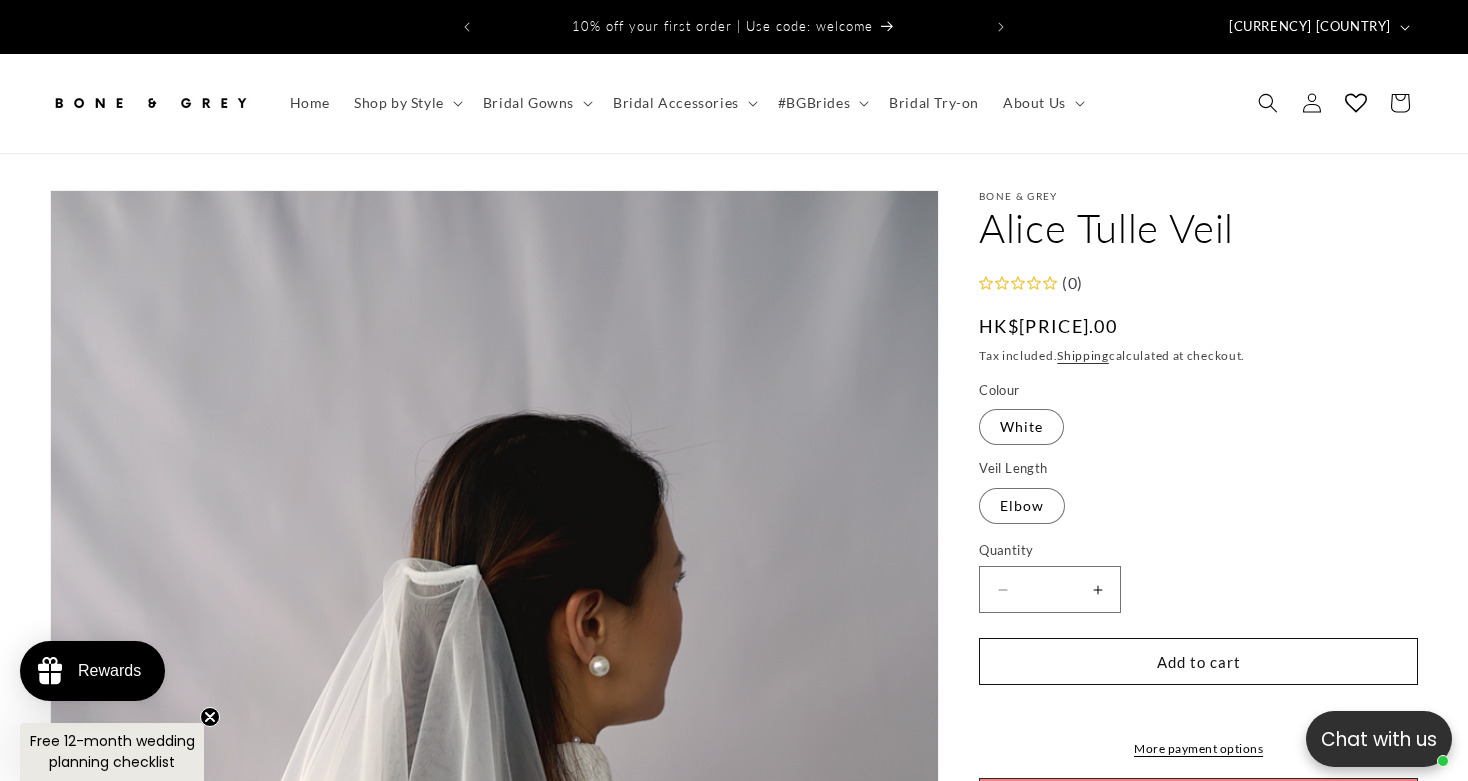 click on "Alice Tulle Veil" at bounding box center (1198, 228) 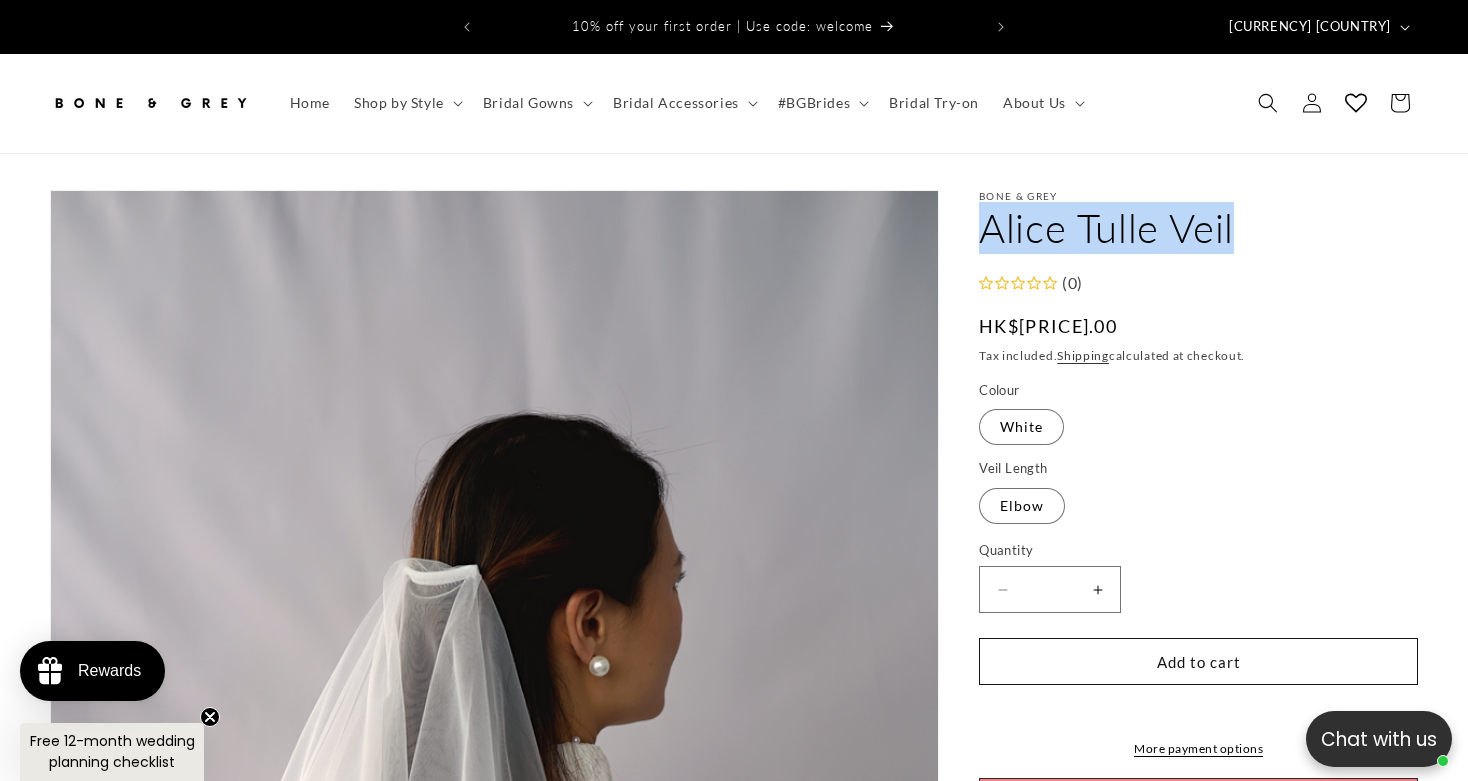 drag, startPoint x: 980, startPoint y: 211, endPoint x: 1243, endPoint y: 207, distance: 263.03043 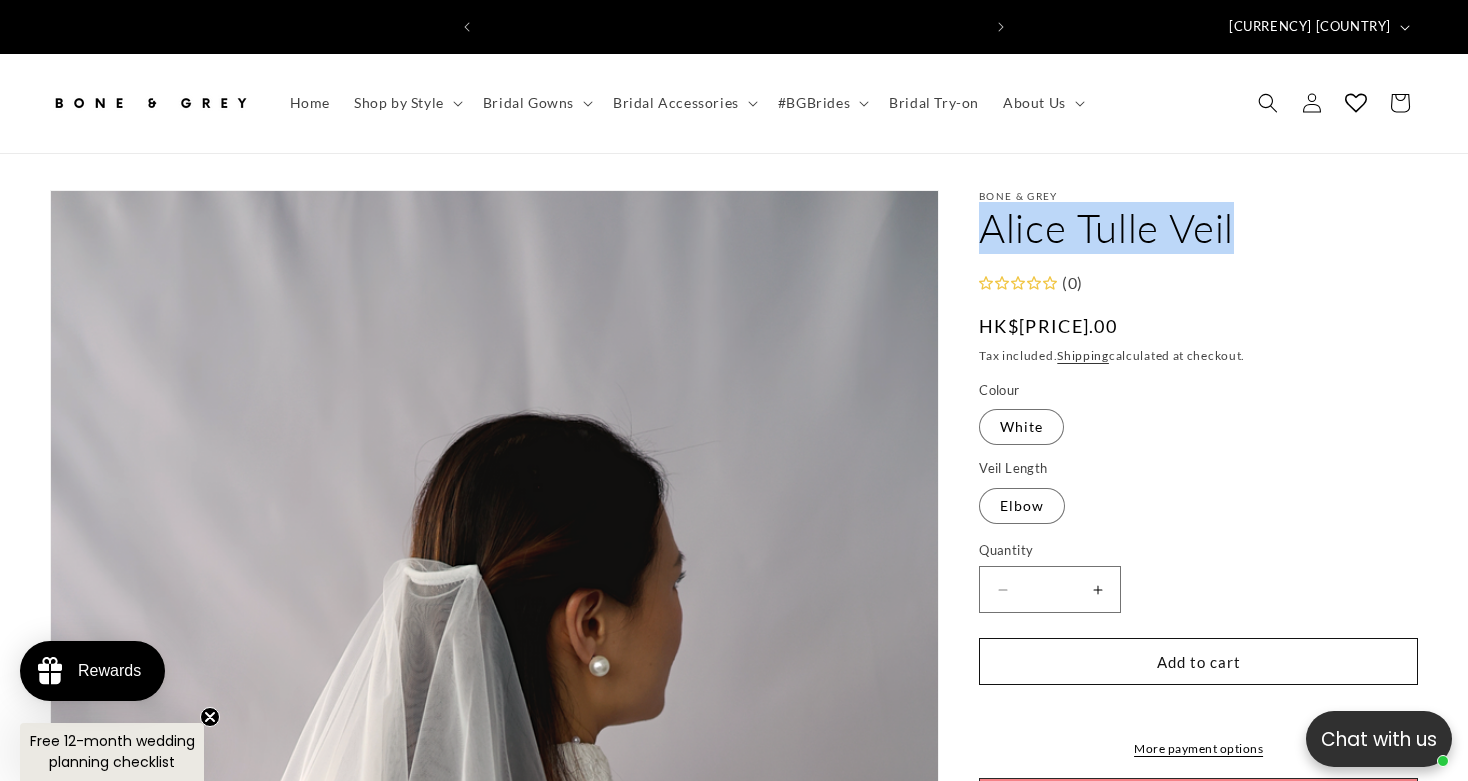 copy on "Alice Tulle Veil" 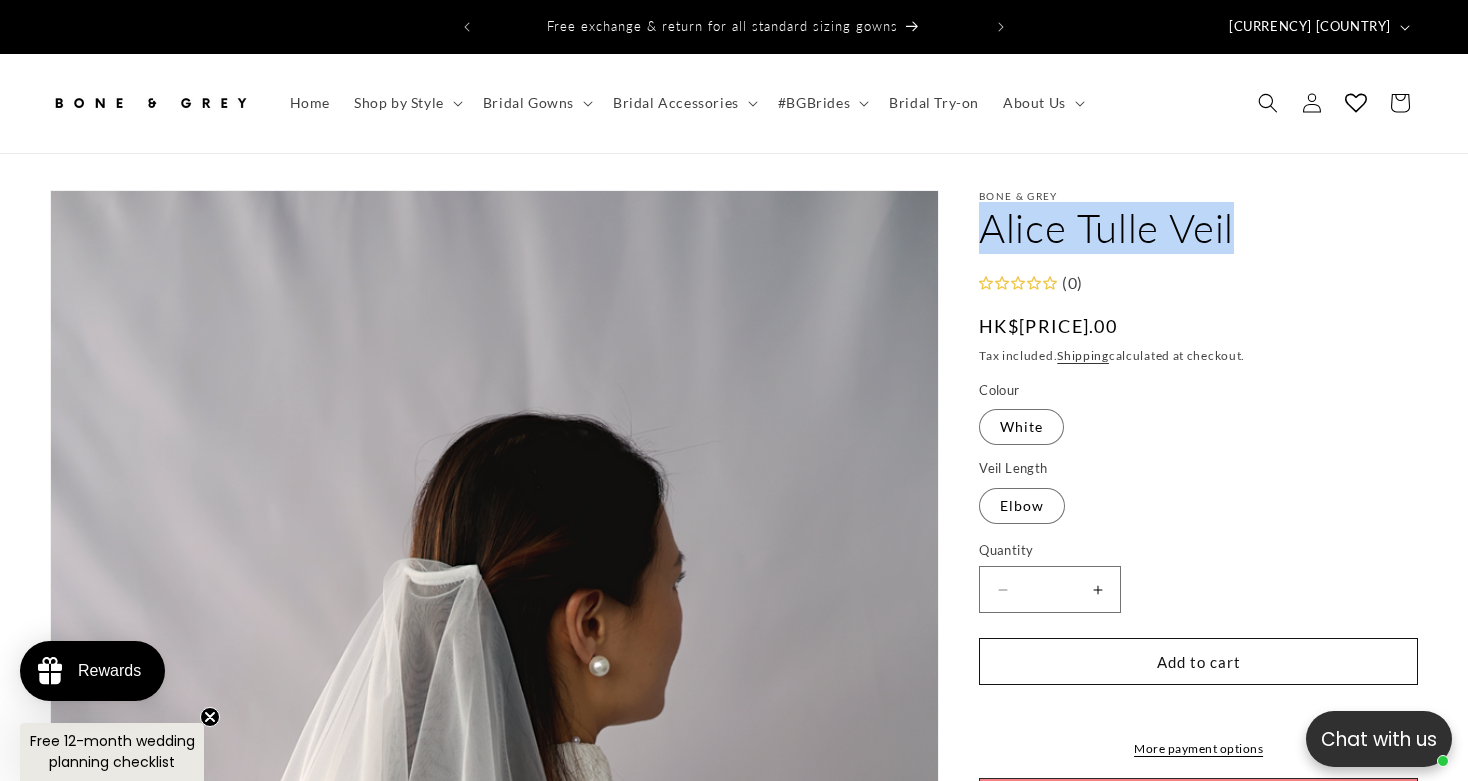 scroll, scrollTop: 426, scrollLeft: 0, axis: vertical 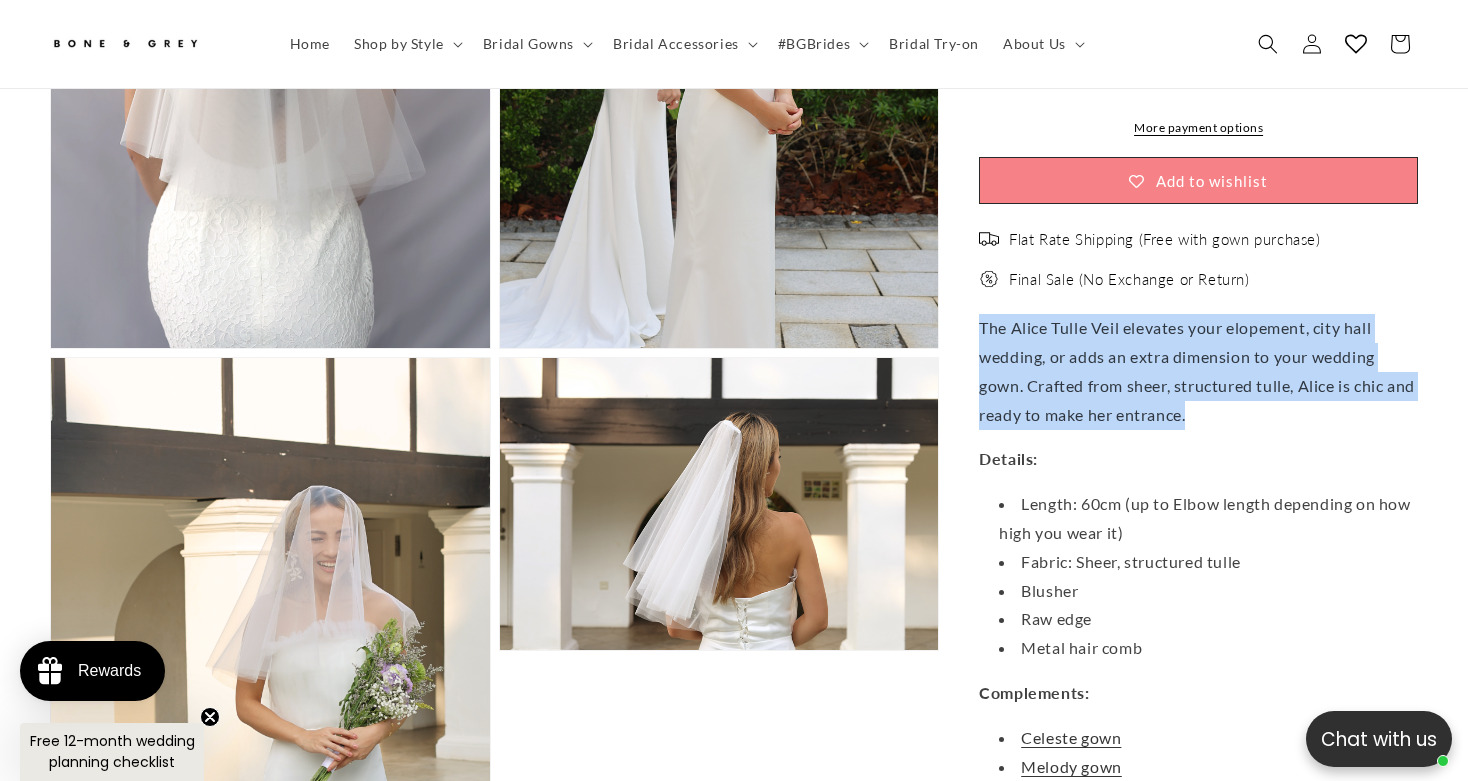 drag, startPoint x: 1238, startPoint y: 404, endPoint x: 948, endPoint y: 316, distance: 303.05774 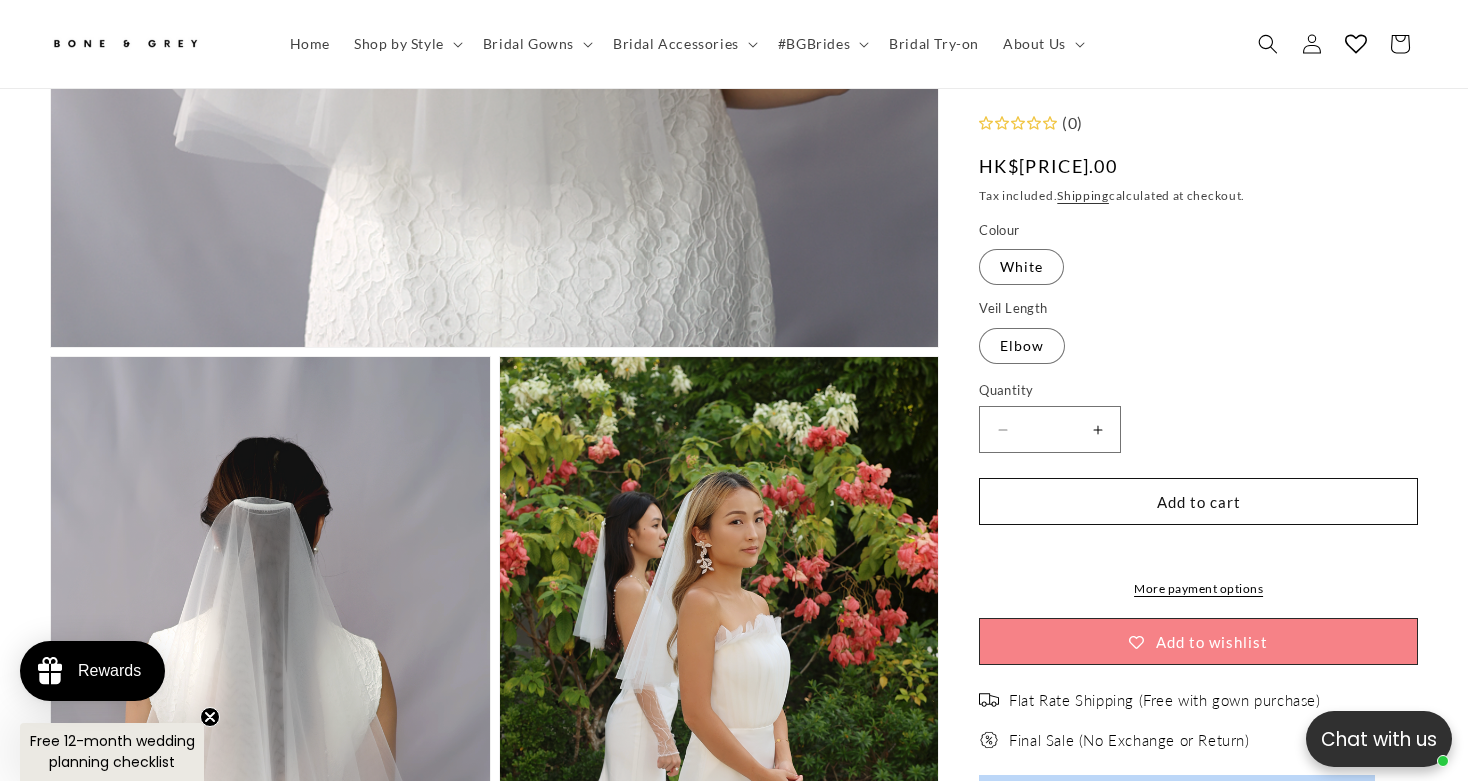 scroll, scrollTop: 1186, scrollLeft: 0, axis: vertical 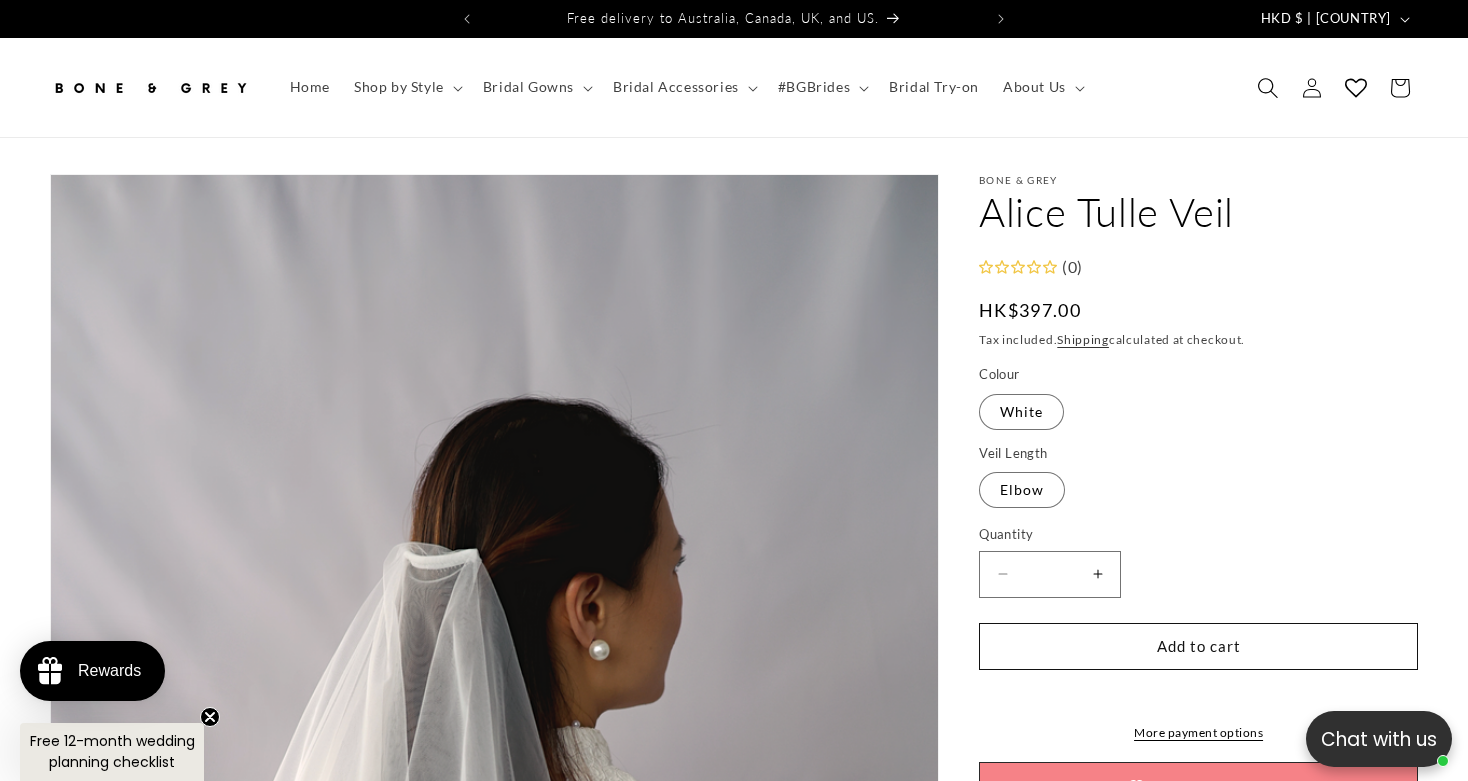 click at bounding box center [1267, 87] 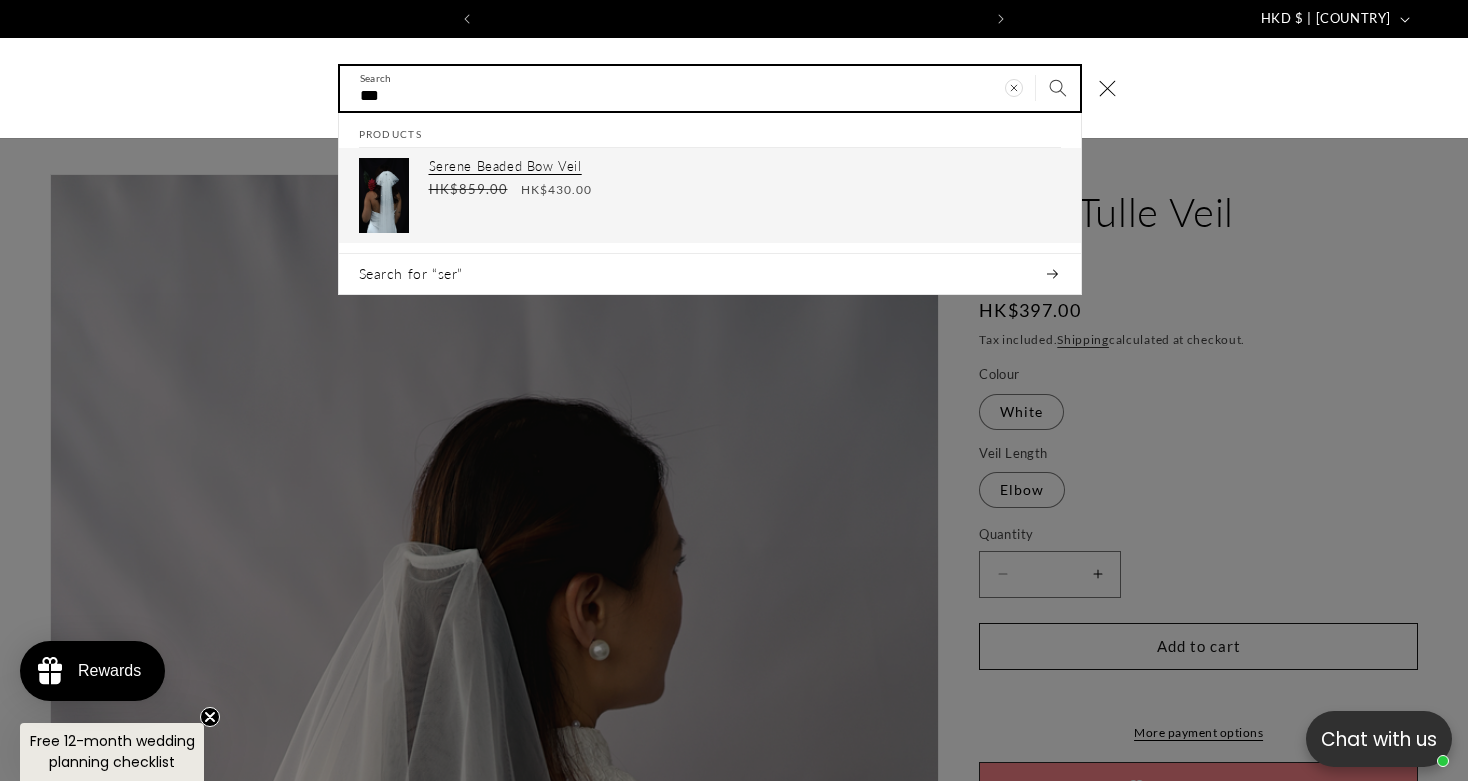 type on "***" 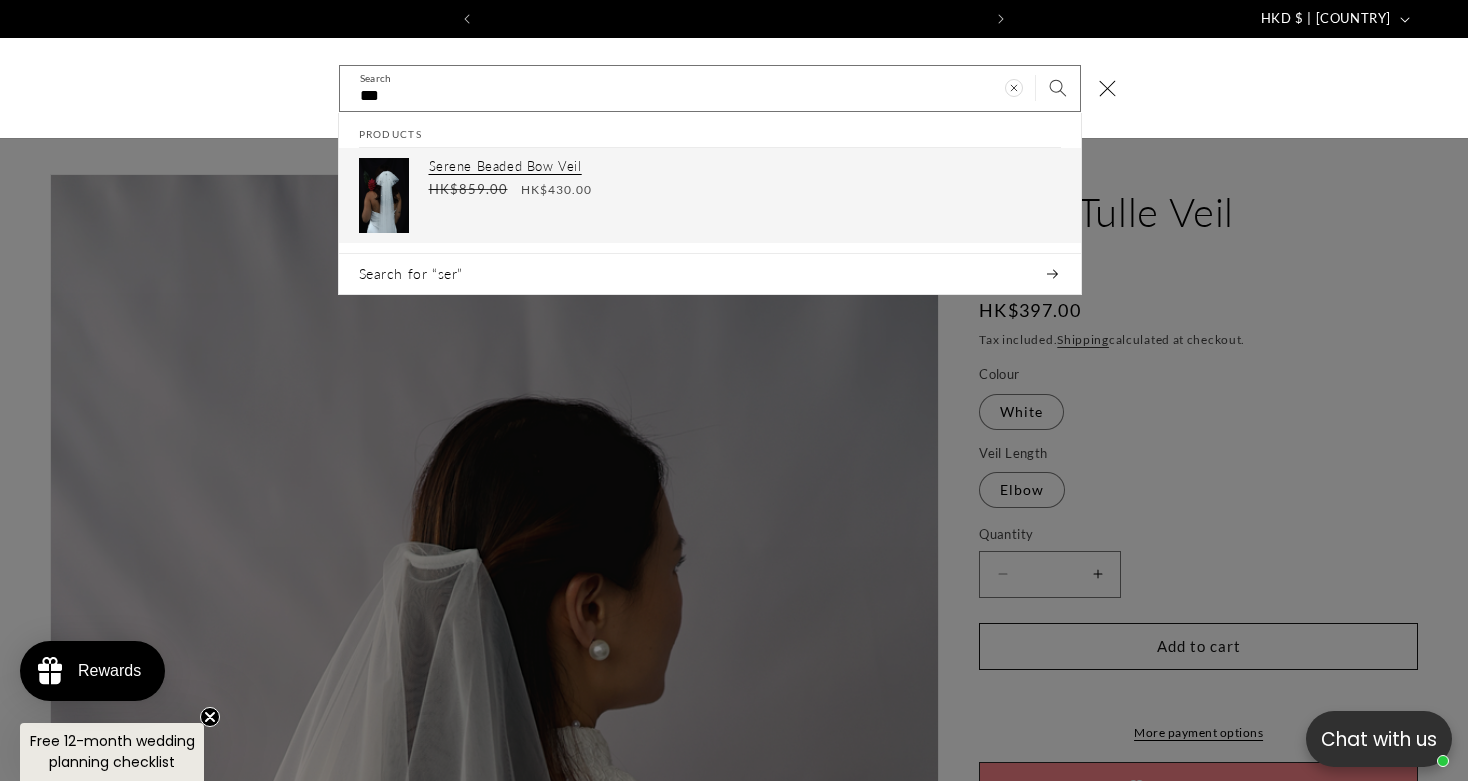 scroll, scrollTop: 0, scrollLeft: 0, axis: both 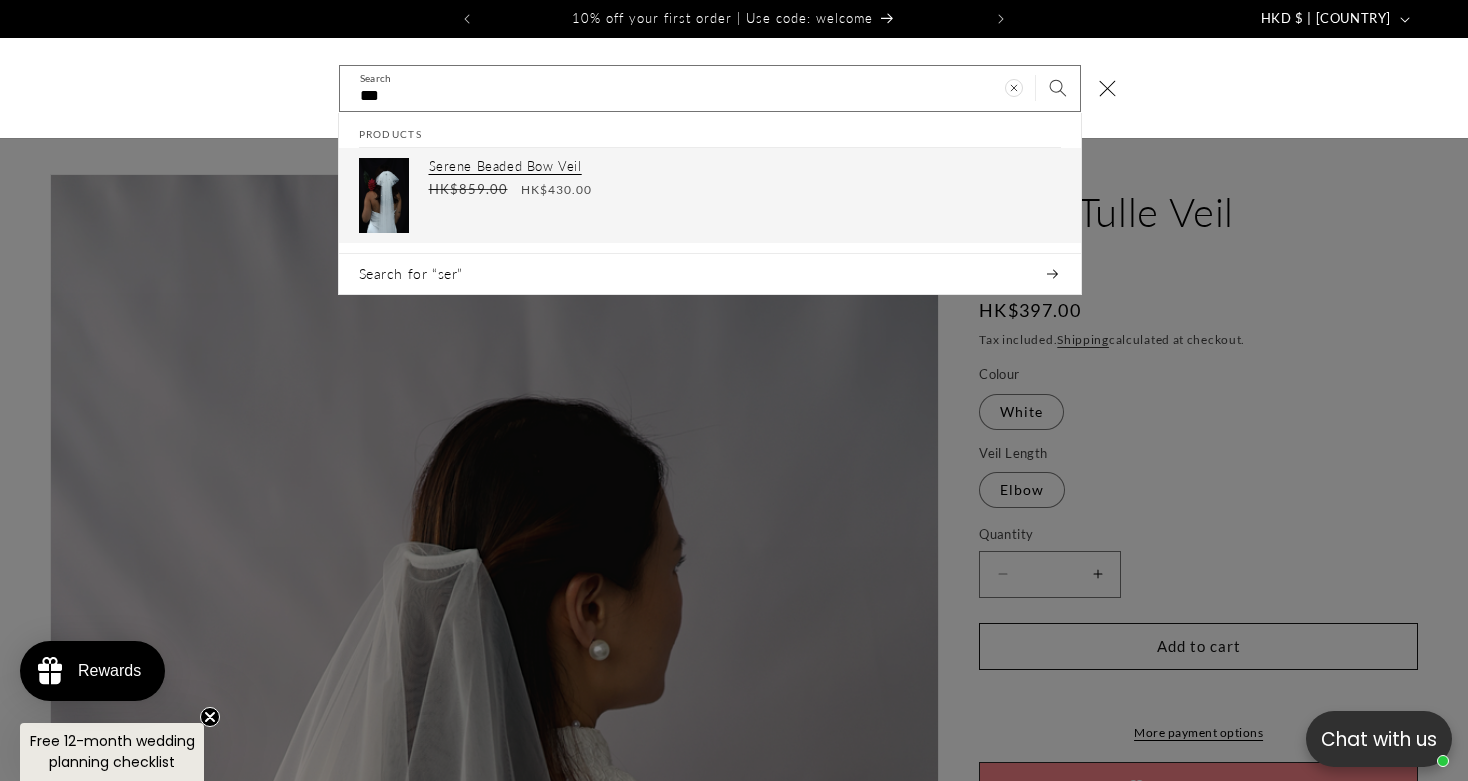 click on "Serene Beaded Bow Veil" at bounding box center (745, 166) 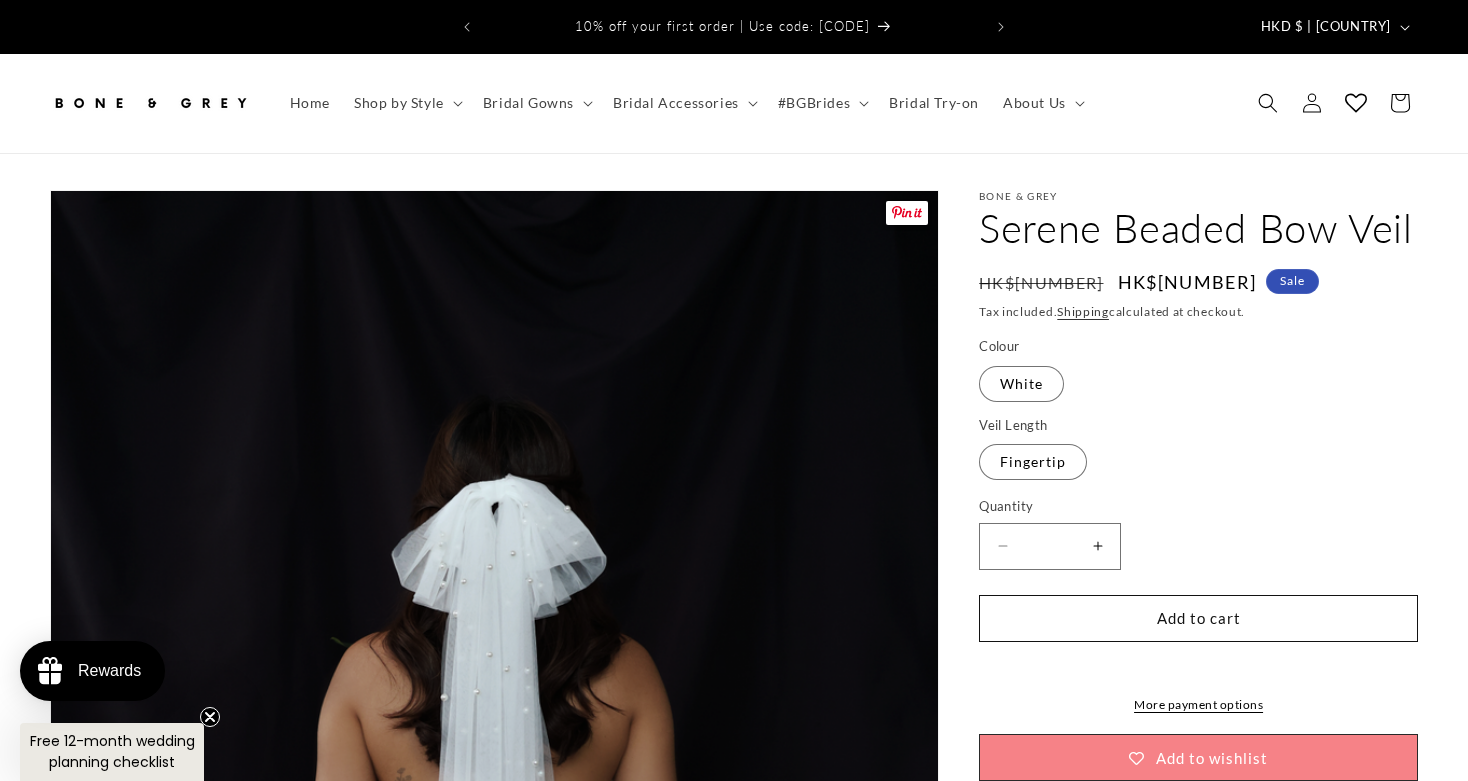 scroll, scrollTop: 0, scrollLeft: 0, axis: both 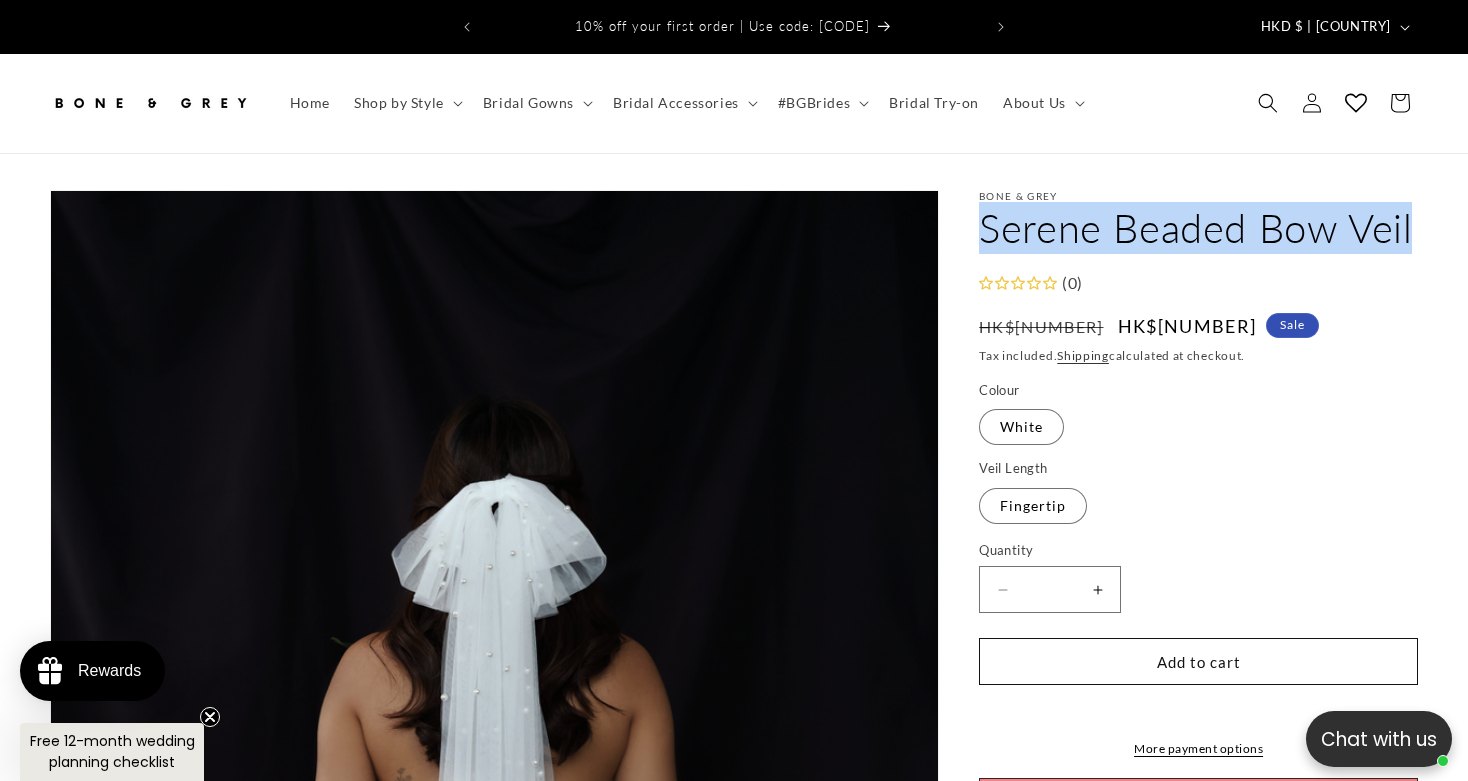 drag, startPoint x: 979, startPoint y: 216, endPoint x: 1437, endPoint y: 230, distance: 458.21393 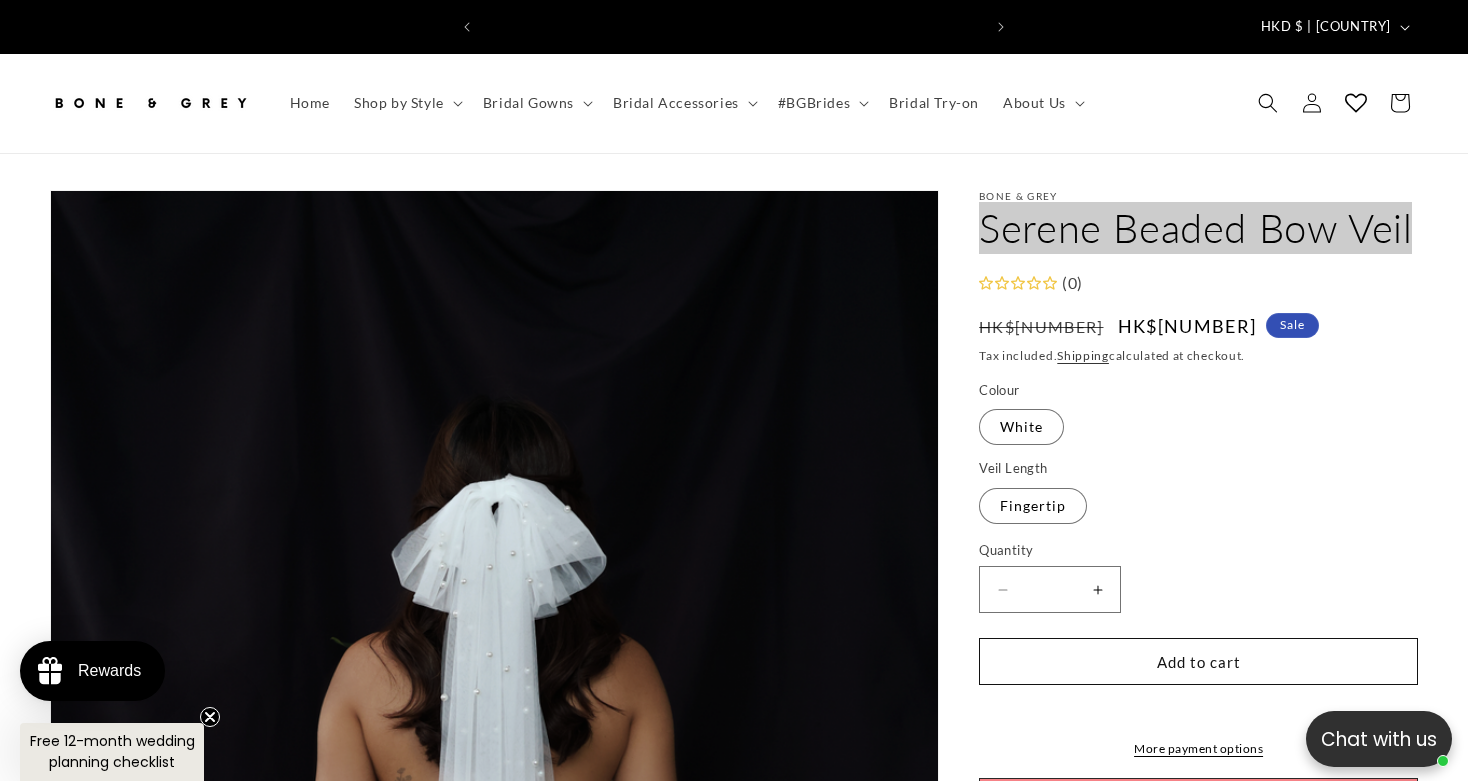 scroll, scrollTop: 0, scrollLeft: 0, axis: both 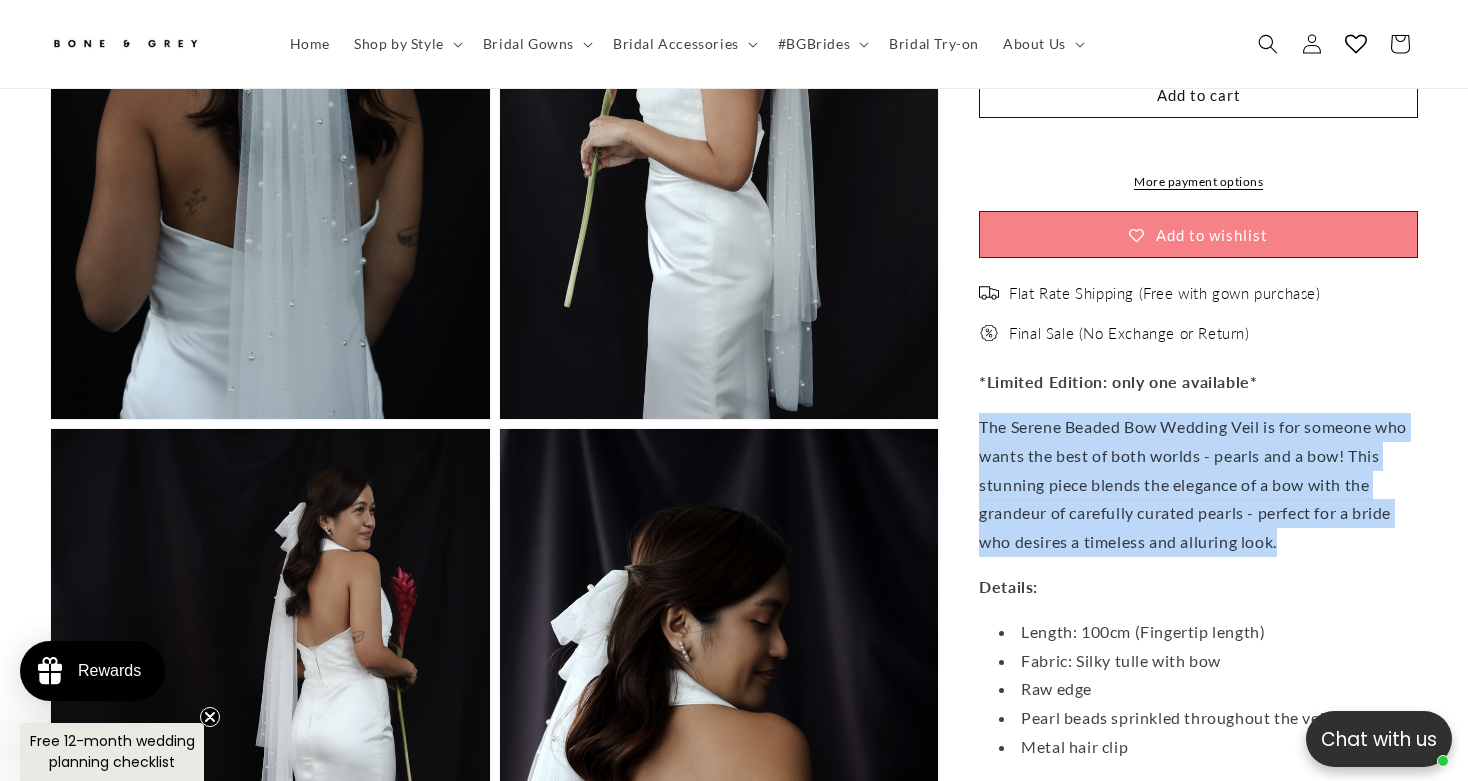 drag, startPoint x: 979, startPoint y: 415, endPoint x: 1354, endPoint y: 541, distance: 395.60208 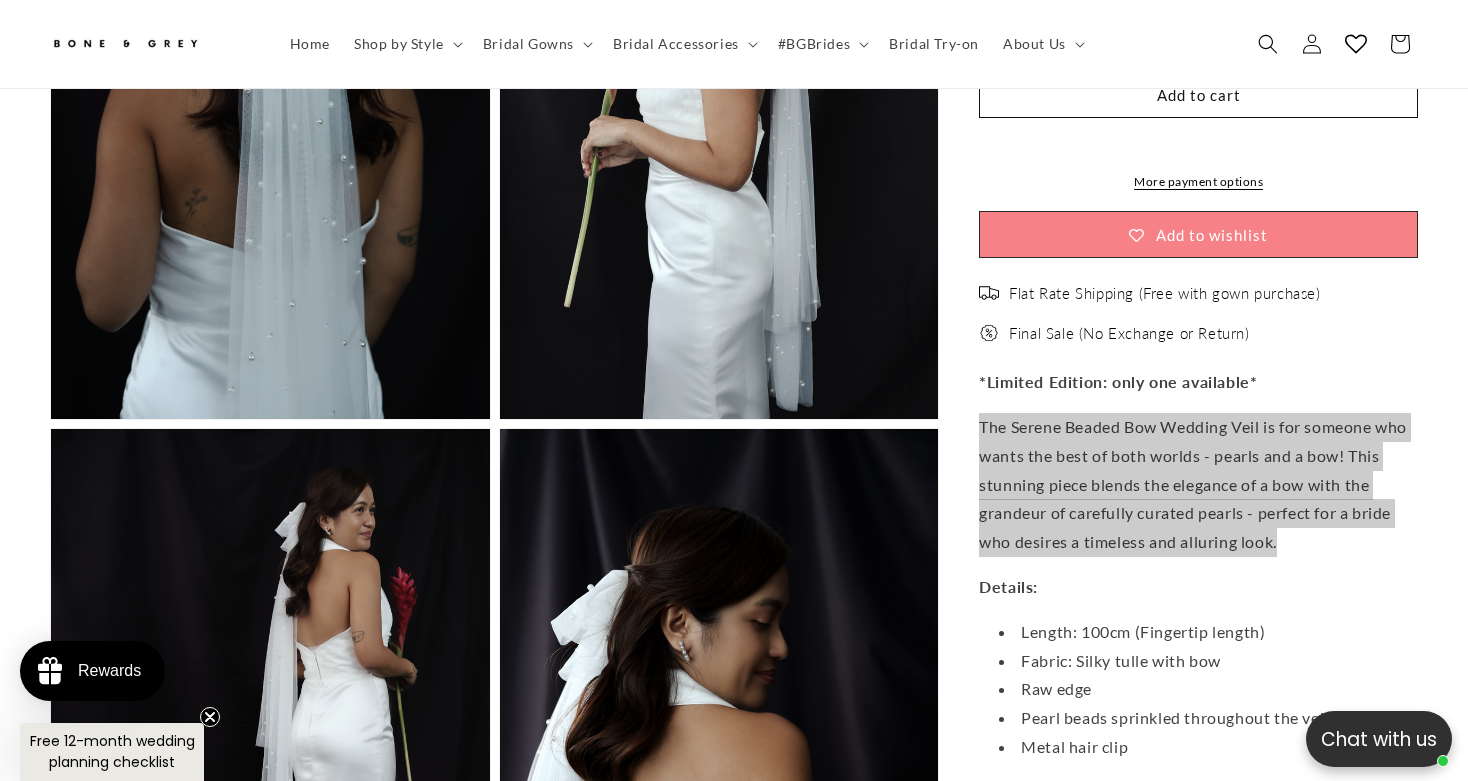scroll, scrollTop: 0, scrollLeft: 497, axis: horizontal 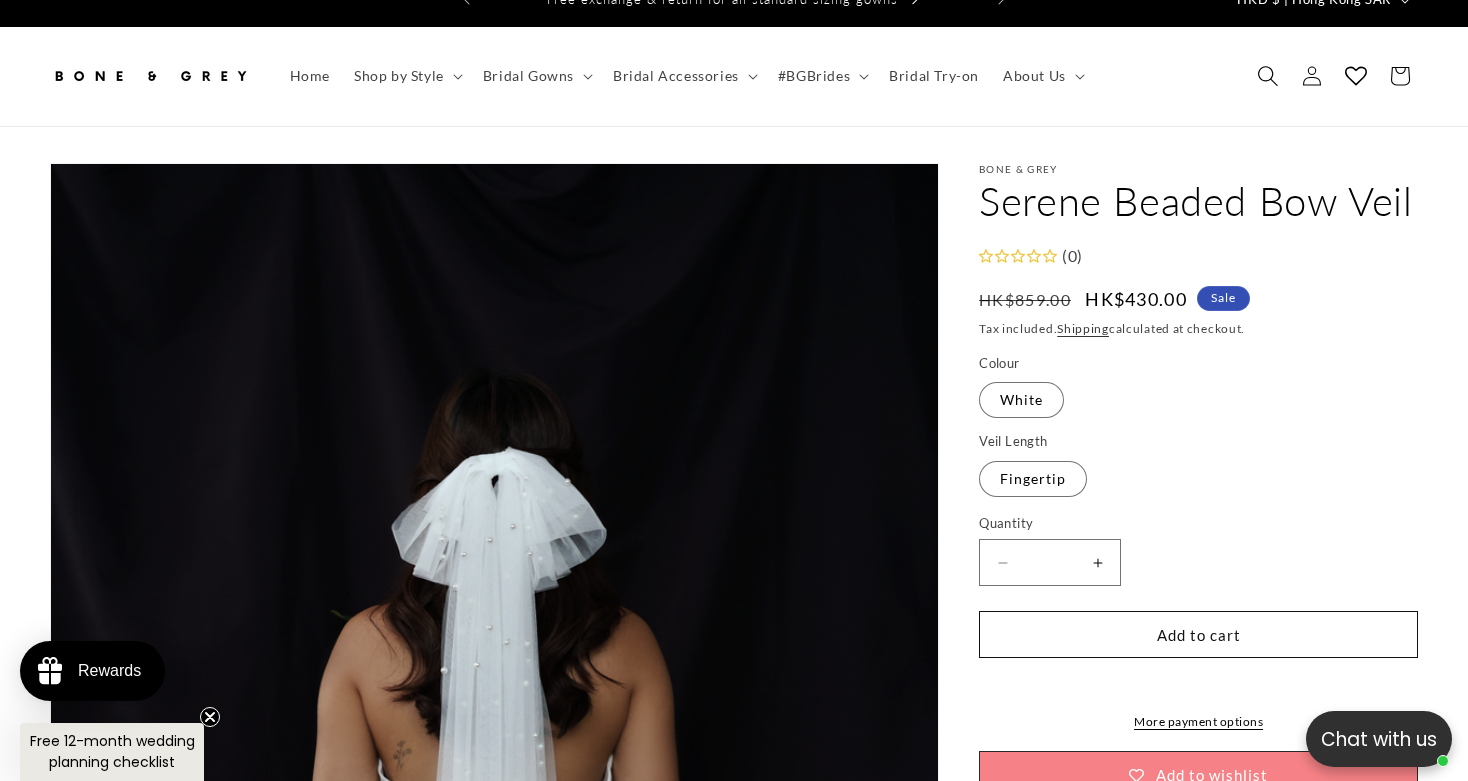 click at bounding box center [1268, 76] 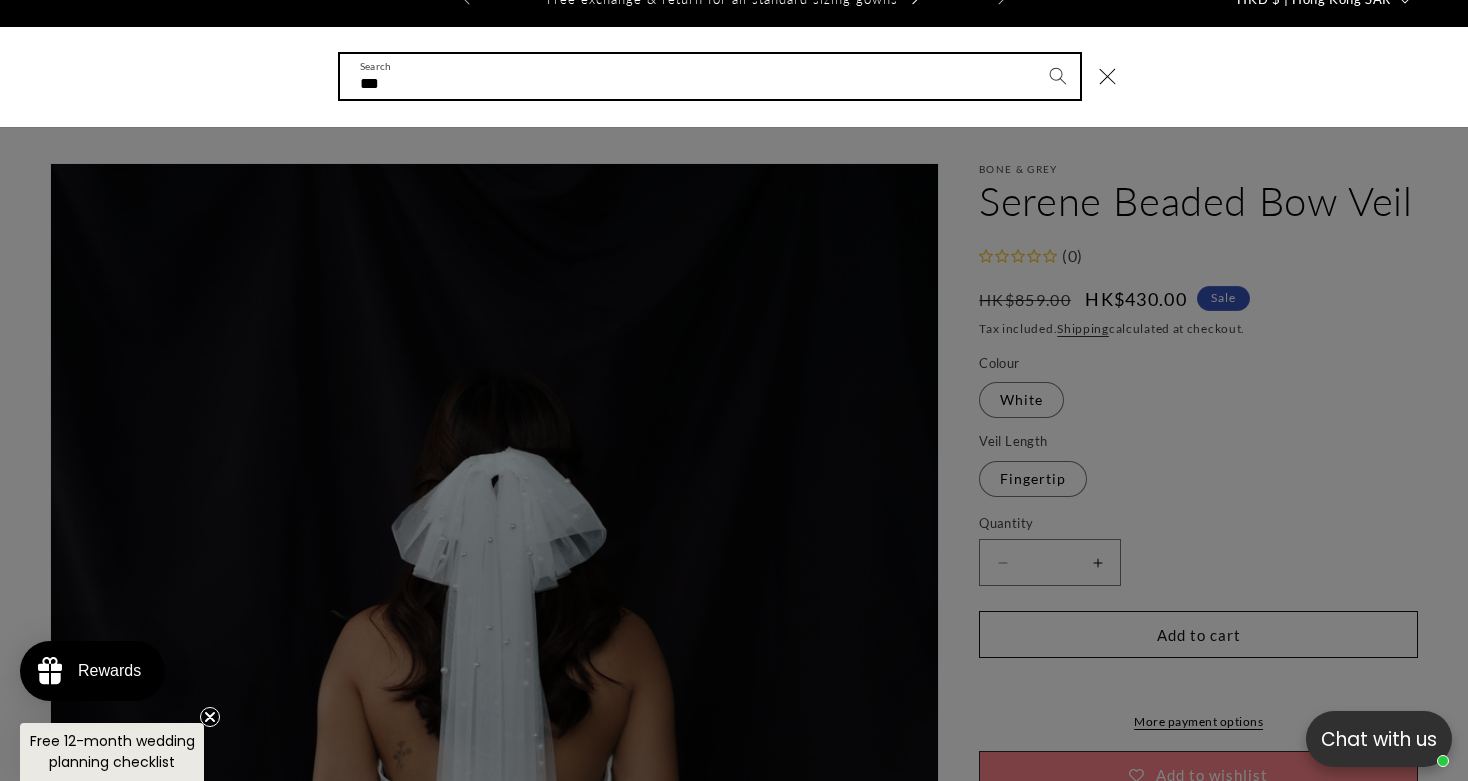 type on "***" 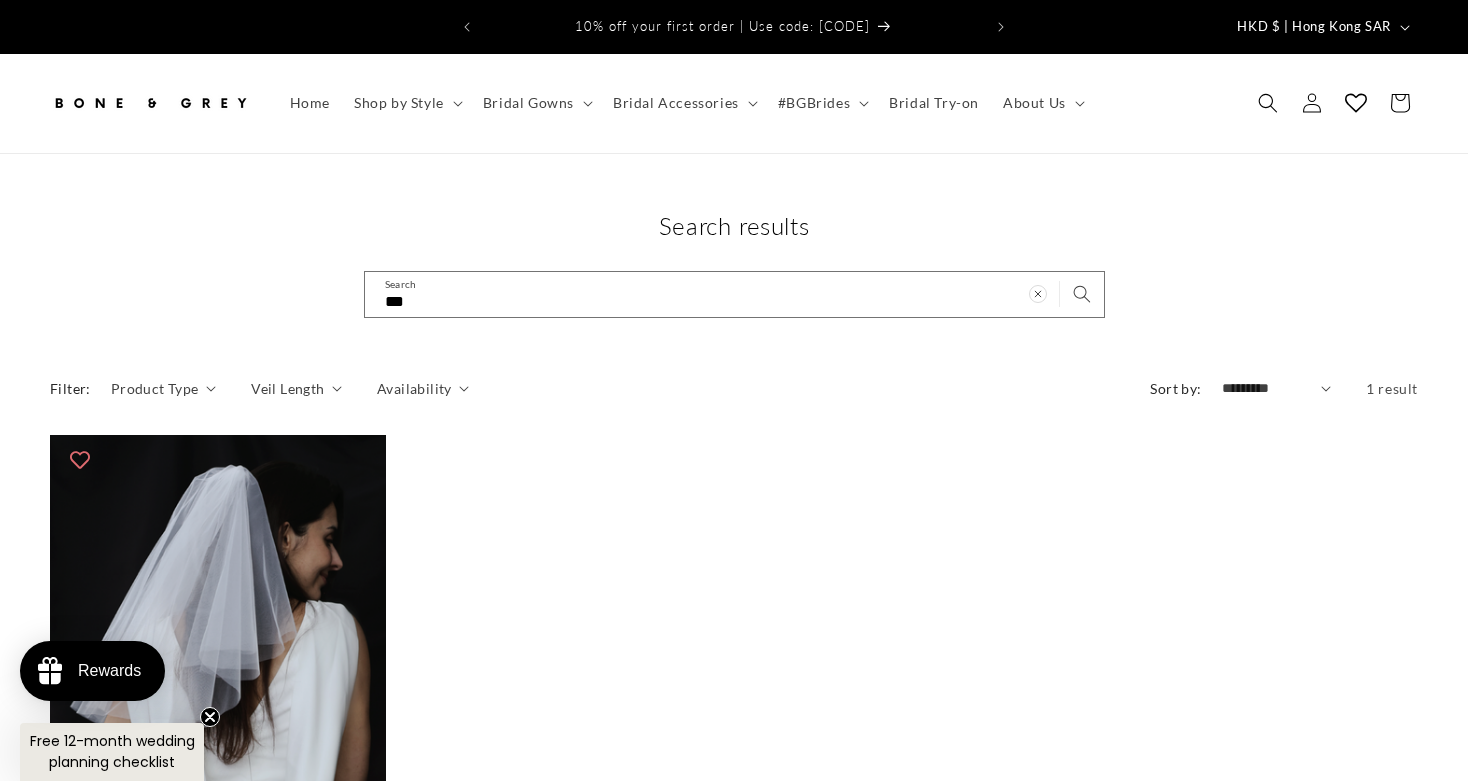 scroll, scrollTop: 0, scrollLeft: 0, axis: both 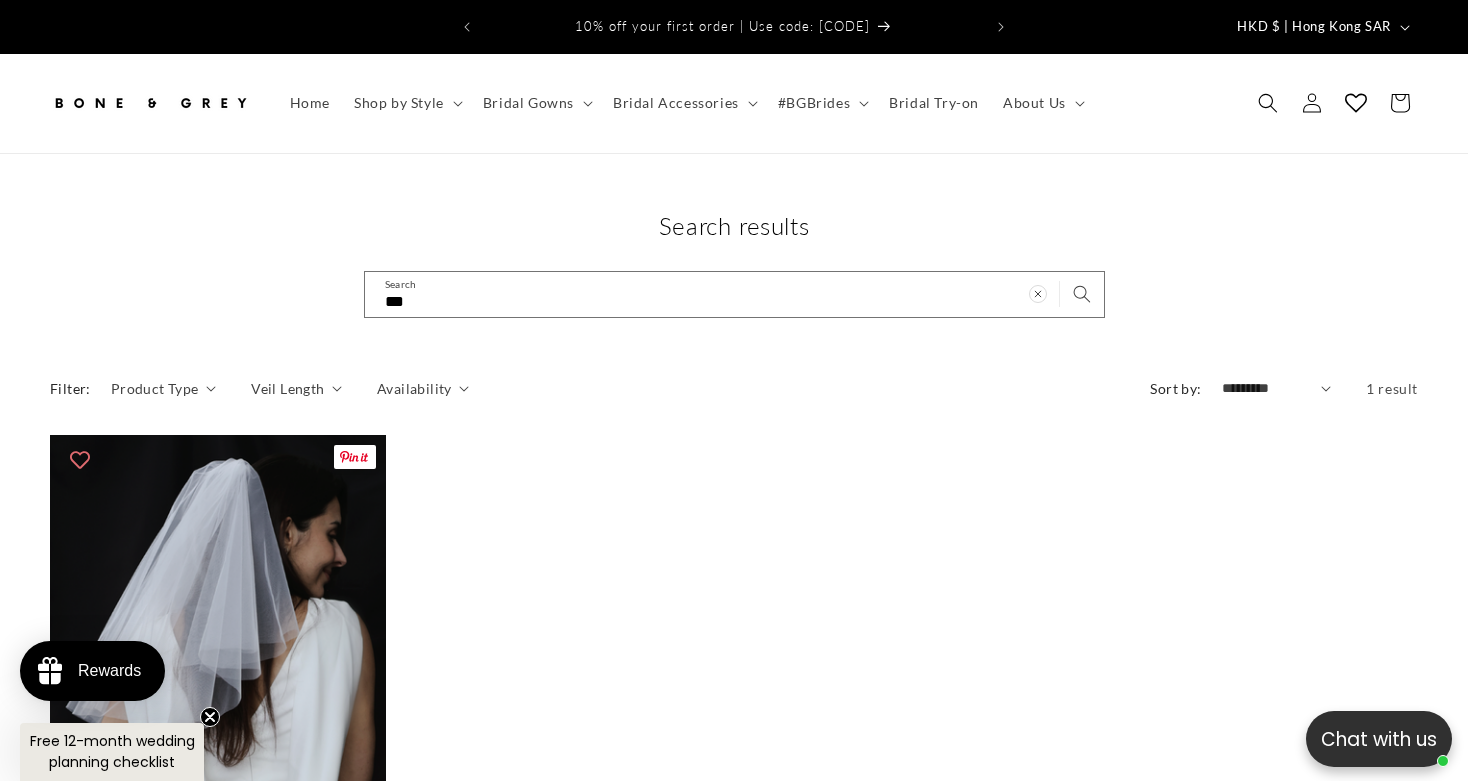 click on "Zoe Short Tulle Veil" at bounding box center (218, 964) 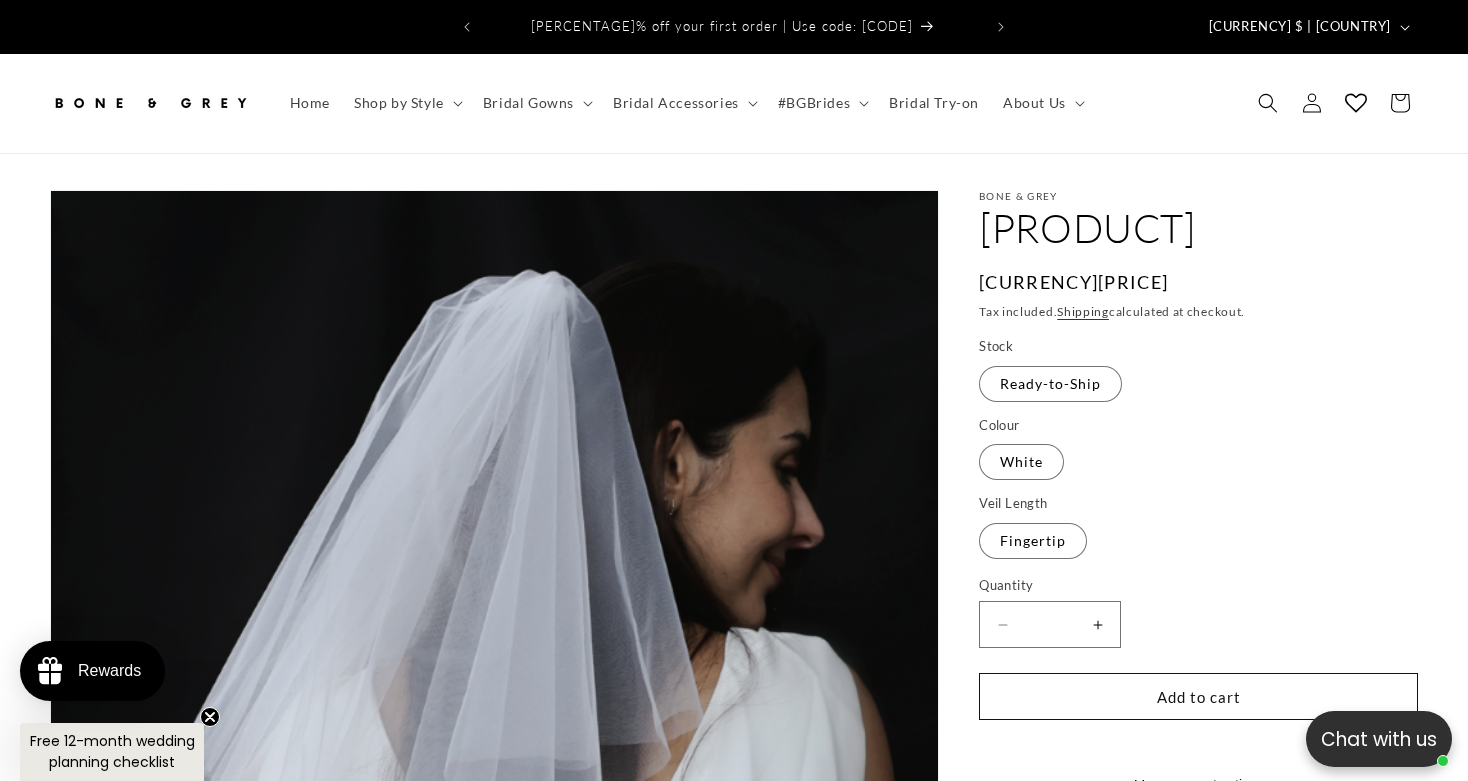 scroll, scrollTop: 0, scrollLeft: 0, axis: both 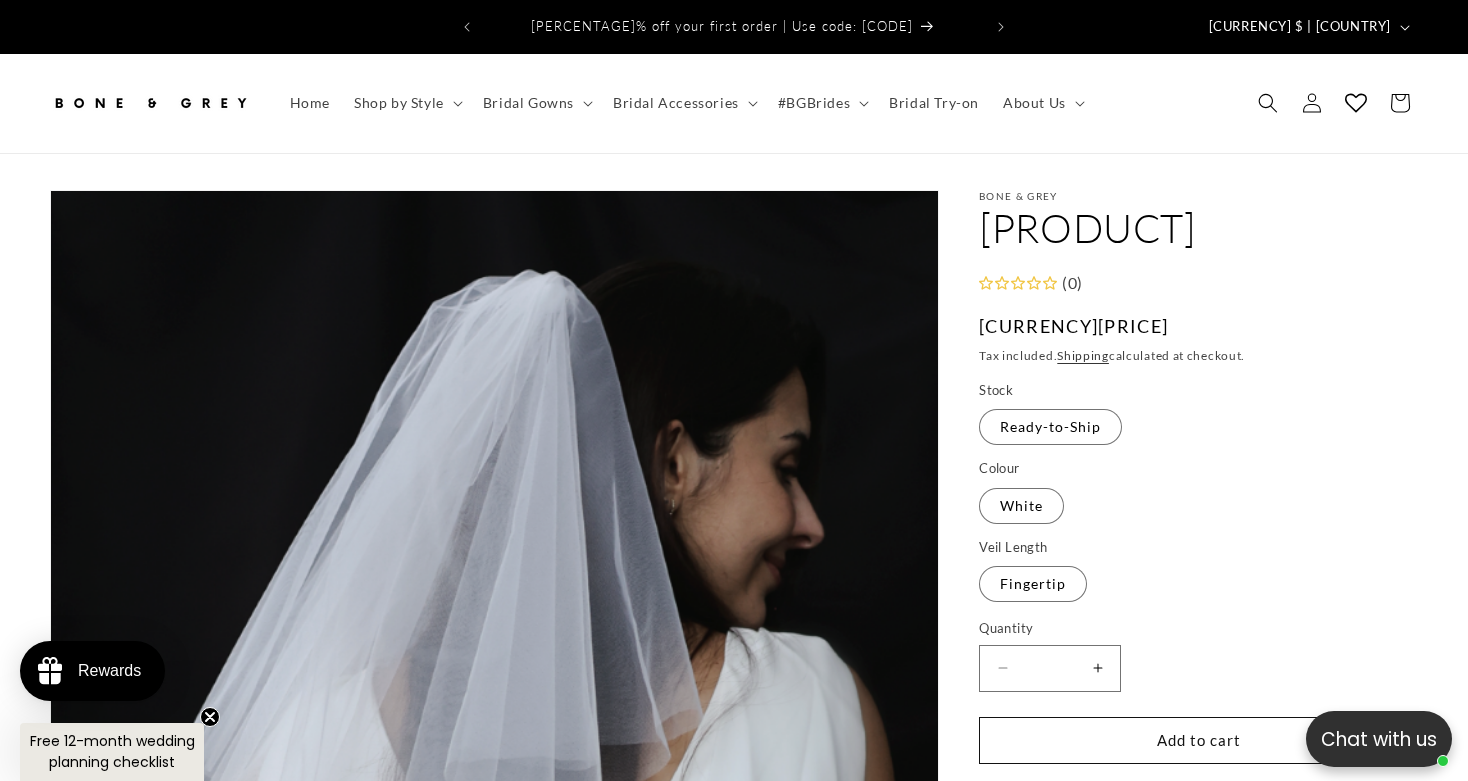drag, startPoint x: 978, startPoint y: 206, endPoint x: 1332, endPoint y: 211, distance: 354.0353 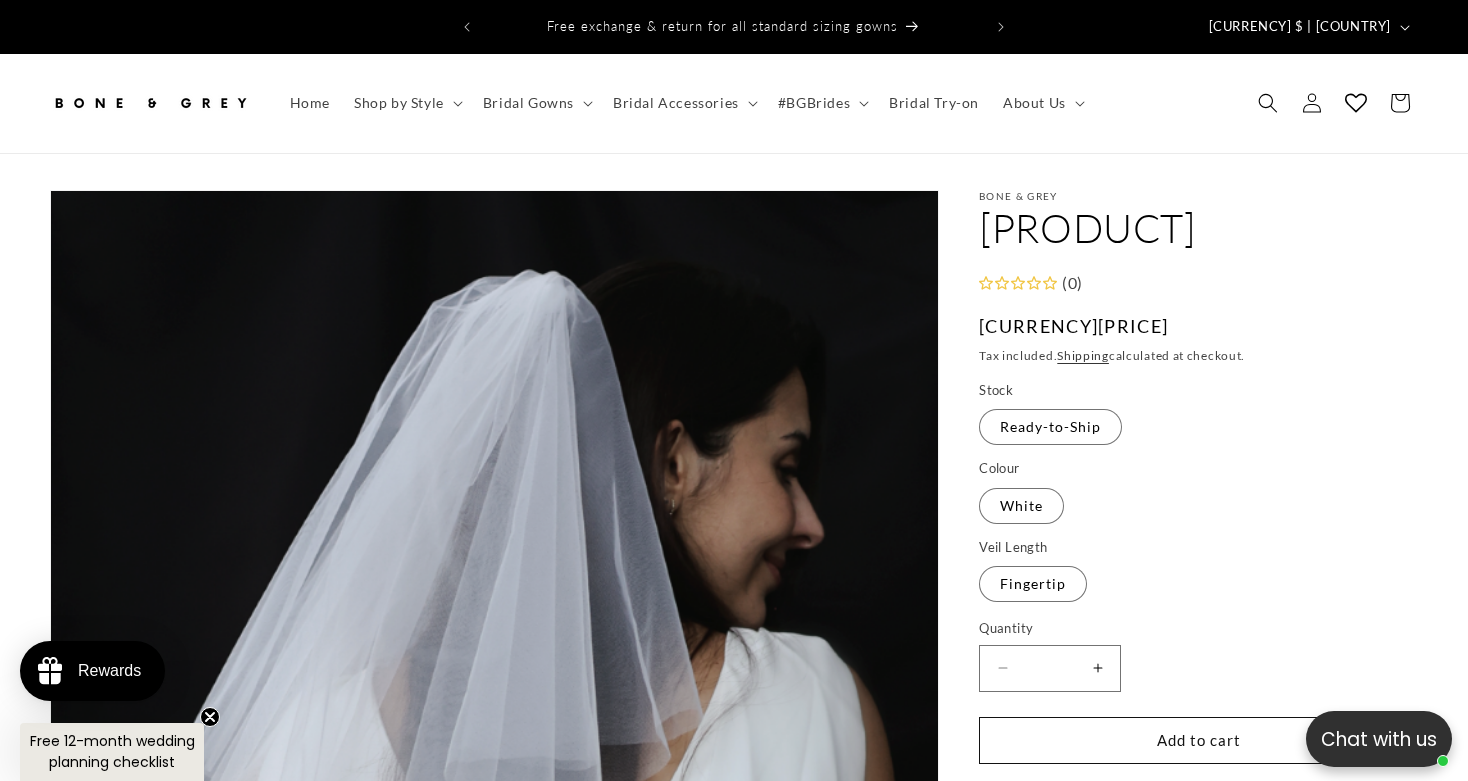 scroll, scrollTop: 0, scrollLeft: 497, axis: horizontal 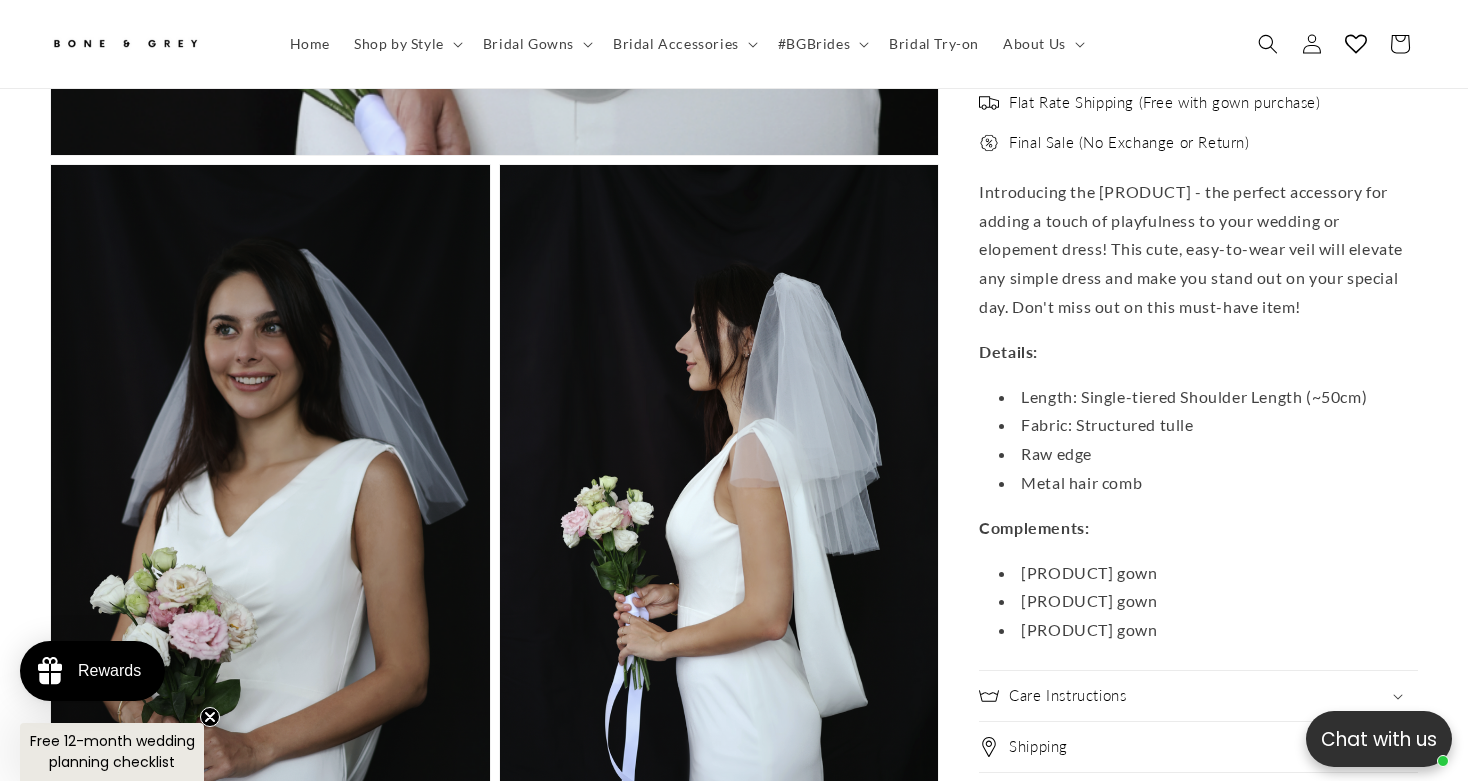 drag, startPoint x: 1409, startPoint y: 286, endPoint x: 968, endPoint y: 171, distance: 455.74774 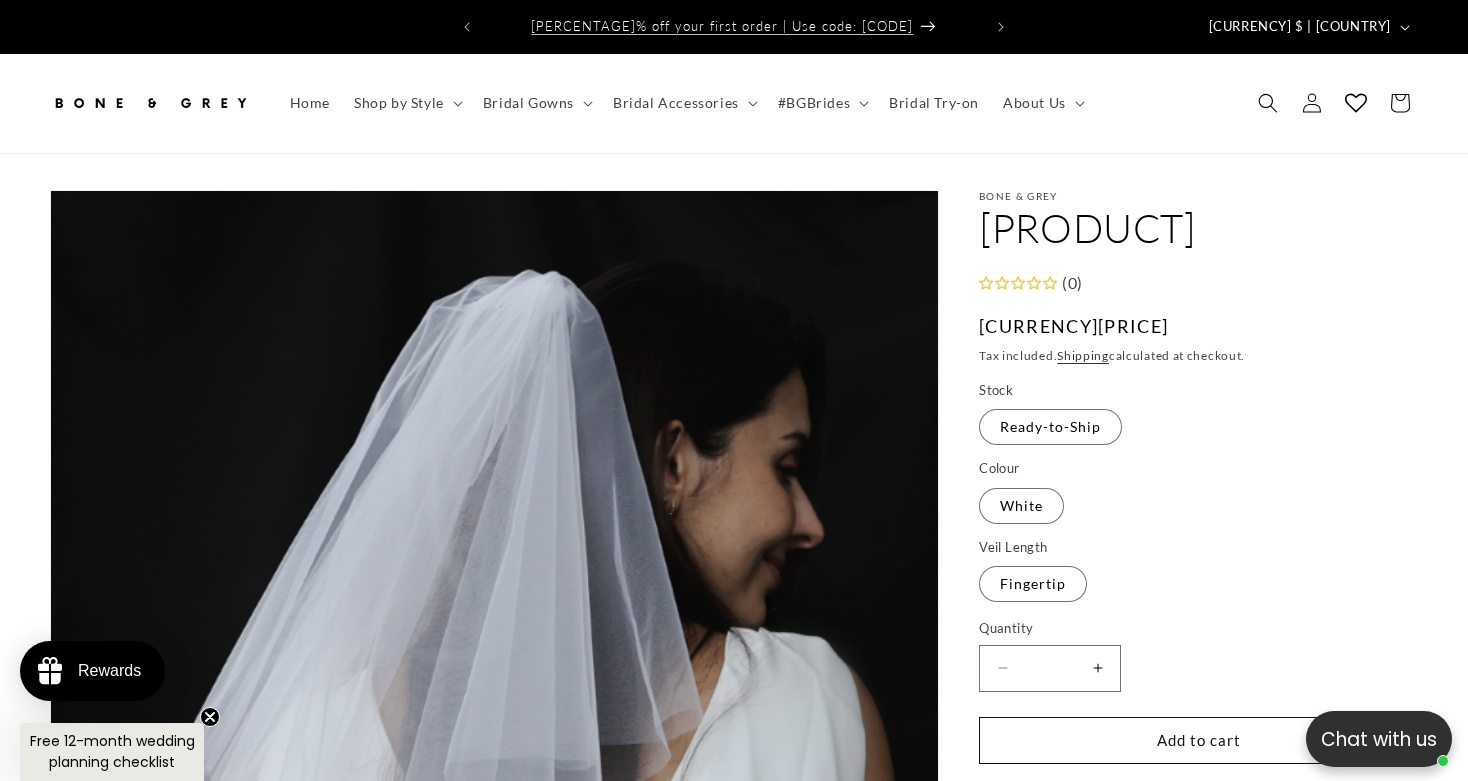 scroll, scrollTop: 0, scrollLeft: 0, axis: both 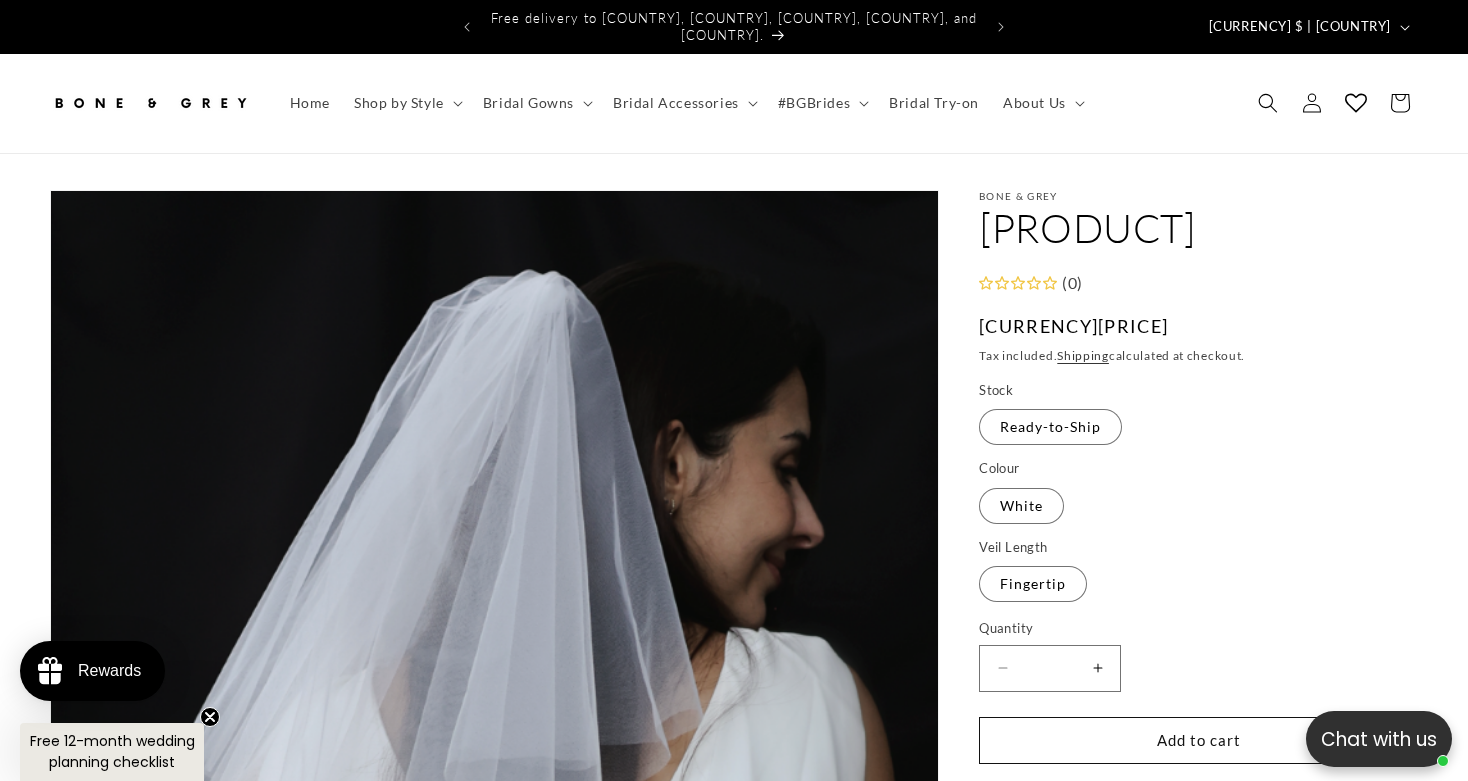 drag, startPoint x: 997, startPoint y: 211, endPoint x: 1330, endPoint y: 231, distance: 333.60007 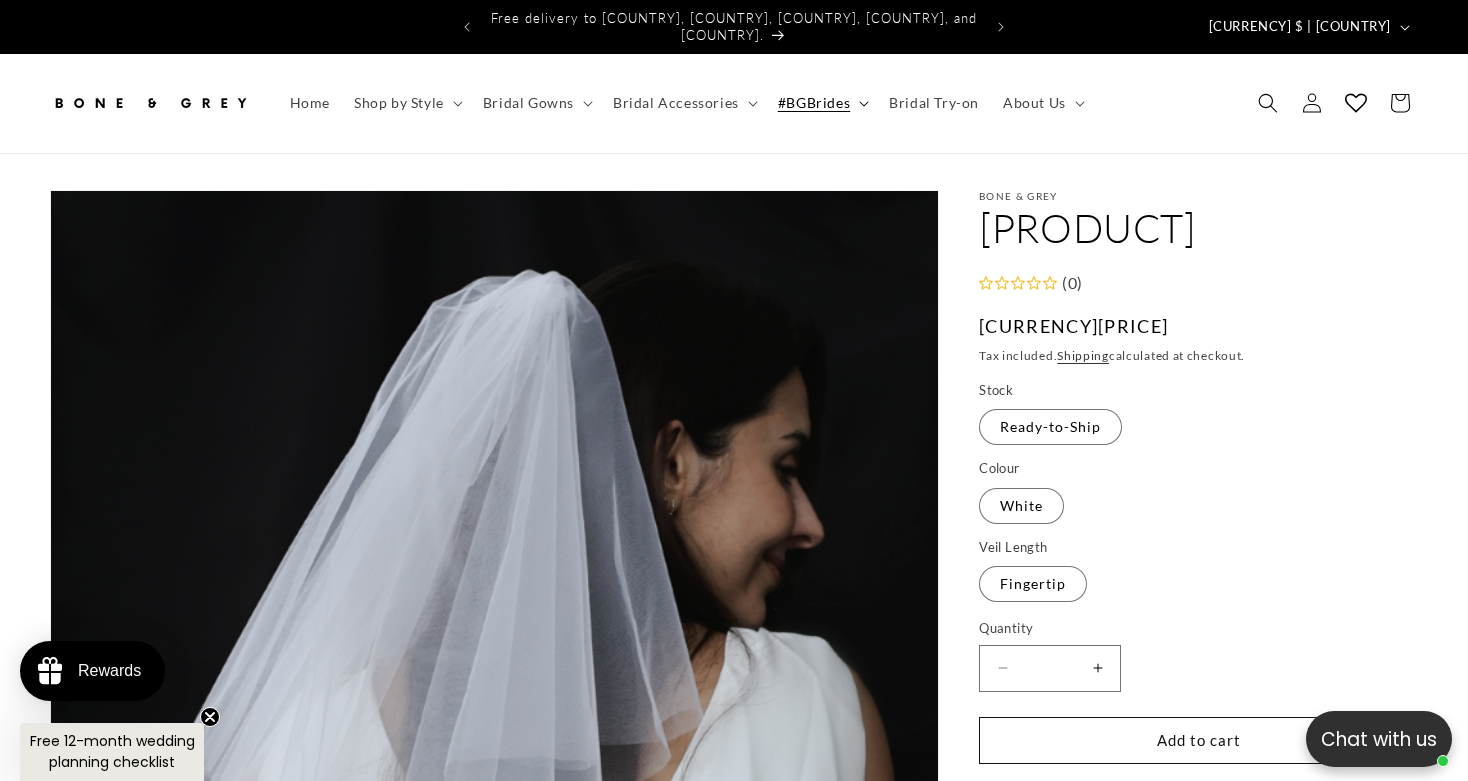 scroll, scrollTop: 0, scrollLeft: 994, axis: horizontal 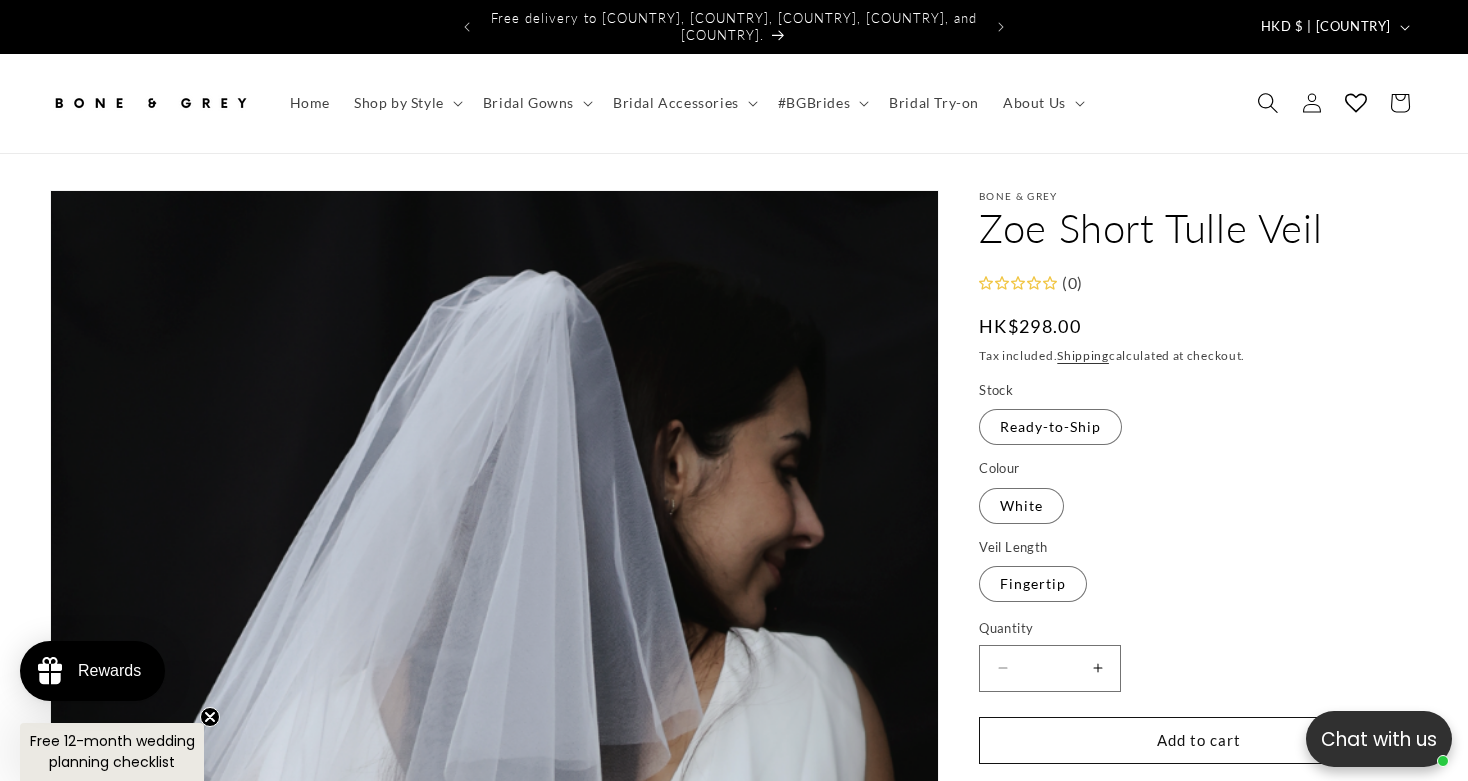 click at bounding box center (1268, 103) 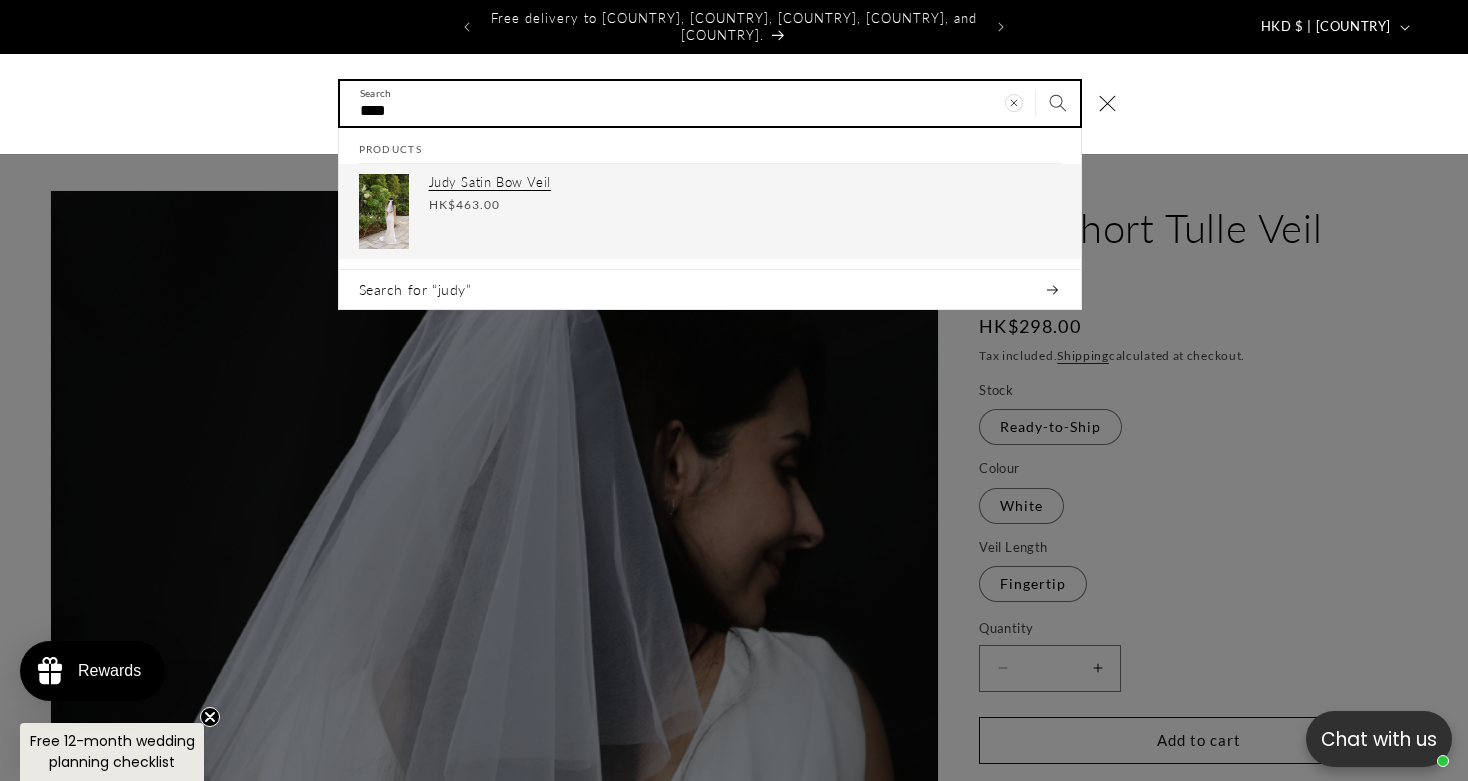 type on "****" 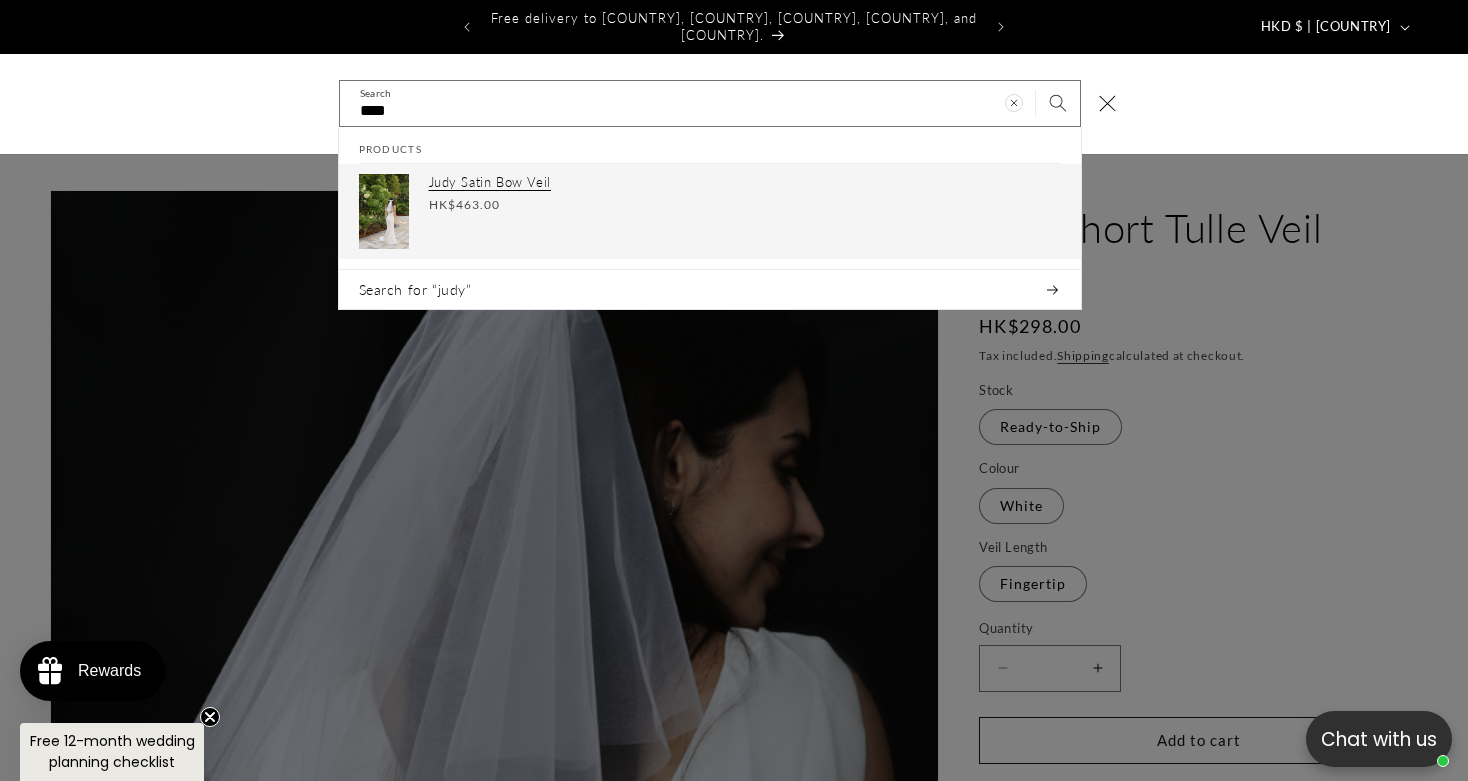 click on "Judy Satin Bow Veil
Regular price
HK$463.00
Regular price
Sale price
HK$463.00
Unit price
/
per" at bounding box center [745, 211] 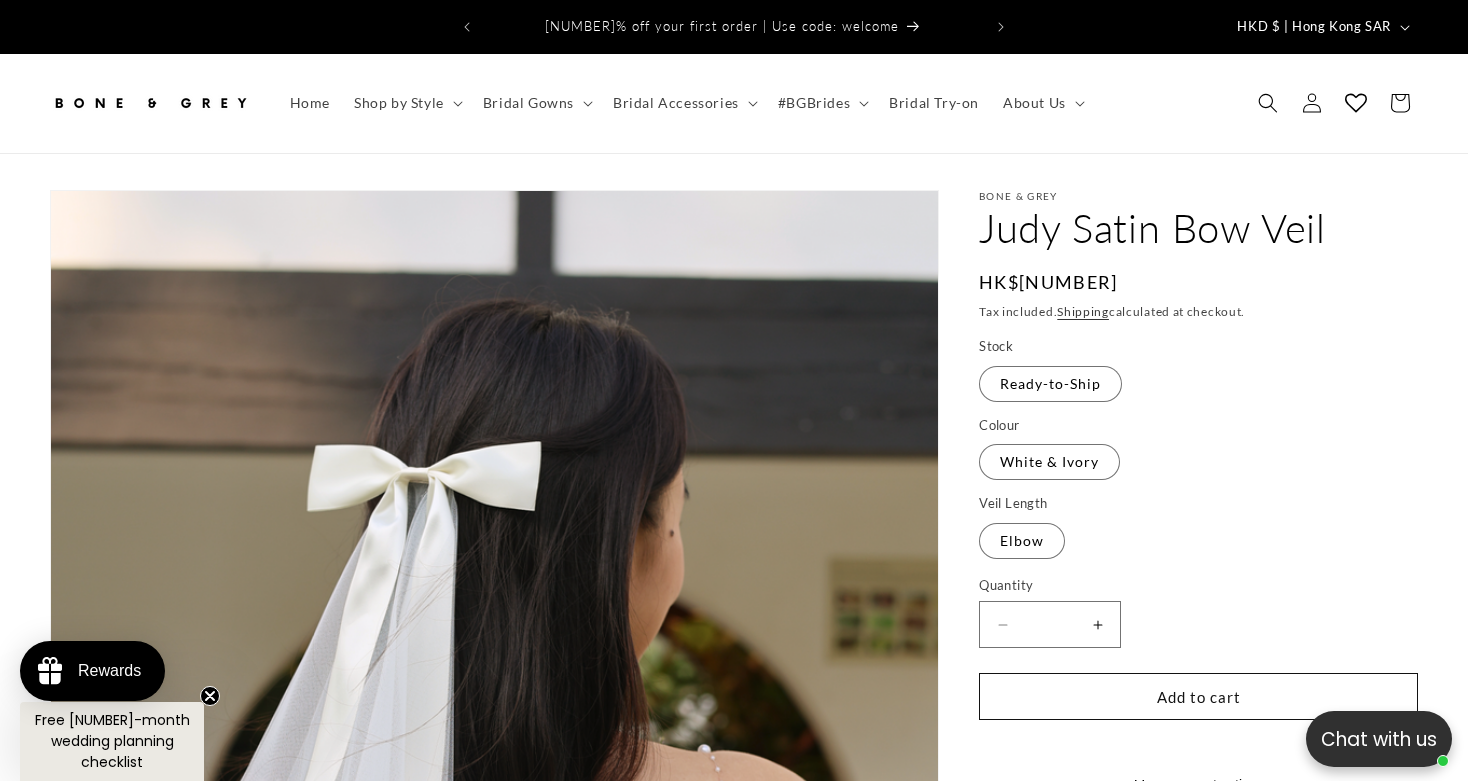 scroll, scrollTop: 0, scrollLeft: 0, axis: both 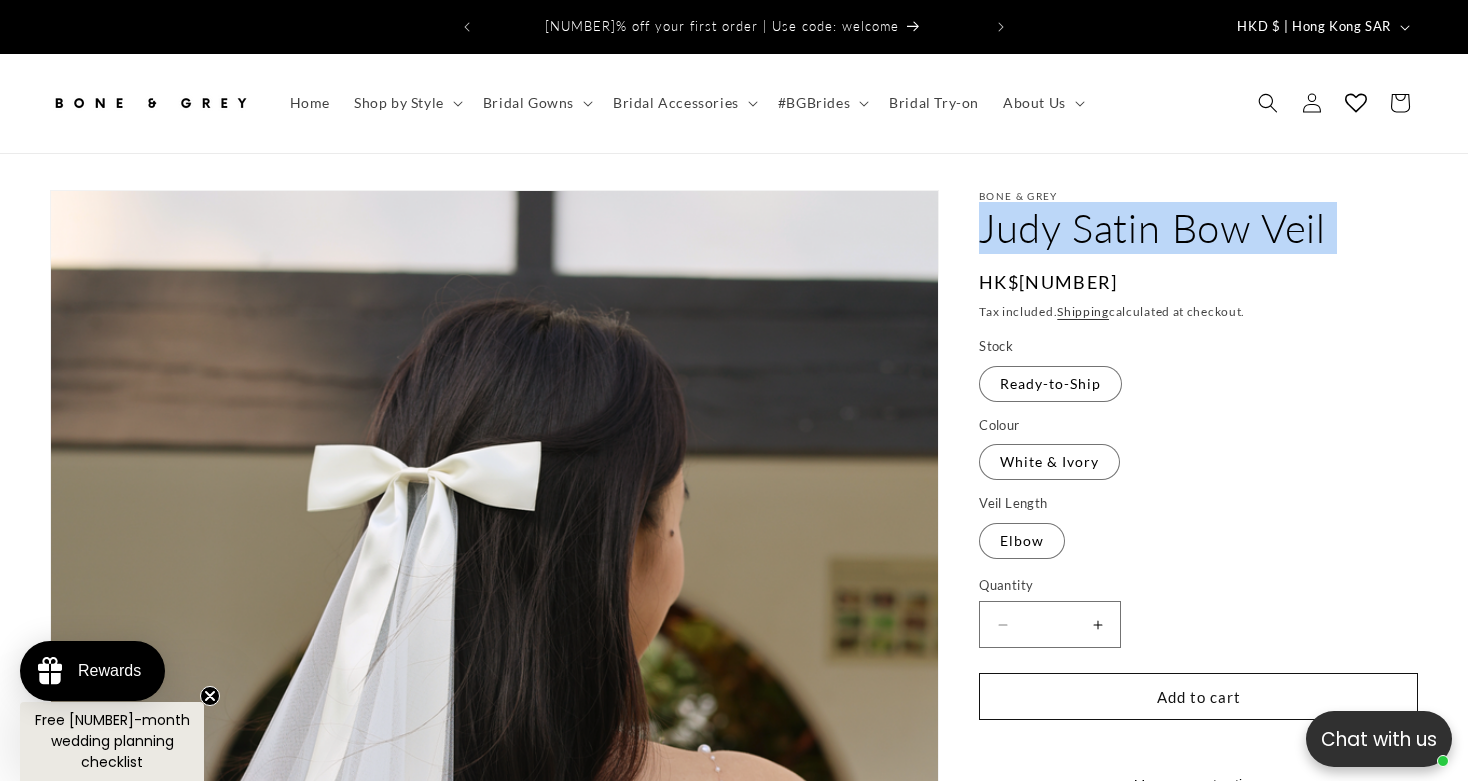 drag, startPoint x: 985, startPoint y: 211, endPoint x: 1374, endPoint y: 238, distance: 389.93588 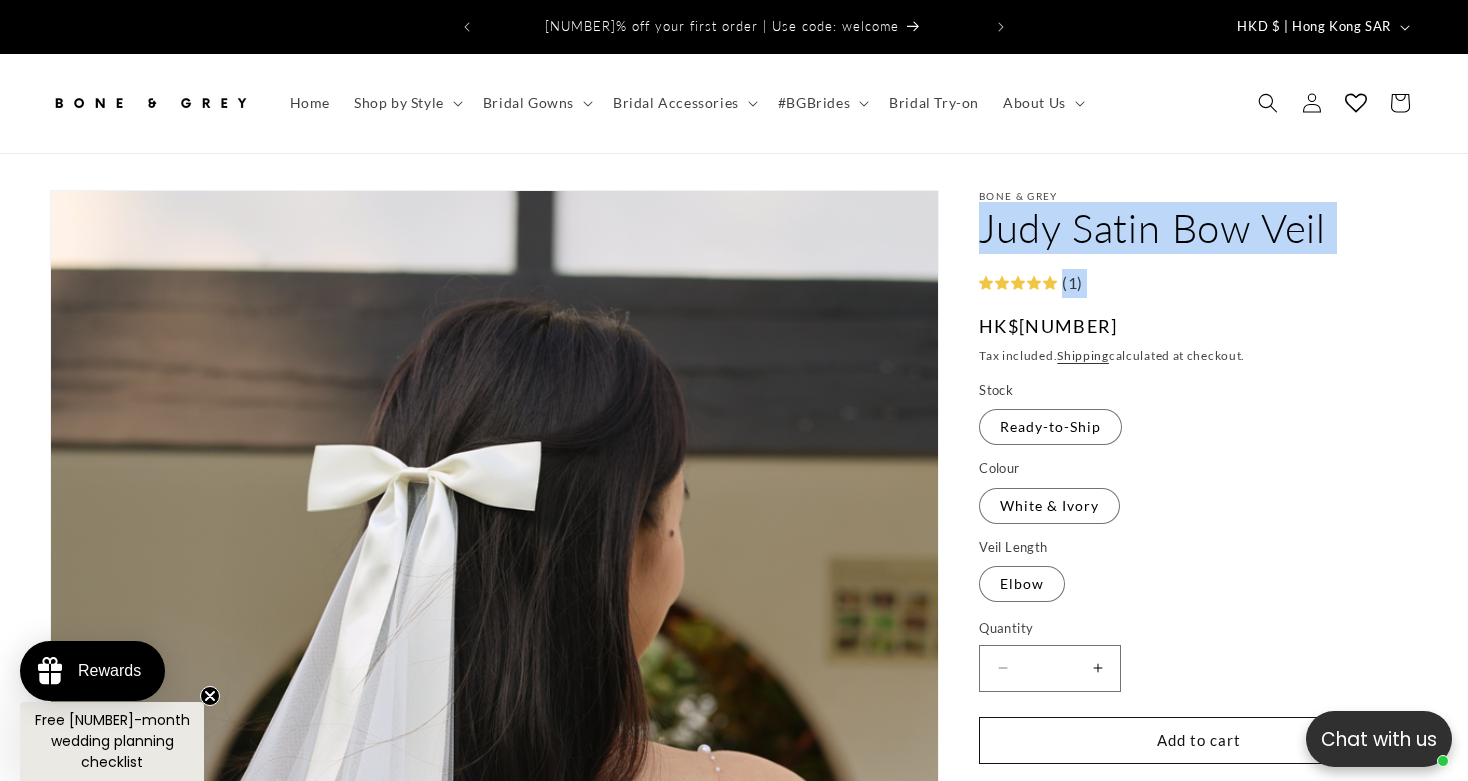 scroll, scrollTop: 0, scrollLeft: 0, axis: both 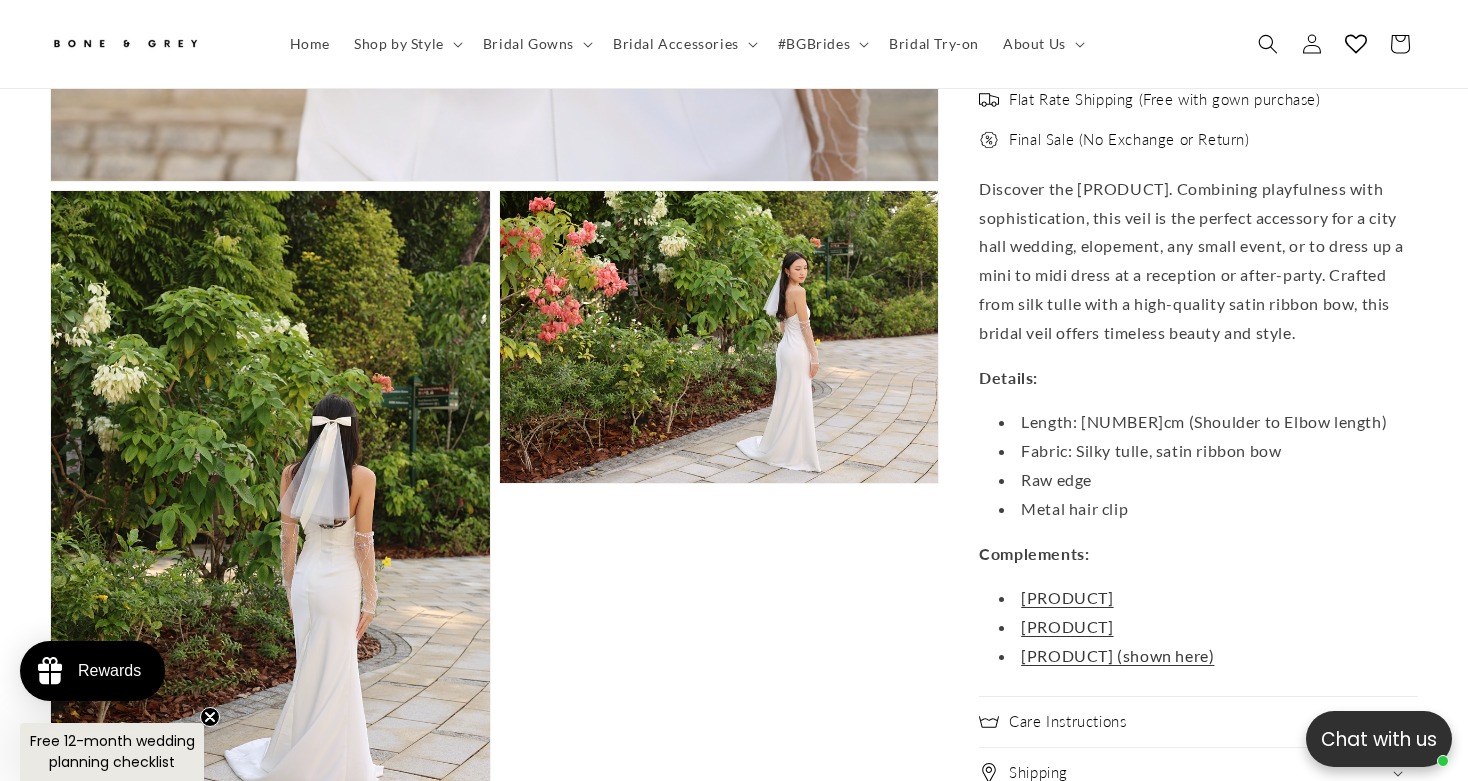 drag, startPoint x: 982, startPoint y: 173, endPoint x: 1377, endPoint y: 322, distance: 422.1682 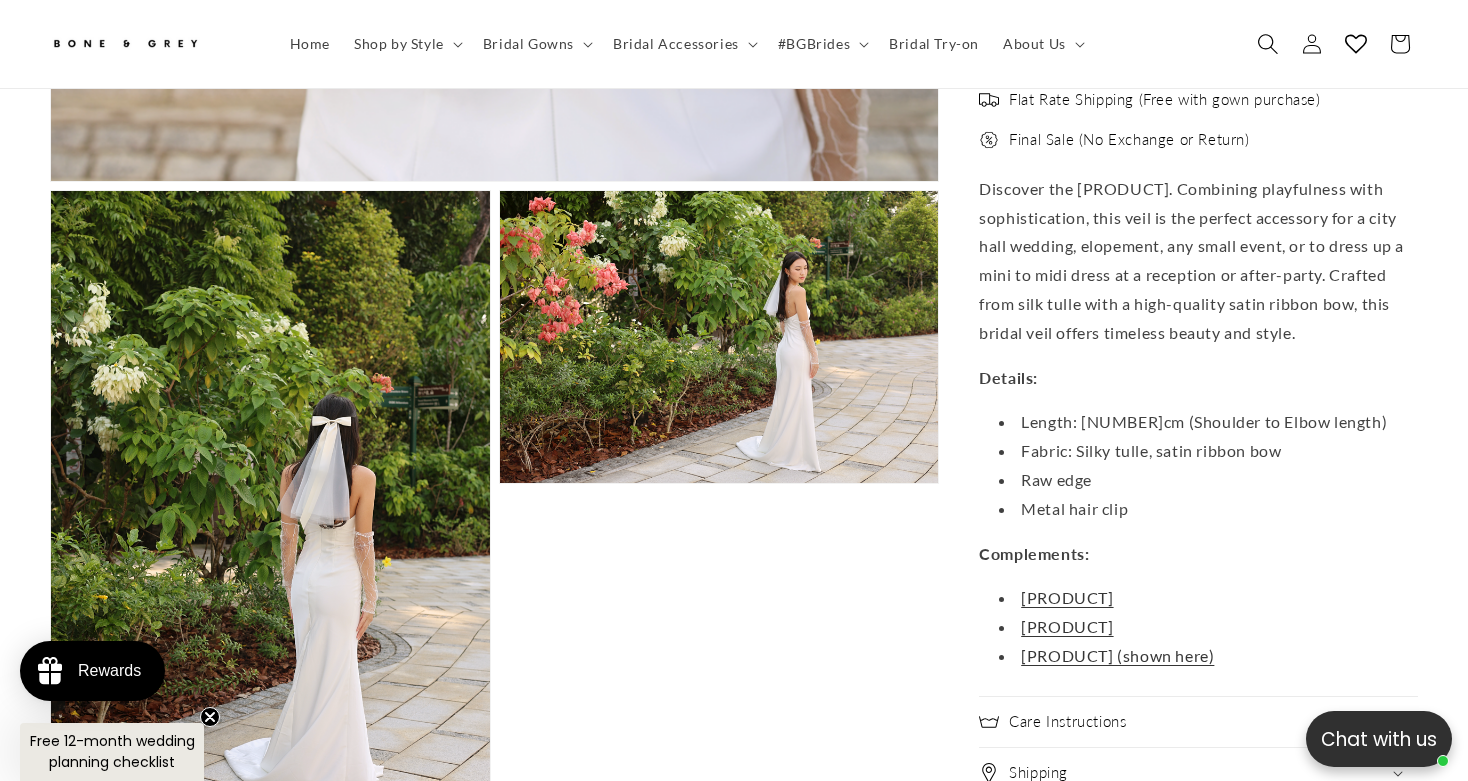 click at bounding box center (1267, 43) 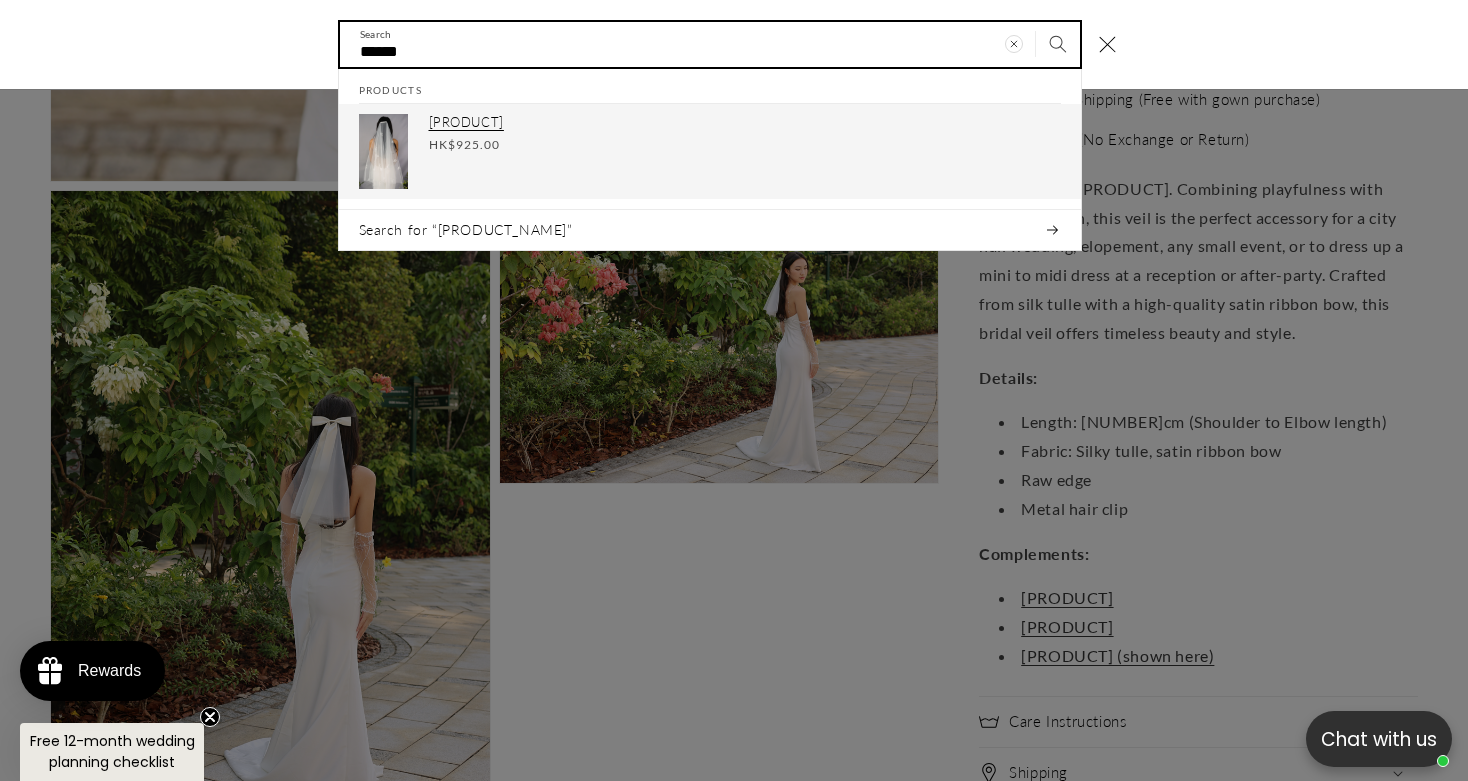 type on "******" 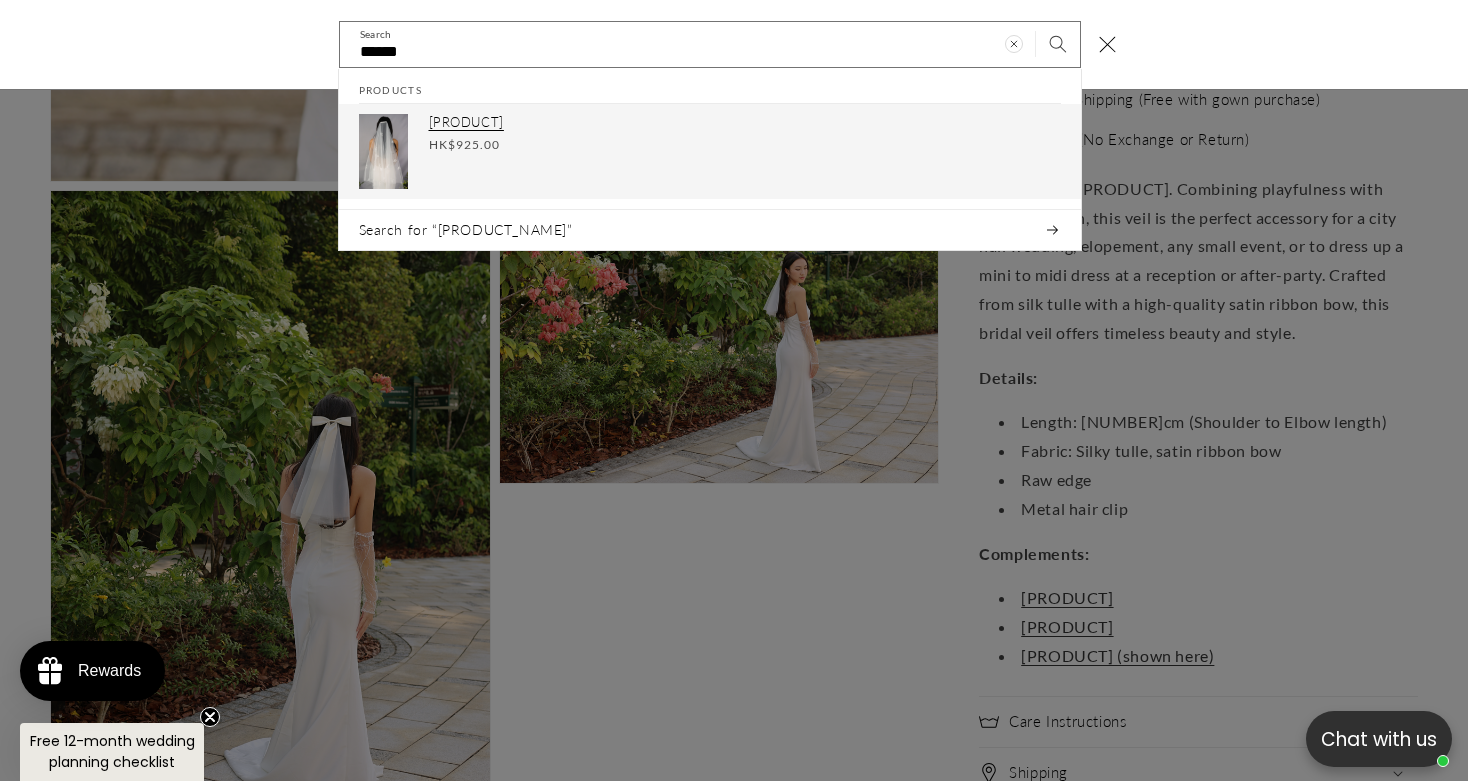 click on "Isabelle Floral Veil" at bounding box center (745, 123) 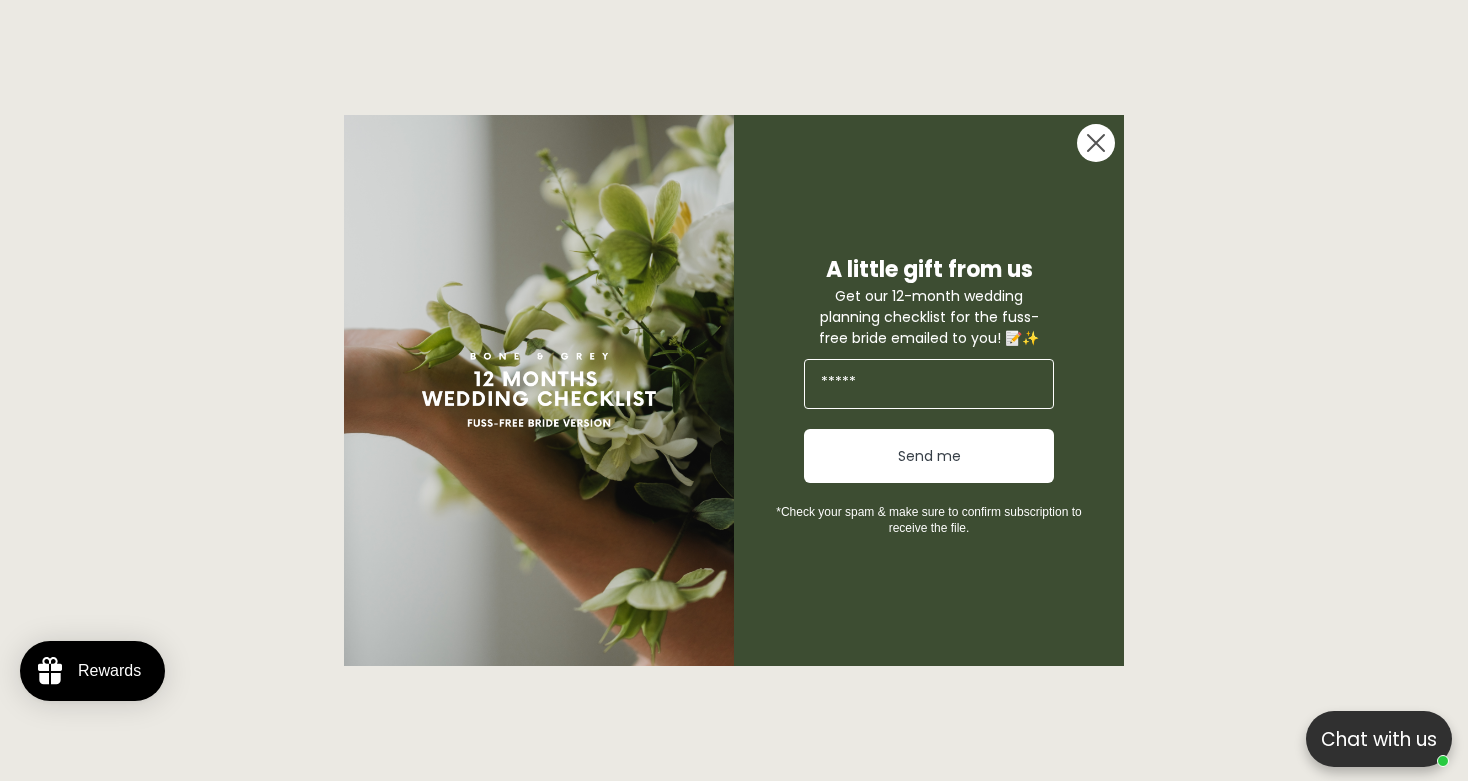 scroll, scrollTop: 0, scrollLeft: 0, axis: both 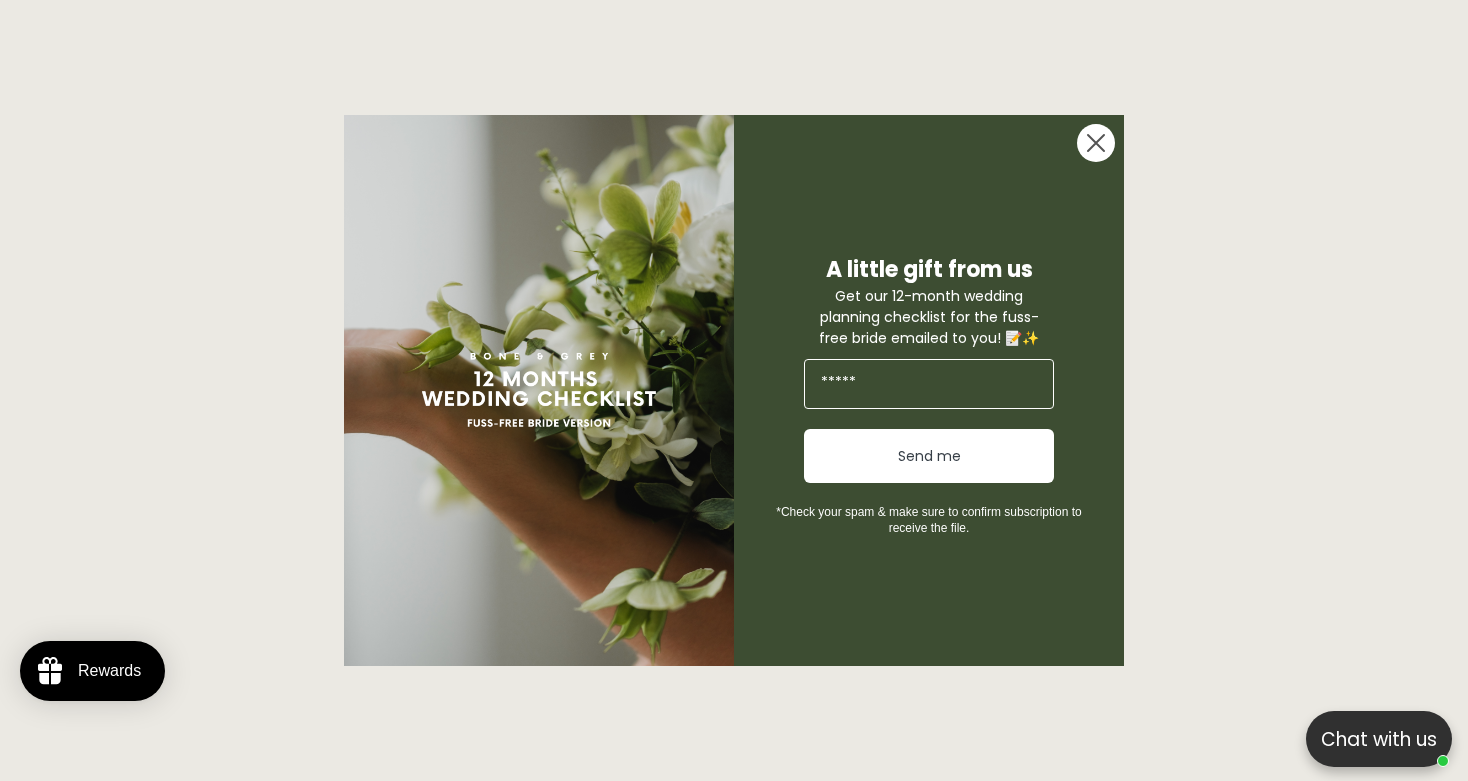 click at bounding box center [1096, 143] 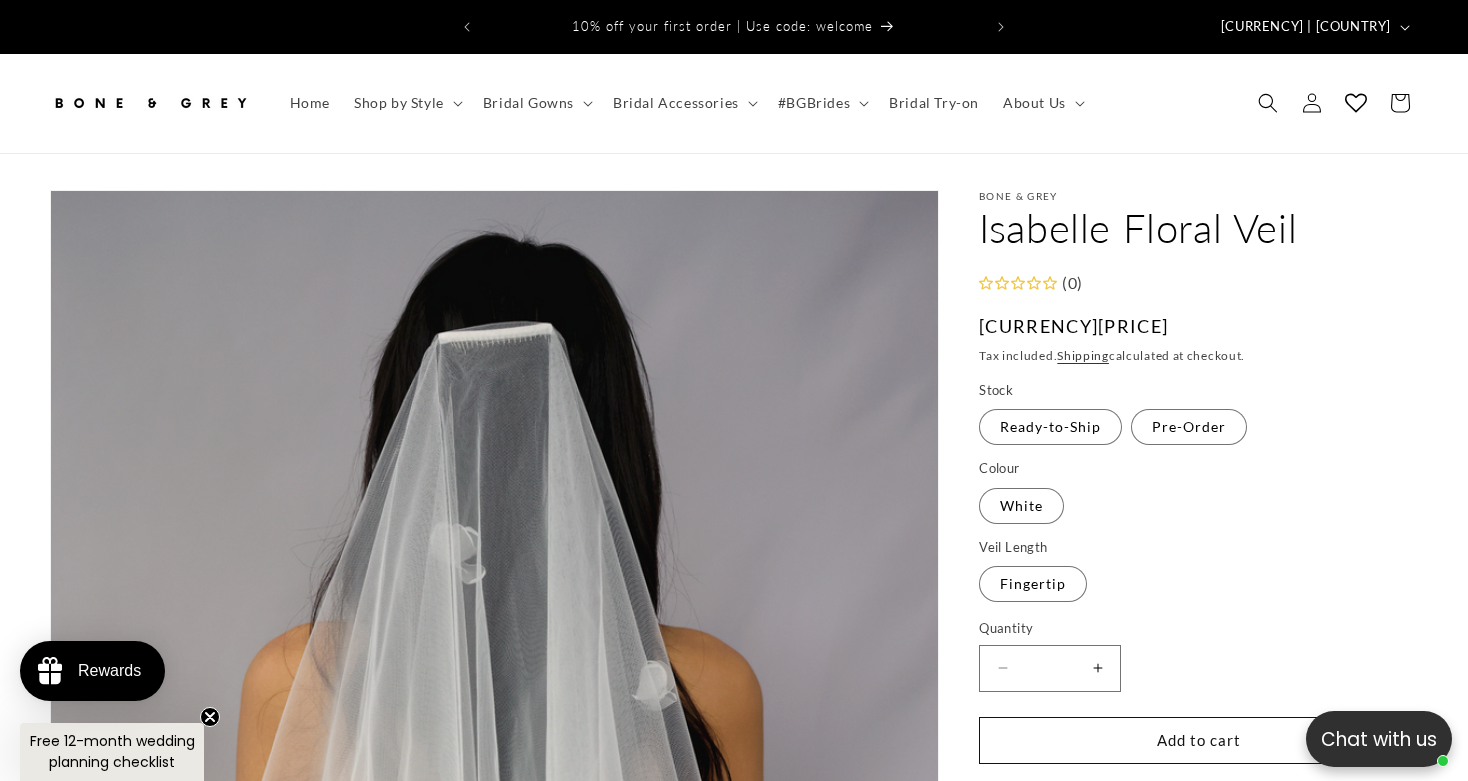 scroll, scrollTop: 0, scrollLeft: 0, axis: both 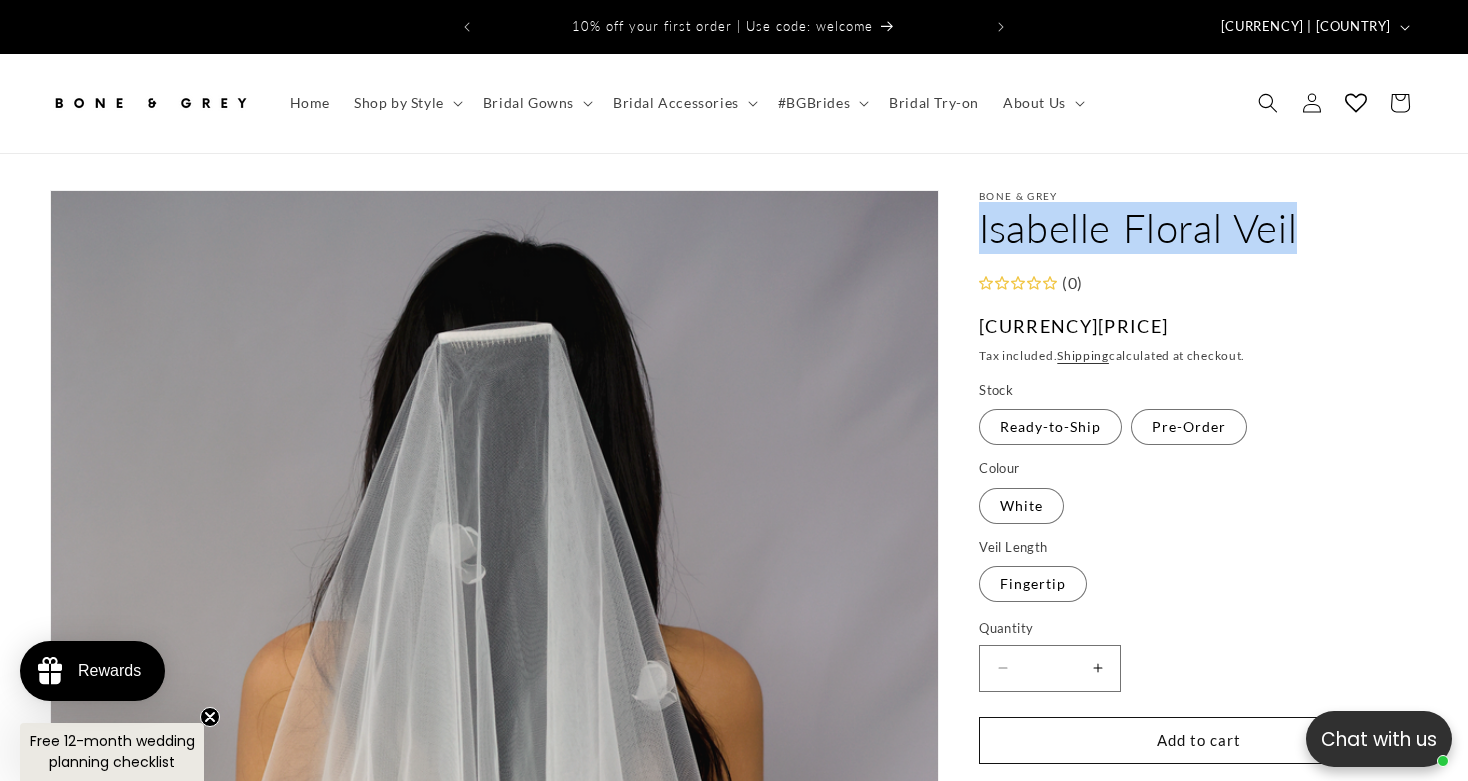 drag, startPoint x: 978, startPoint y: 212, endPoint x: 1412, endPoint y: 214, distance: 434.0046 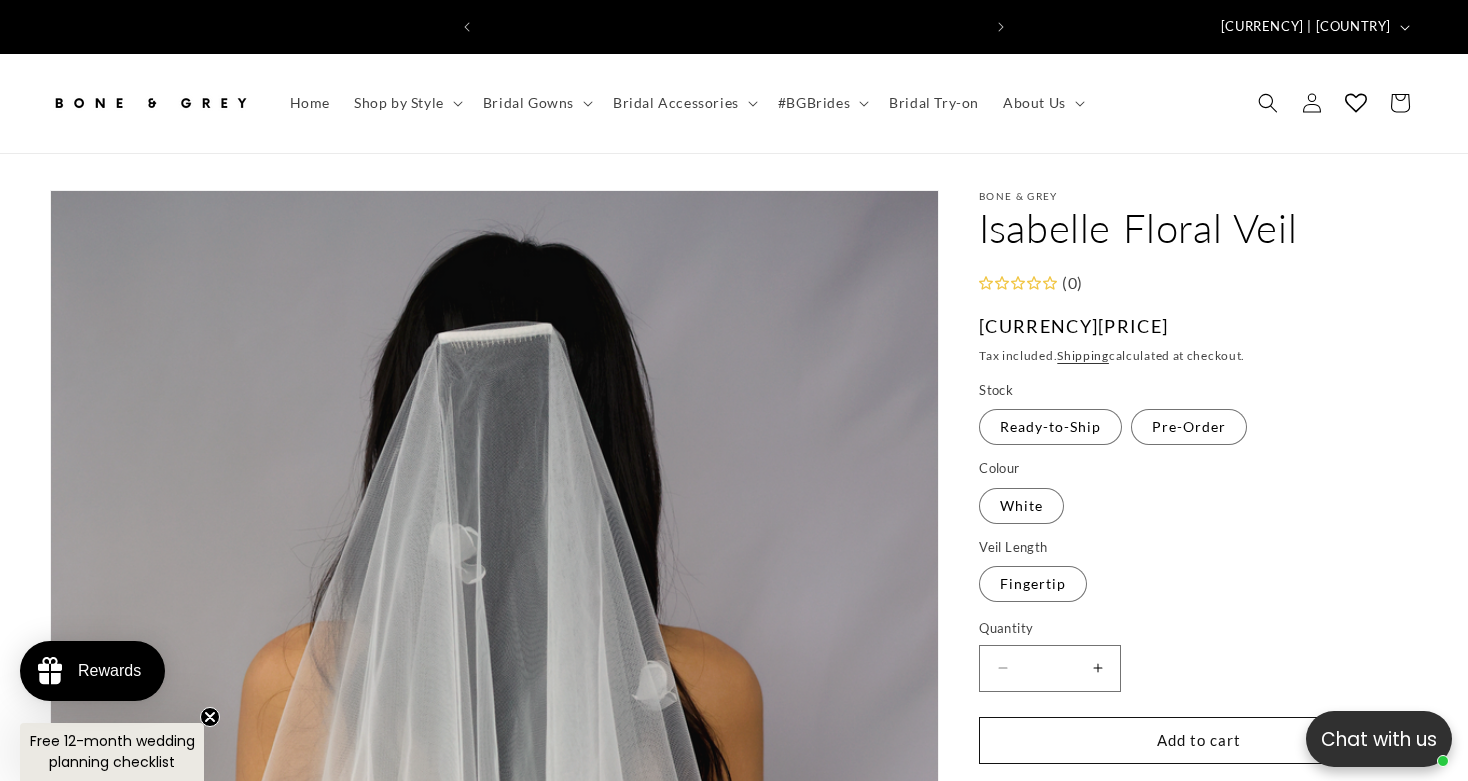 scroll, scrollTop: 0, scrollLeft: 497, axis: horizontal 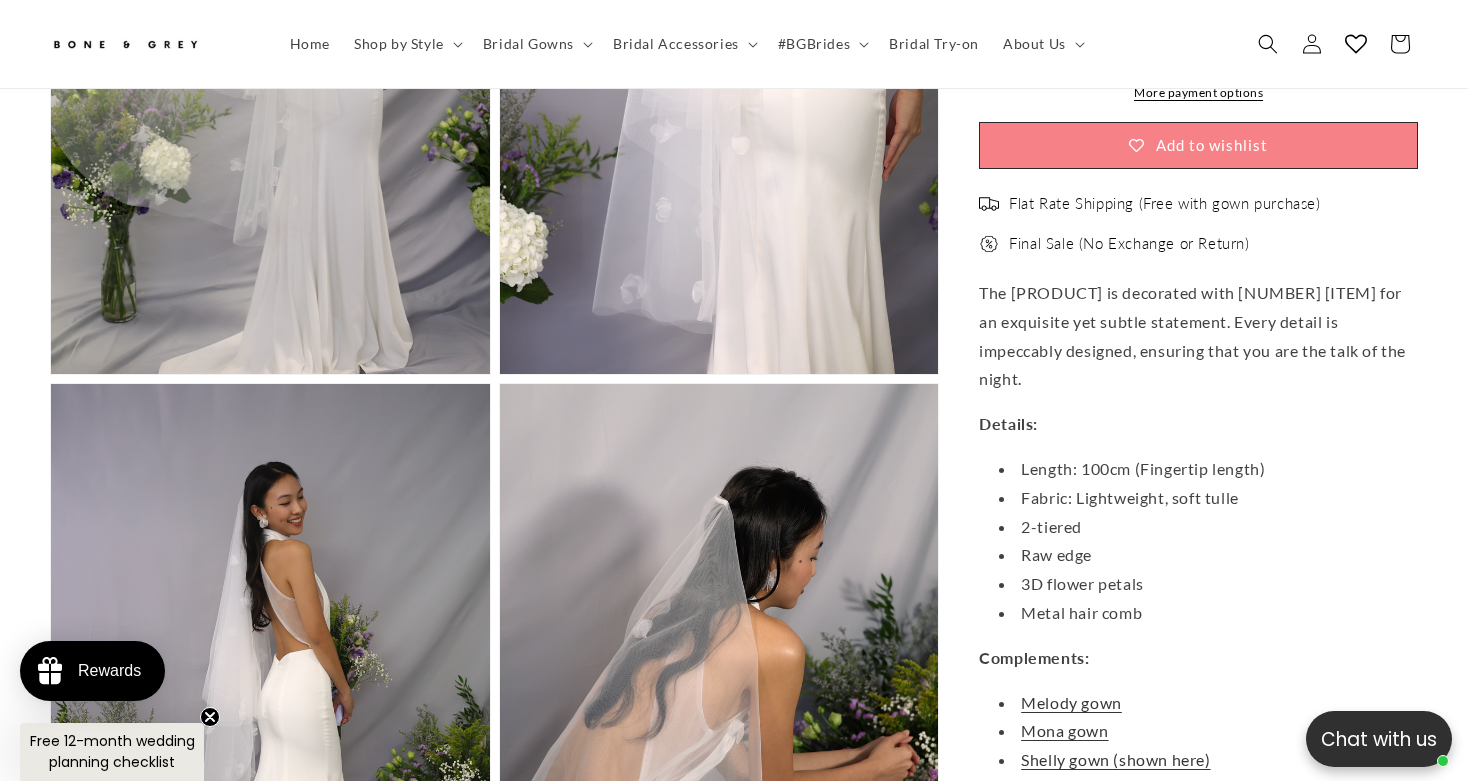 drag, startPoint x: 981, startPoint y: 248, endPoint x: 1039, endPoint y: 387, distance: 150.6154 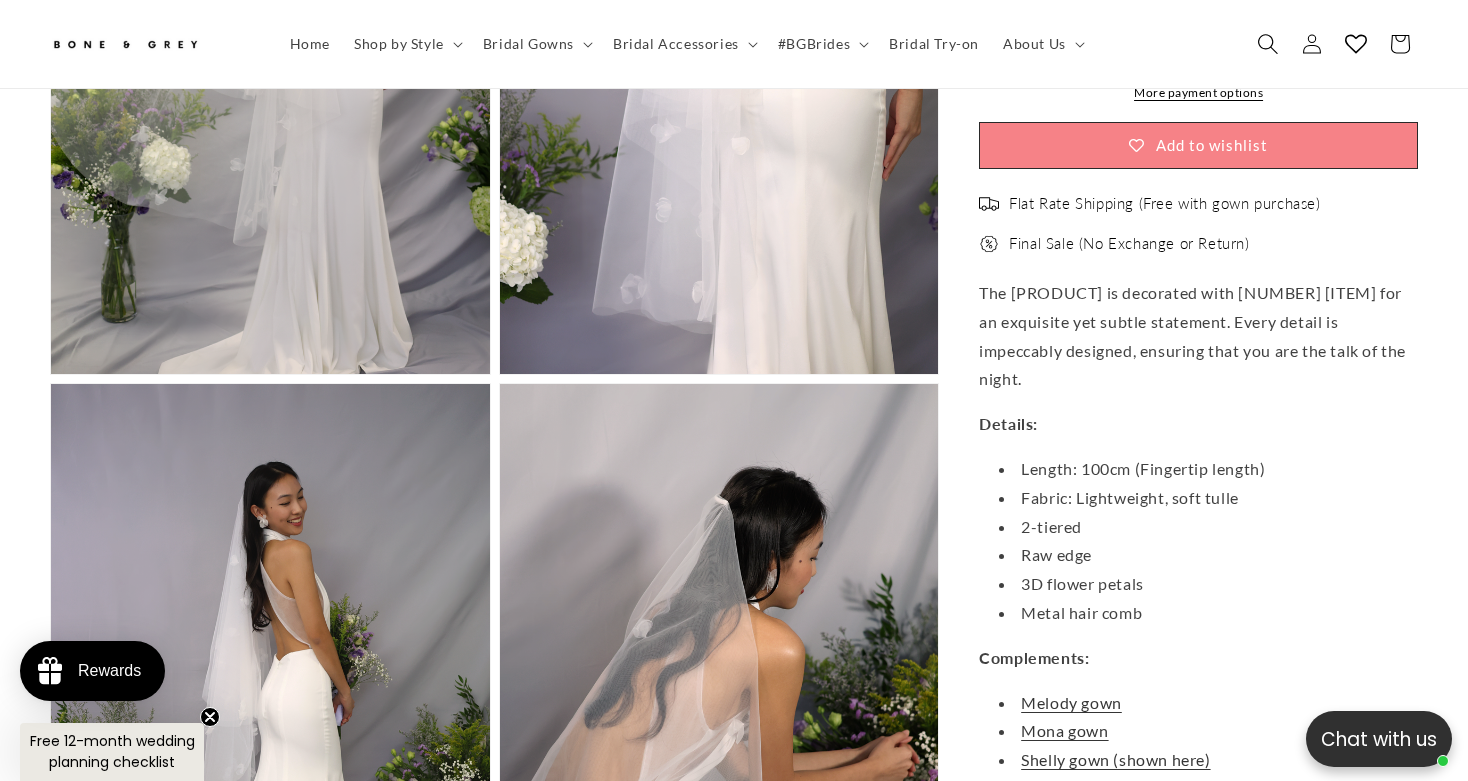 click at bounding box center [1267, 43] 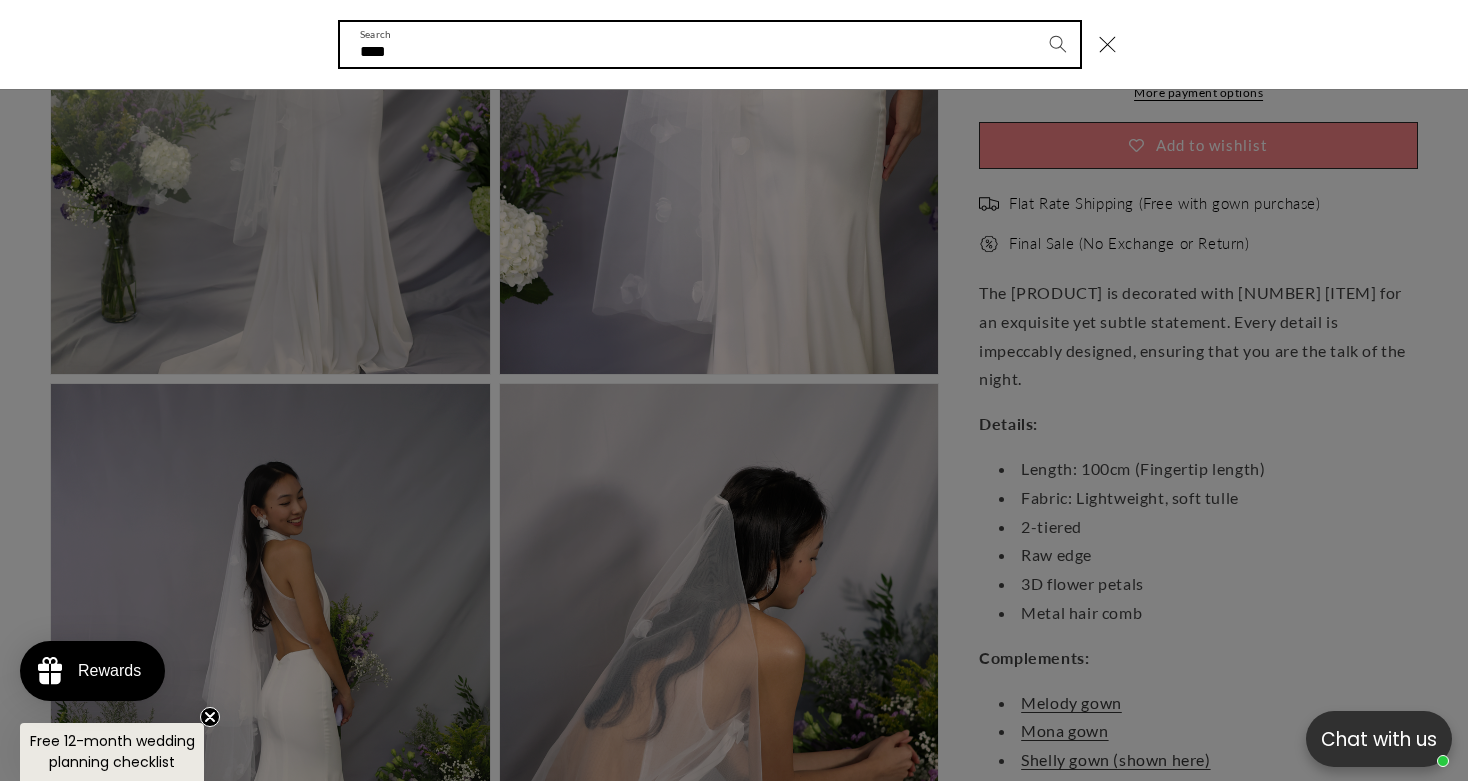 type on "****" 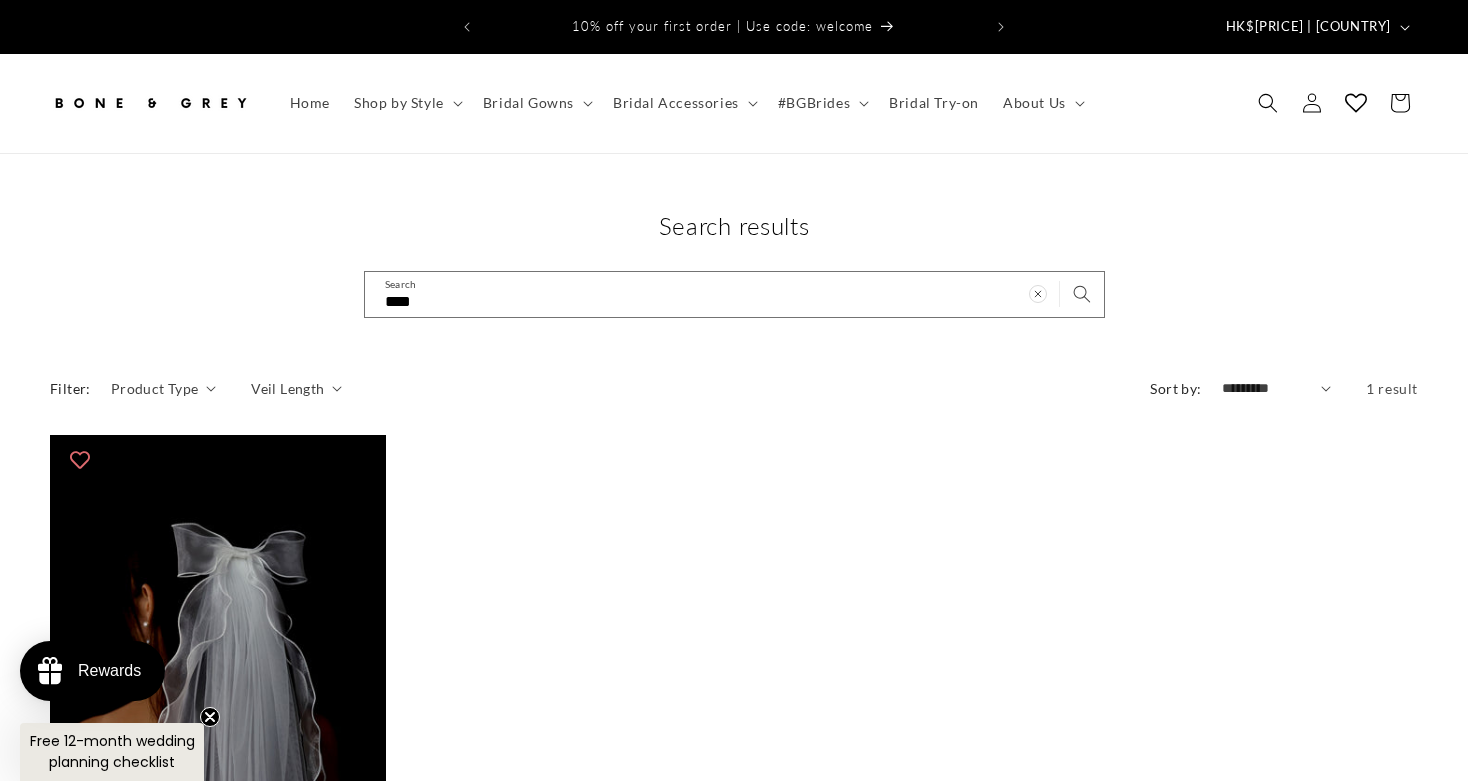 scroll, scrollTop: 0, scrollLeft: 0, axis: both 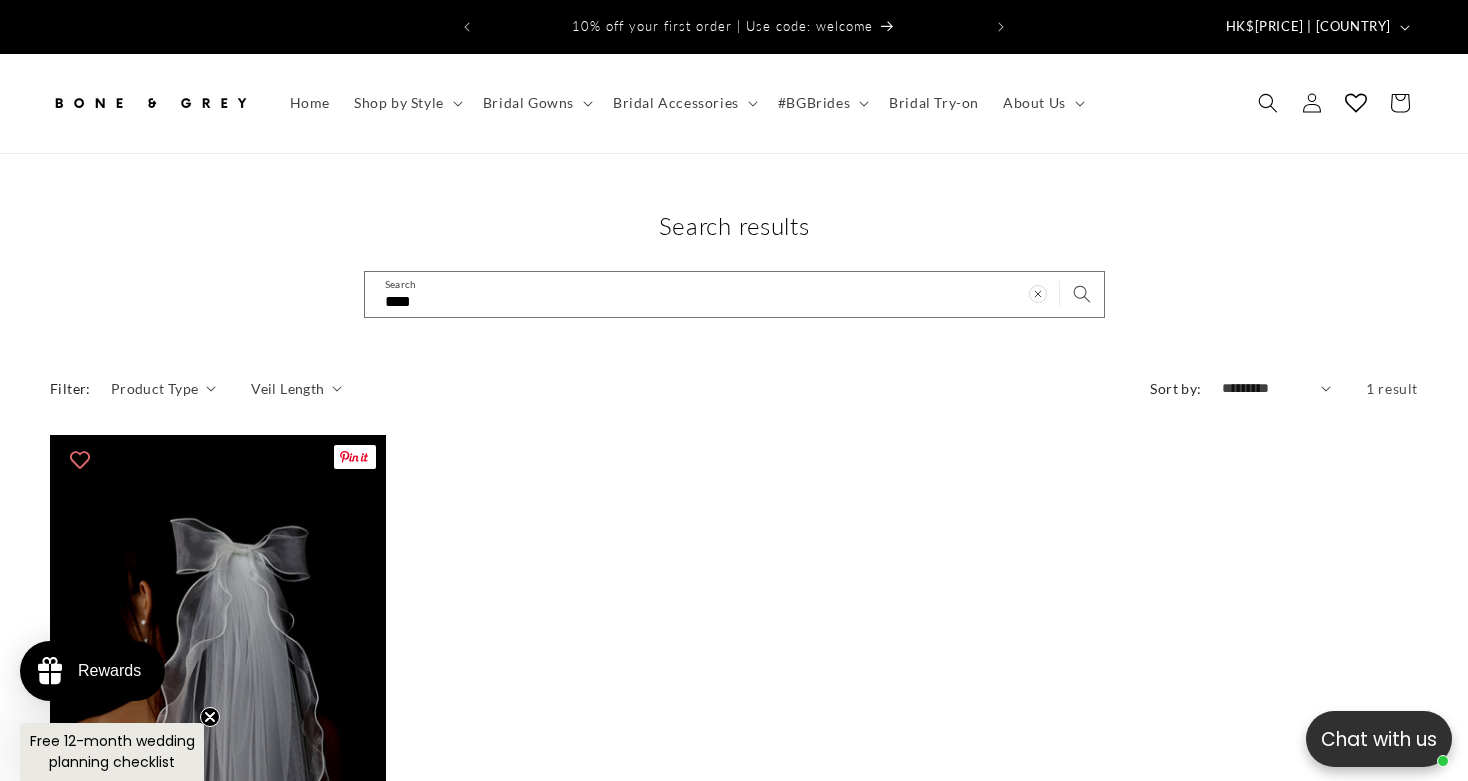 click on "Yuna Tulle & Organza Ribbon Veil" at bounding box center (218, 964) 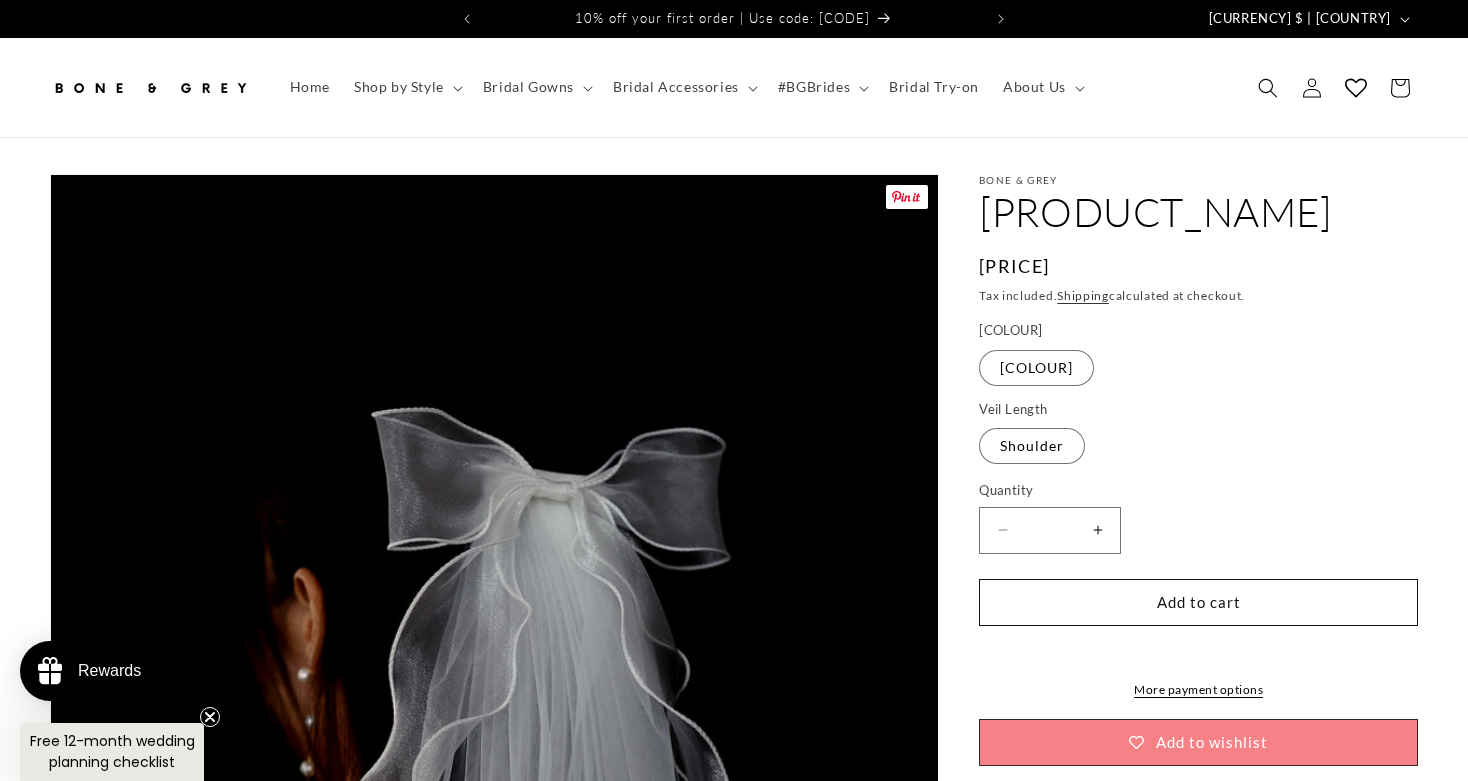scroll, scrollTop: 0, scrollLeft: 0, axis: both 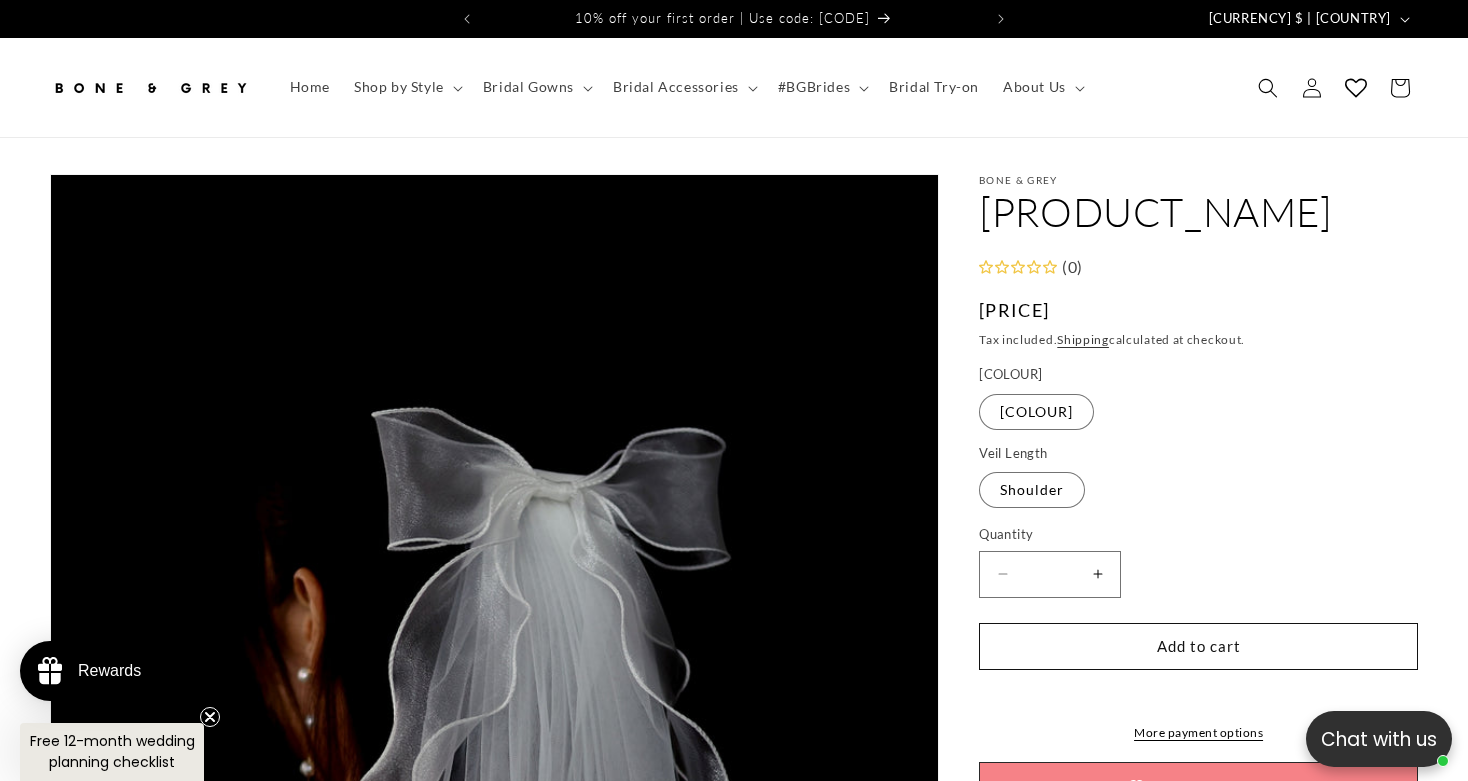 drag, startPoint x: 979, startPoint y: 211, endPoint x: 1221, endPoint y: 250, distance: 245.12242 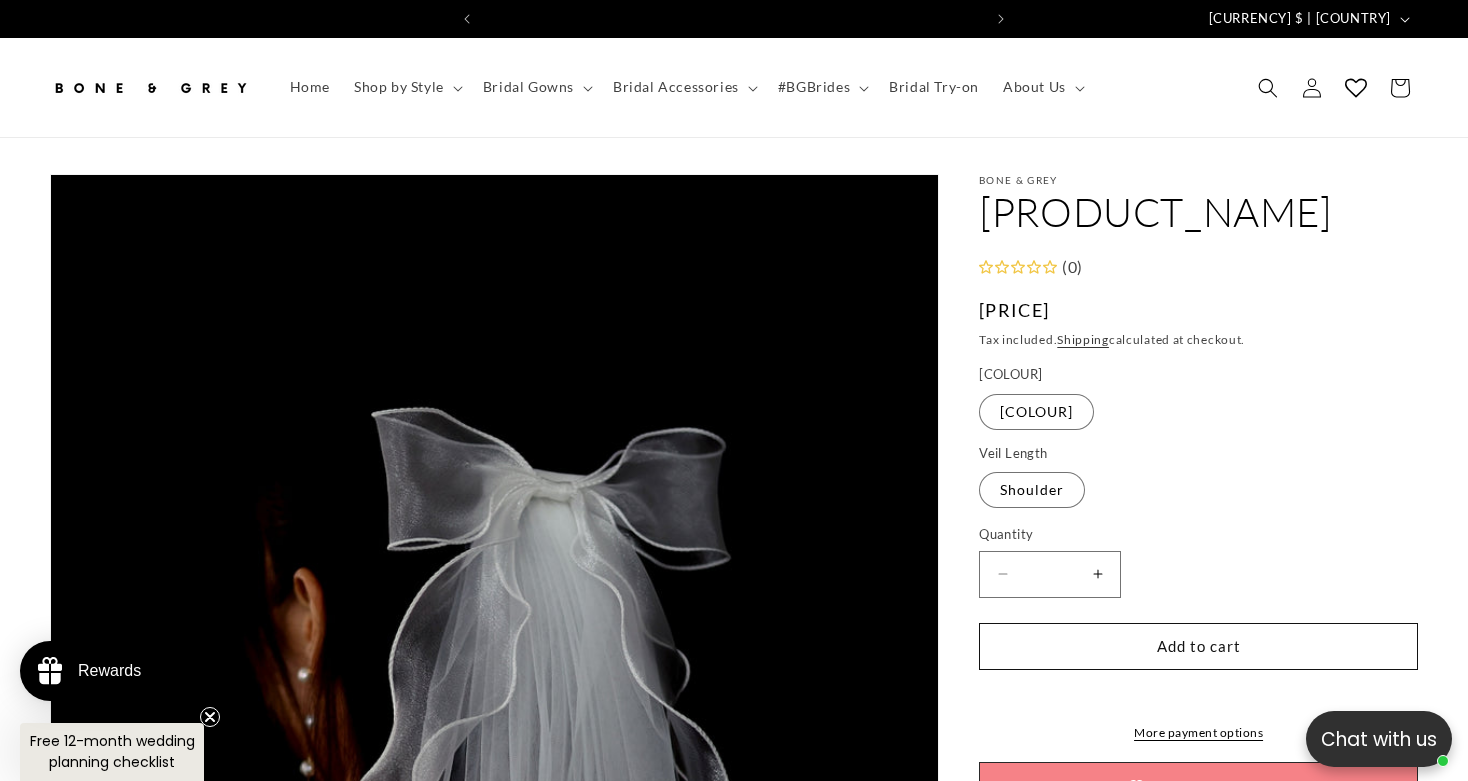 scroll, scrollTop: 0, scrollLeft: 994, axis: horizontal 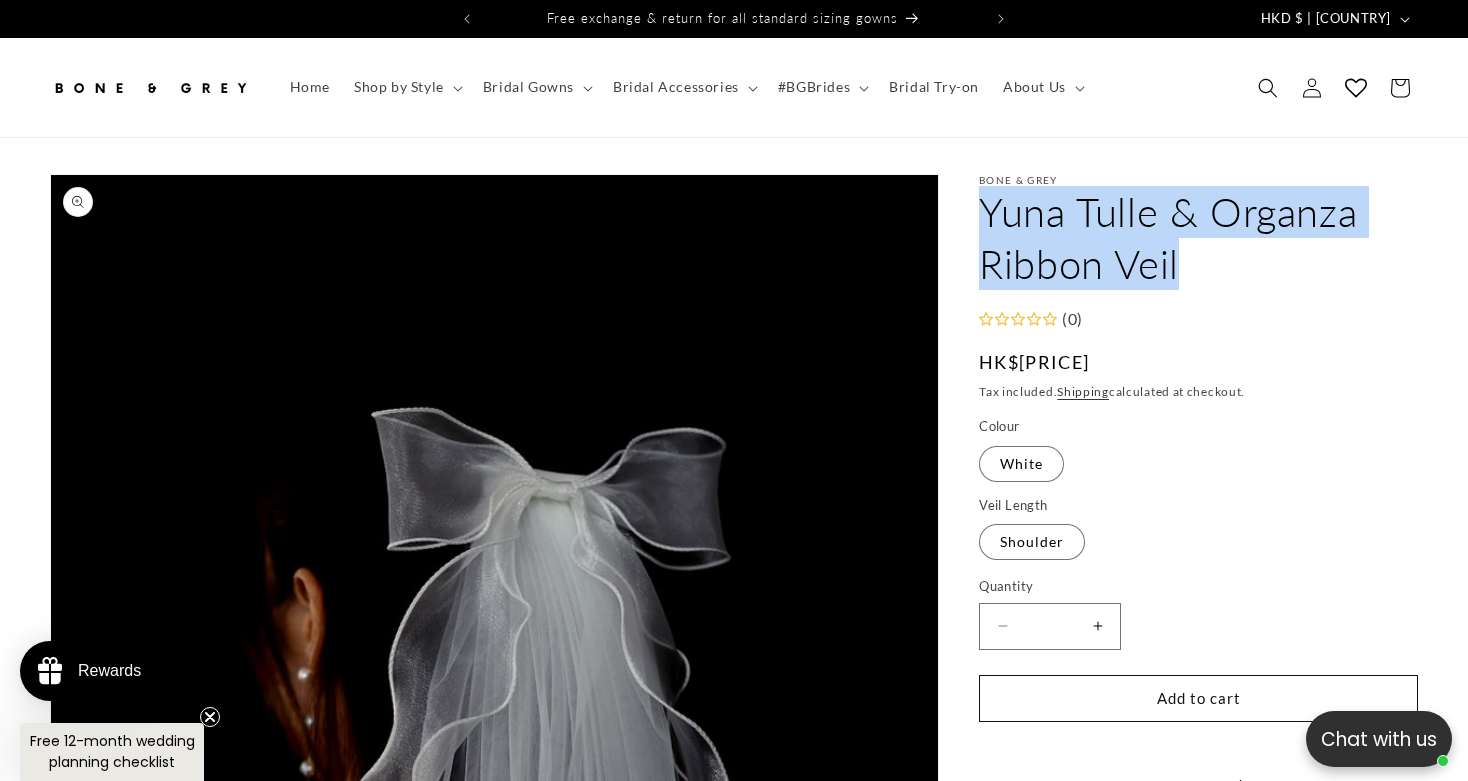 drag, startPoint x: 1185, startPoint y: 257, endPoint x: 969, endPoint y: 211, distance: 220.84384 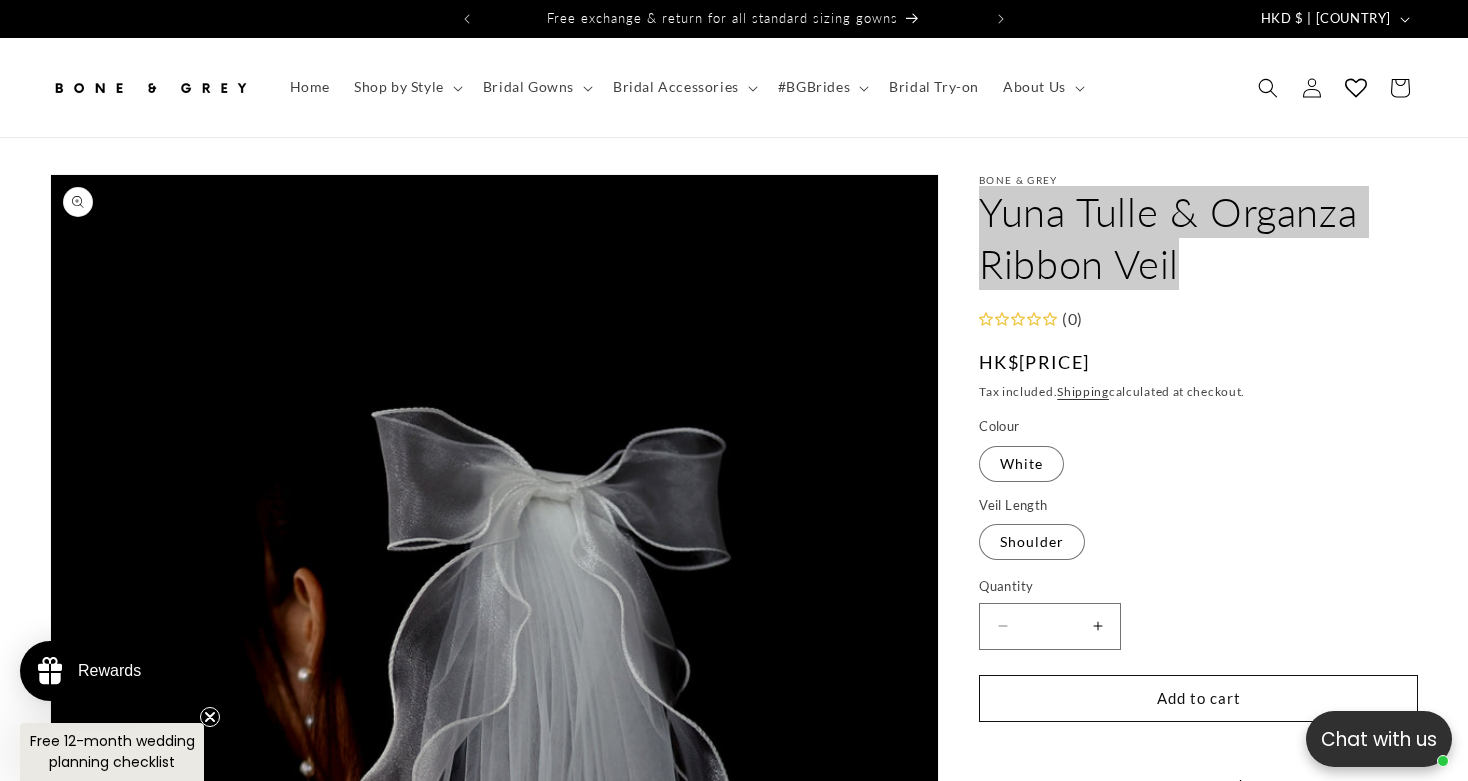 scroll, scrollTop: 0, scrollLeft: 0, axis: both 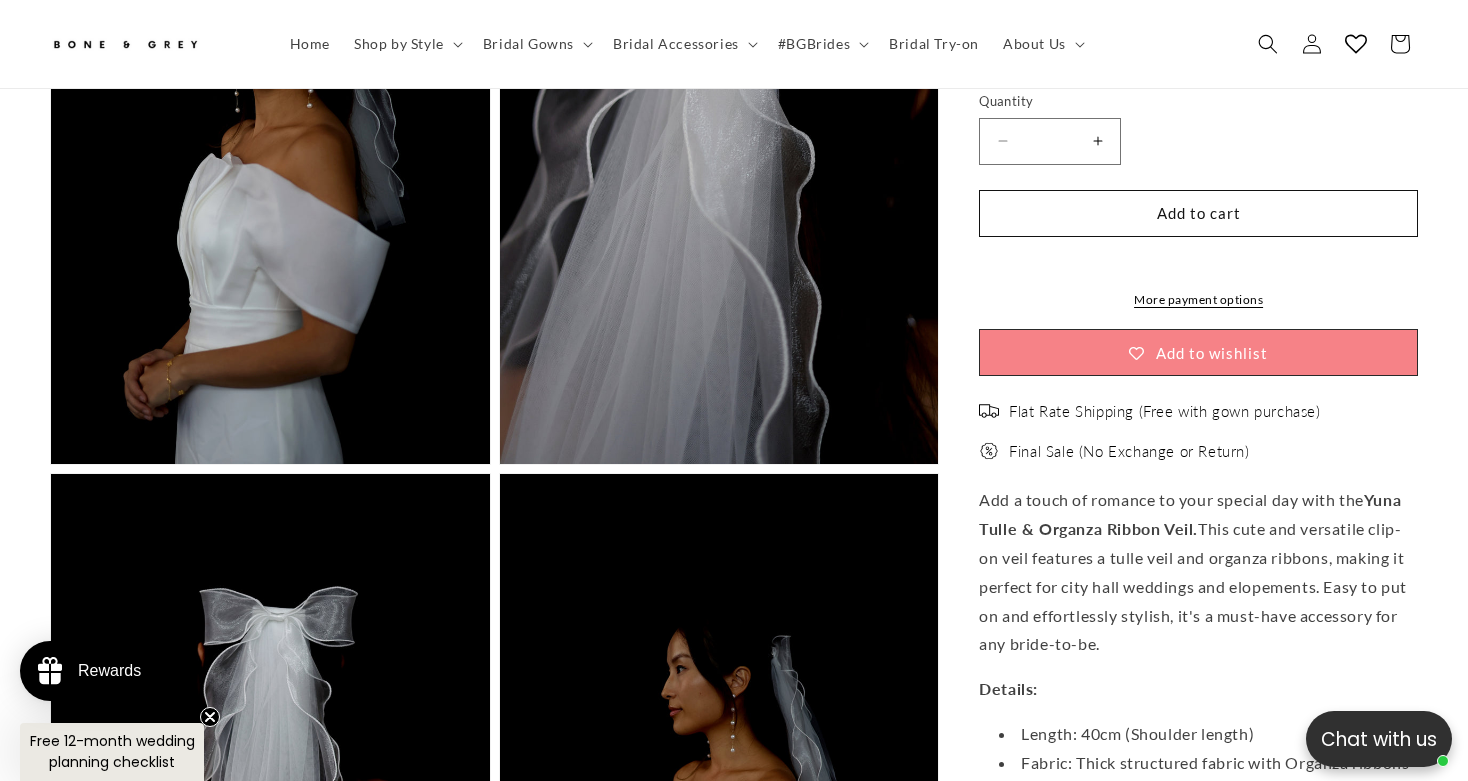 drag, startPoint x: 1114, startPoint y: 649, endPoint x: 951, endPoint y: 496, distance: 223.5576 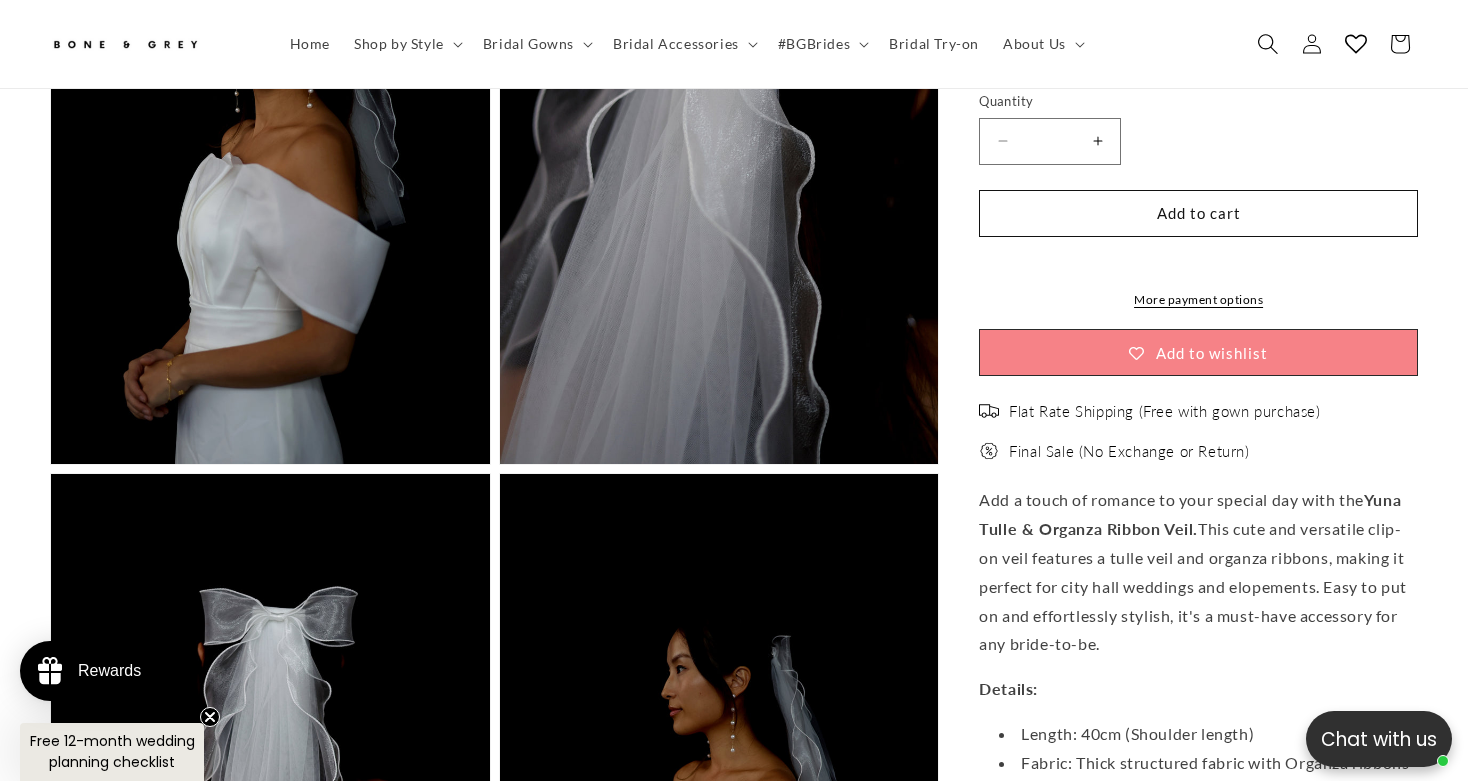 click at bounding box center [1267, 43] 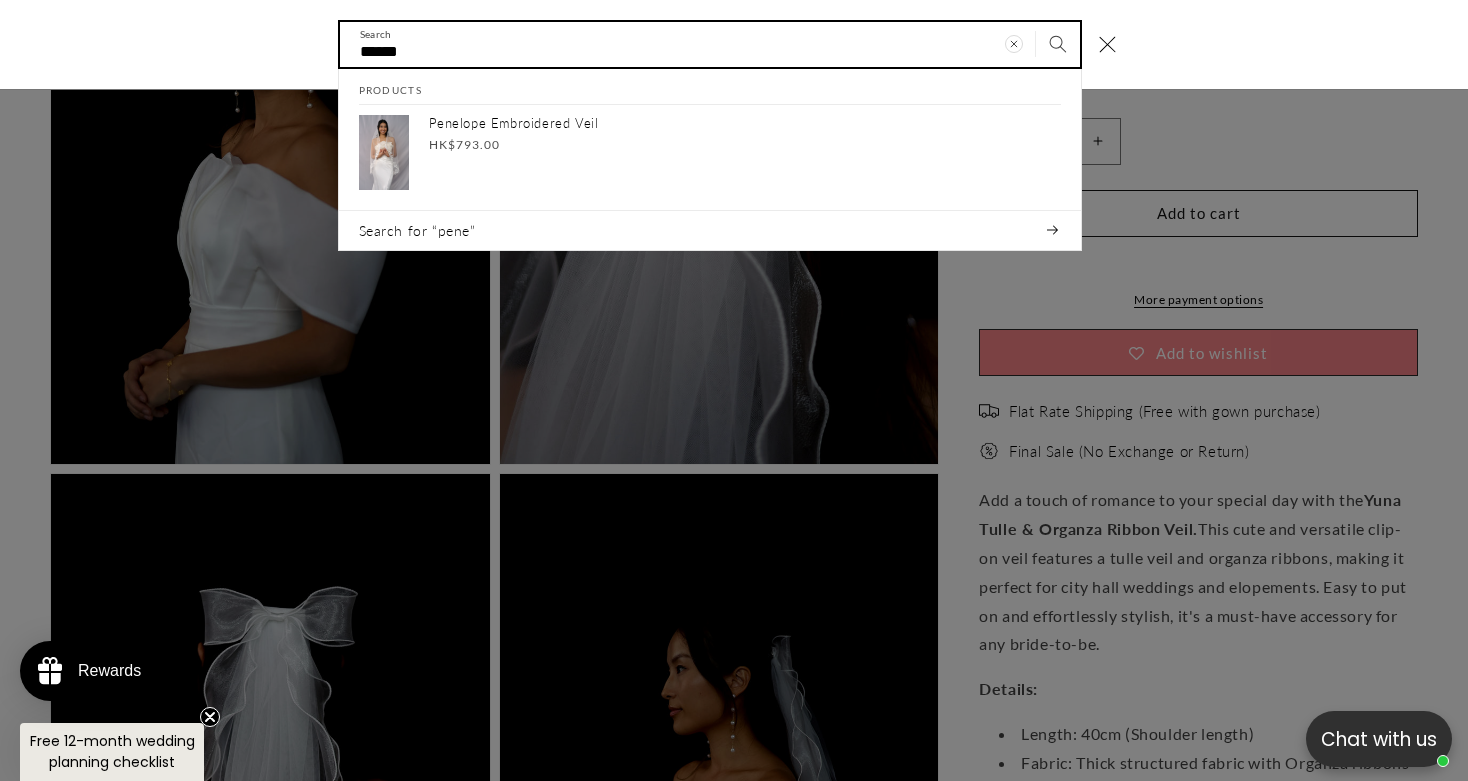 scroll, scrollTop: 0, scrollLeft: 0, axis: both 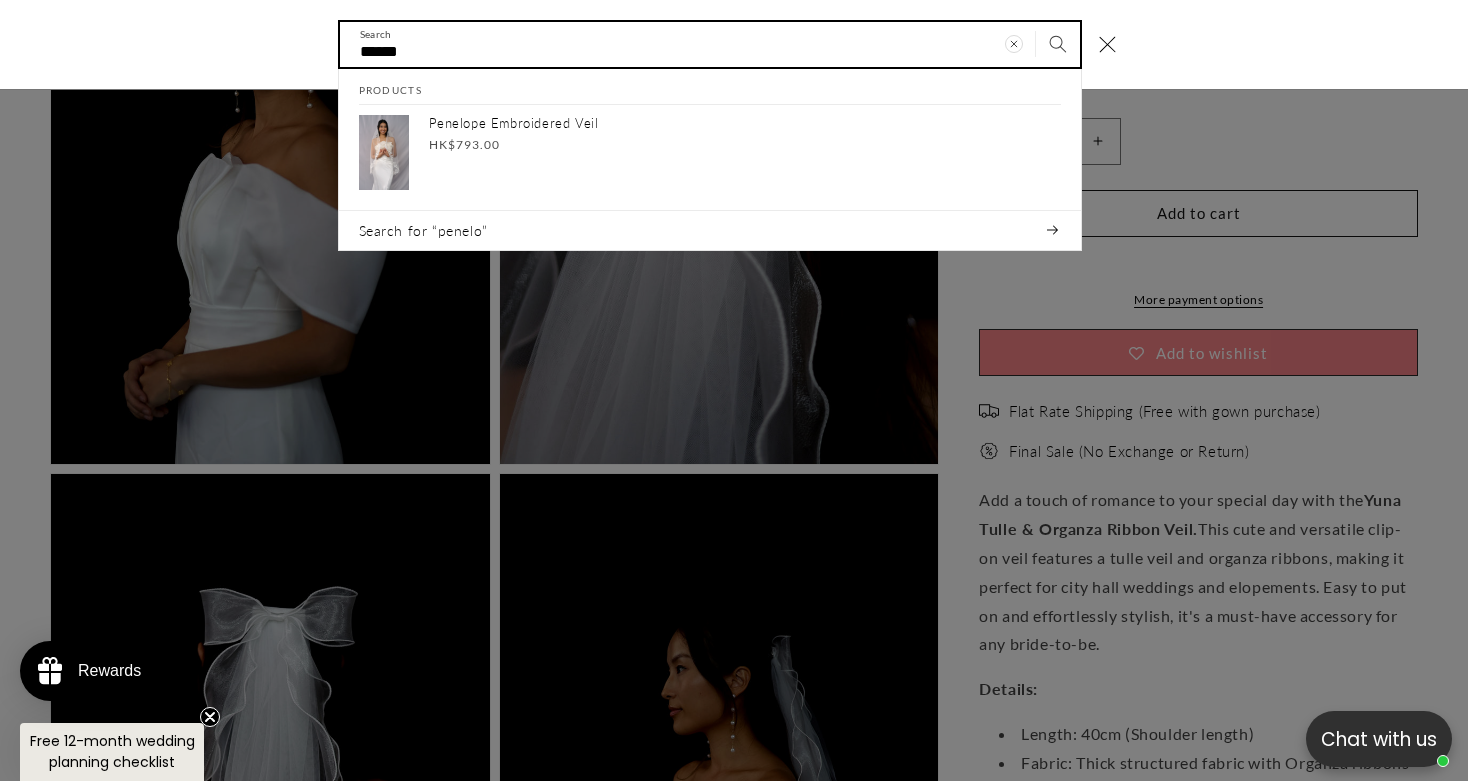 type on "******" 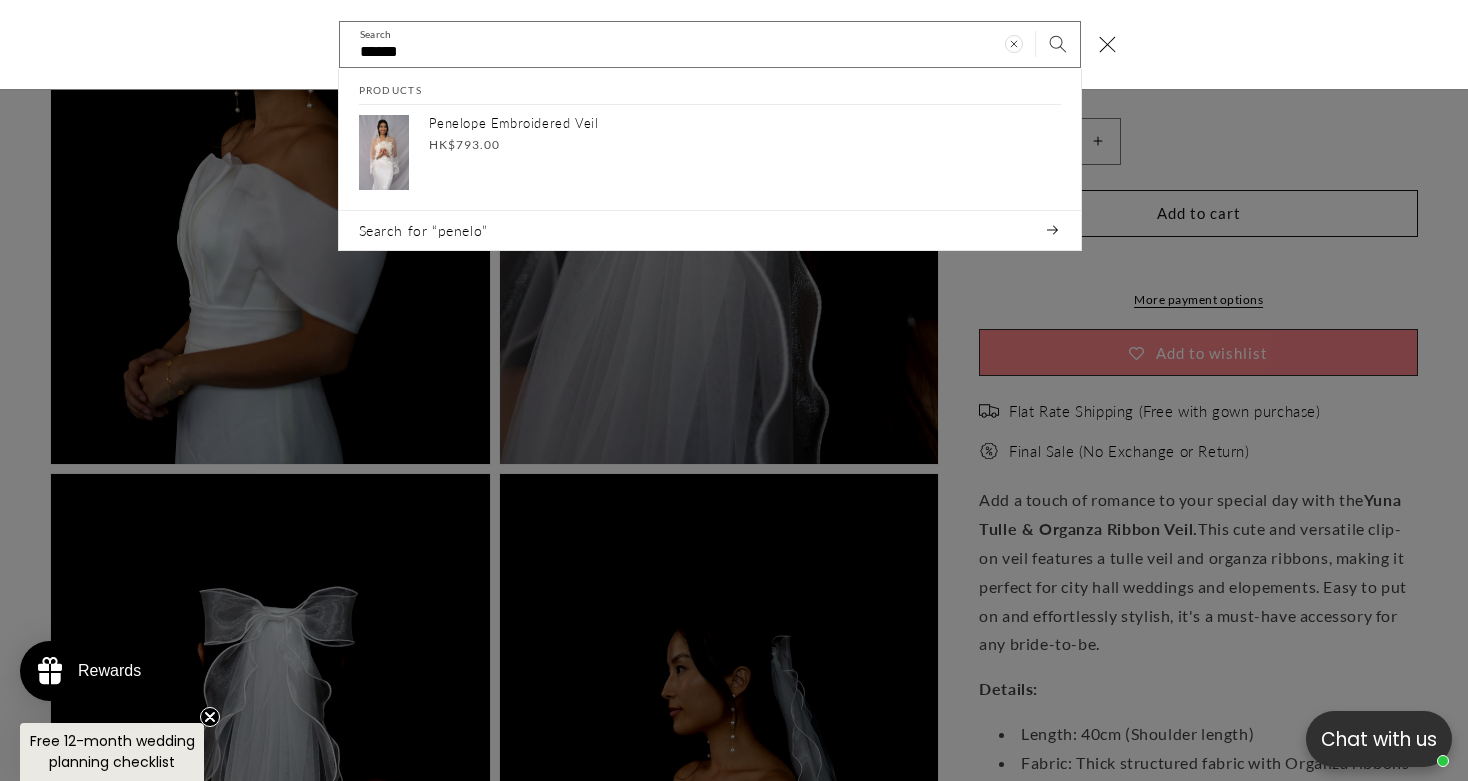 click on "Products" at bounding box center [710, 87] 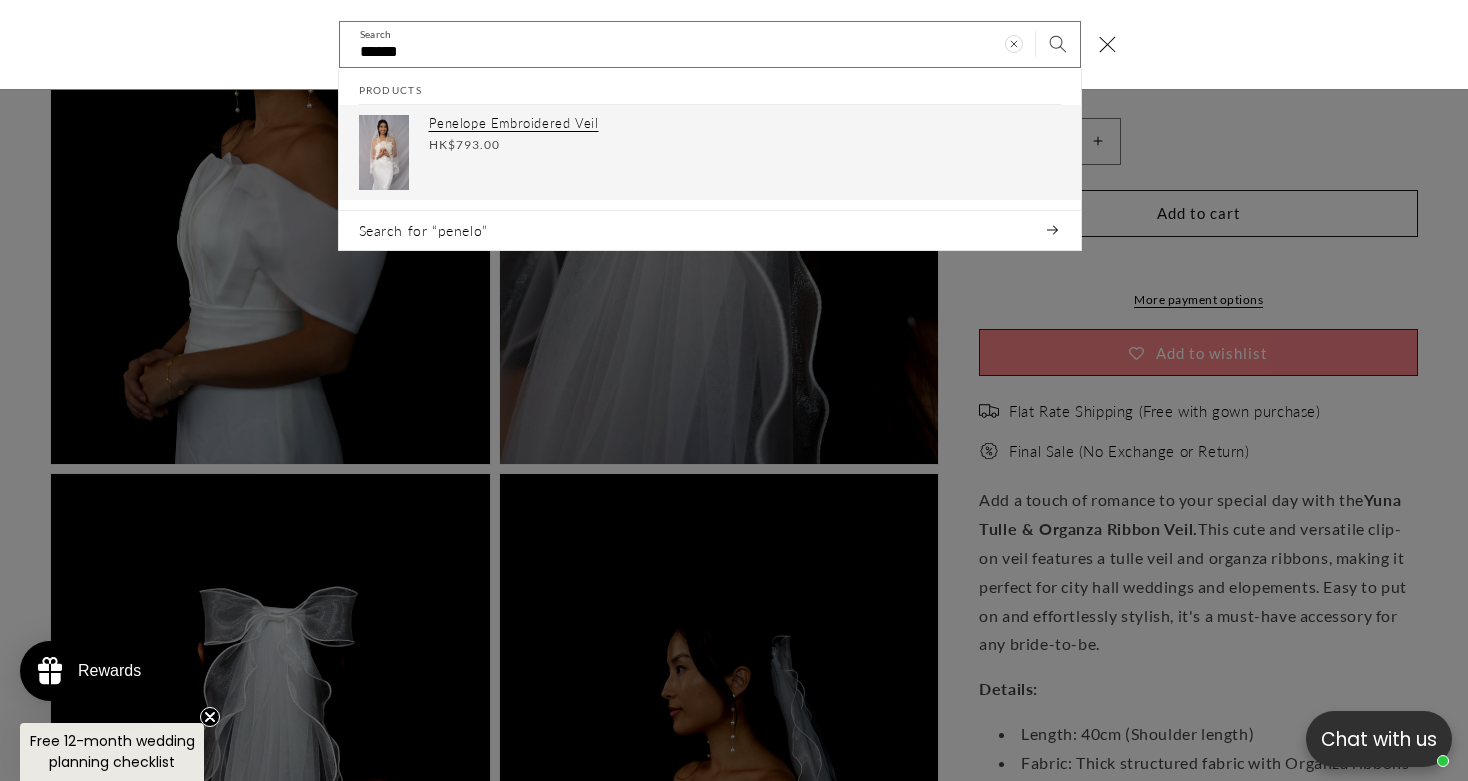 click on "Penelope Embroidered Veil
Regular price
HK$793.00
Regular price
Sale price
HK$793.00
Unit price
/
per" at bounding box center (745, 152) 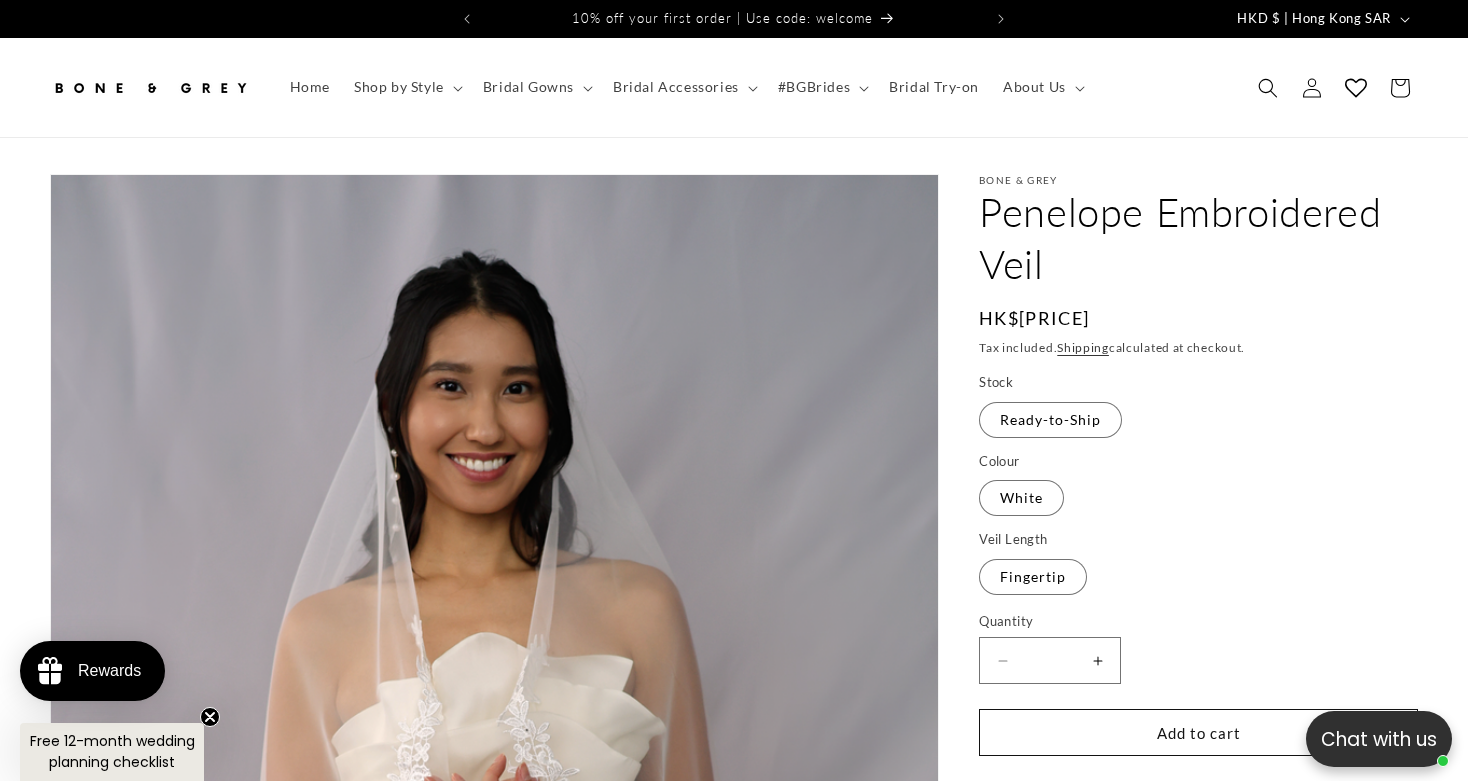 scroll, scrollTop: 0, scrollLeft: 0, axis: both 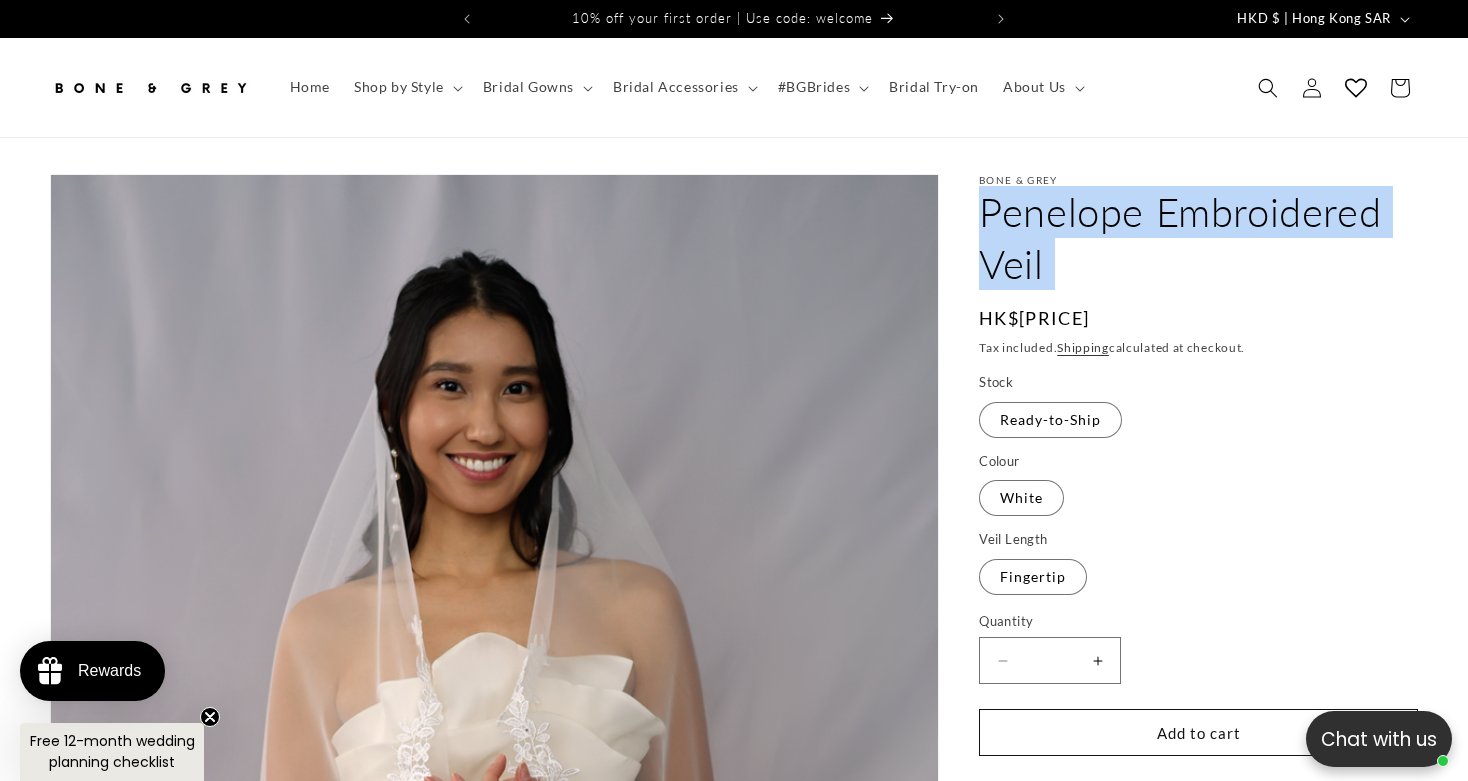 drag, startPoint x: 974, startPoint y: 215, endPoint x: 1074, endPoint y: 295, distance: 128.06248 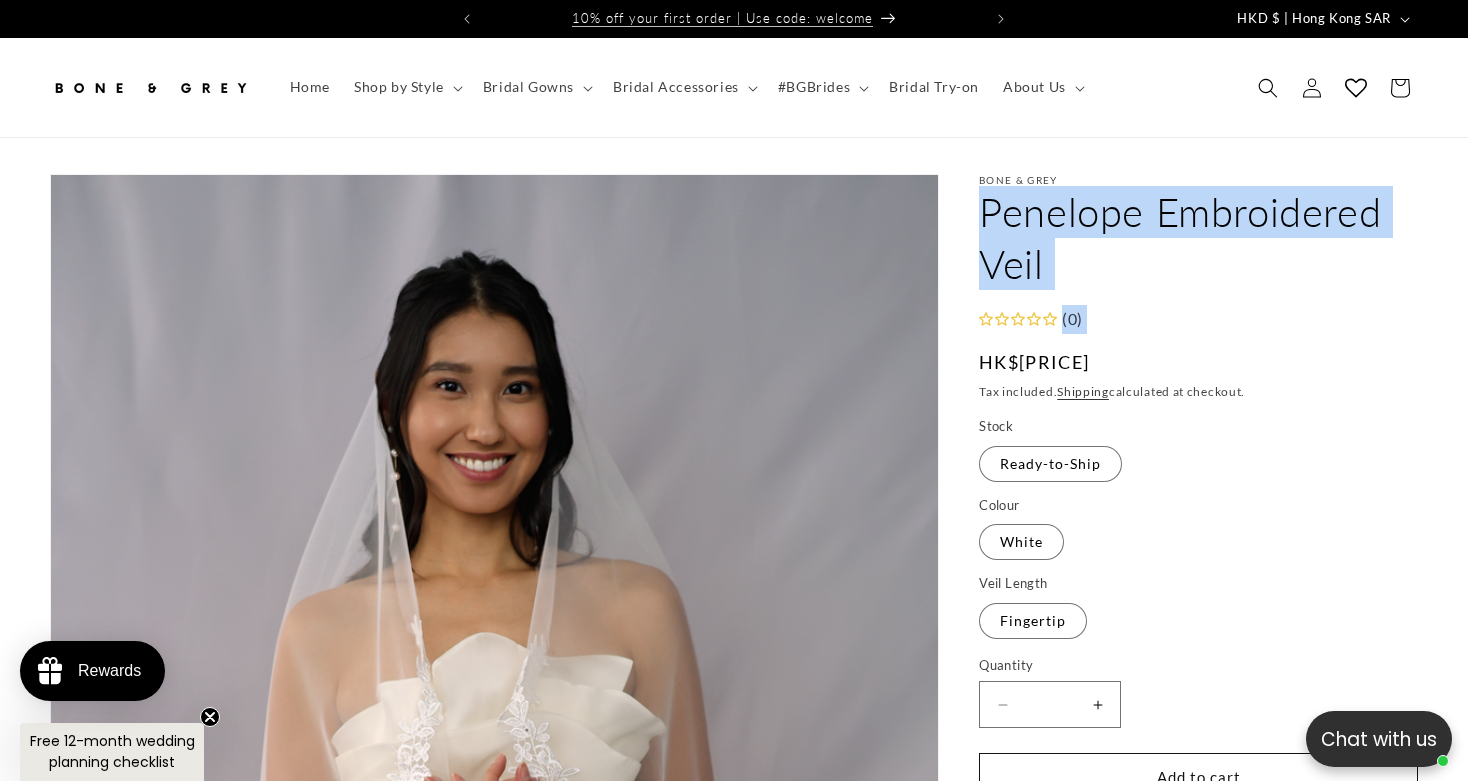 scroll, scrollTop: 0, scrollLeft: 0, axis: both 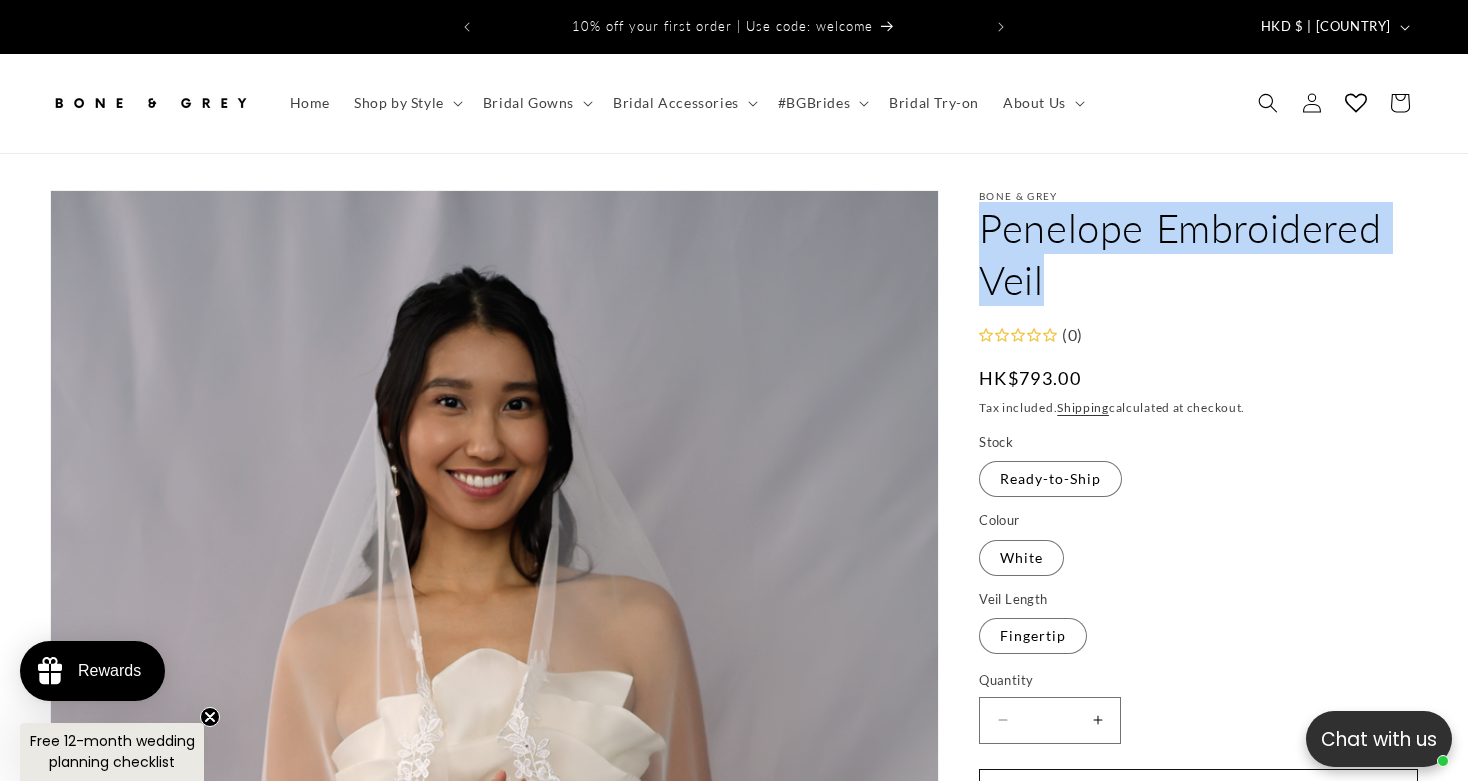 drag, startPoint x: 1090, startPoint y: 248, endPoint x: 973, endPoint y: 223, distance: 119.64113 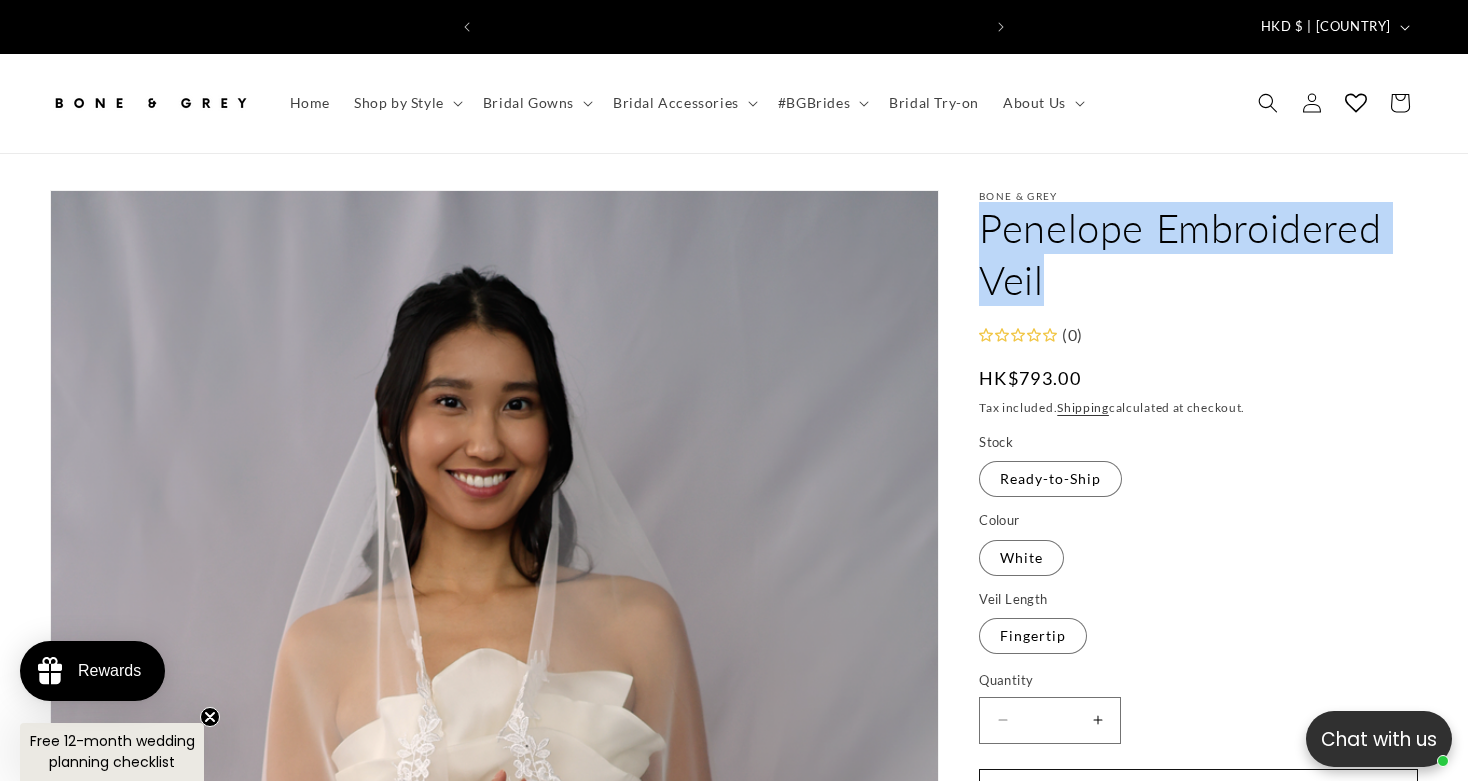 scroll, scrollTop: 0, scrollLeft: 497, axis: horizontal 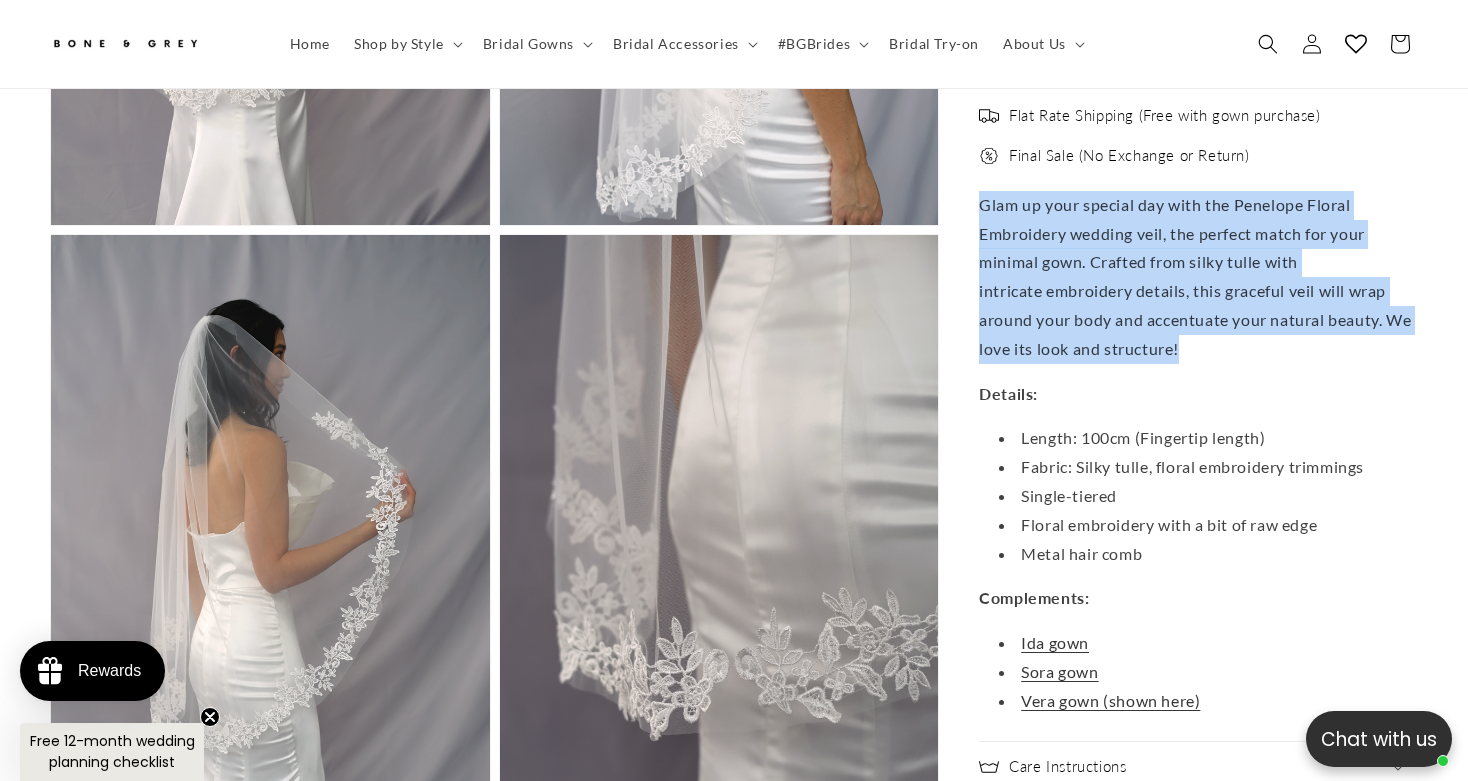 drag, startPoint x: 1195, startPoint y: 332, endPoint x: 971, endPoint y: 192, distance: 264.15146 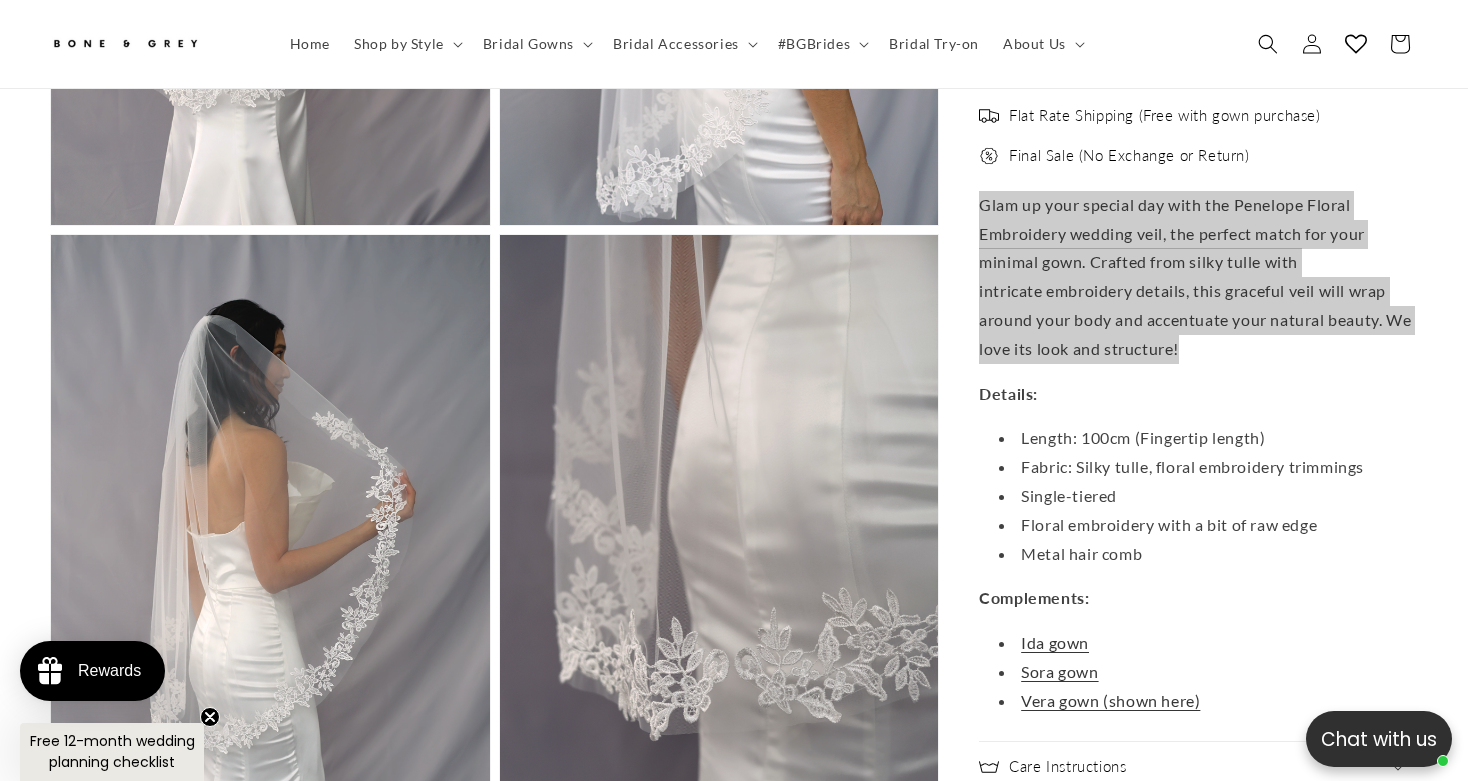 scroll, scrollTop: 0, scrollLeft: 0, axis: both 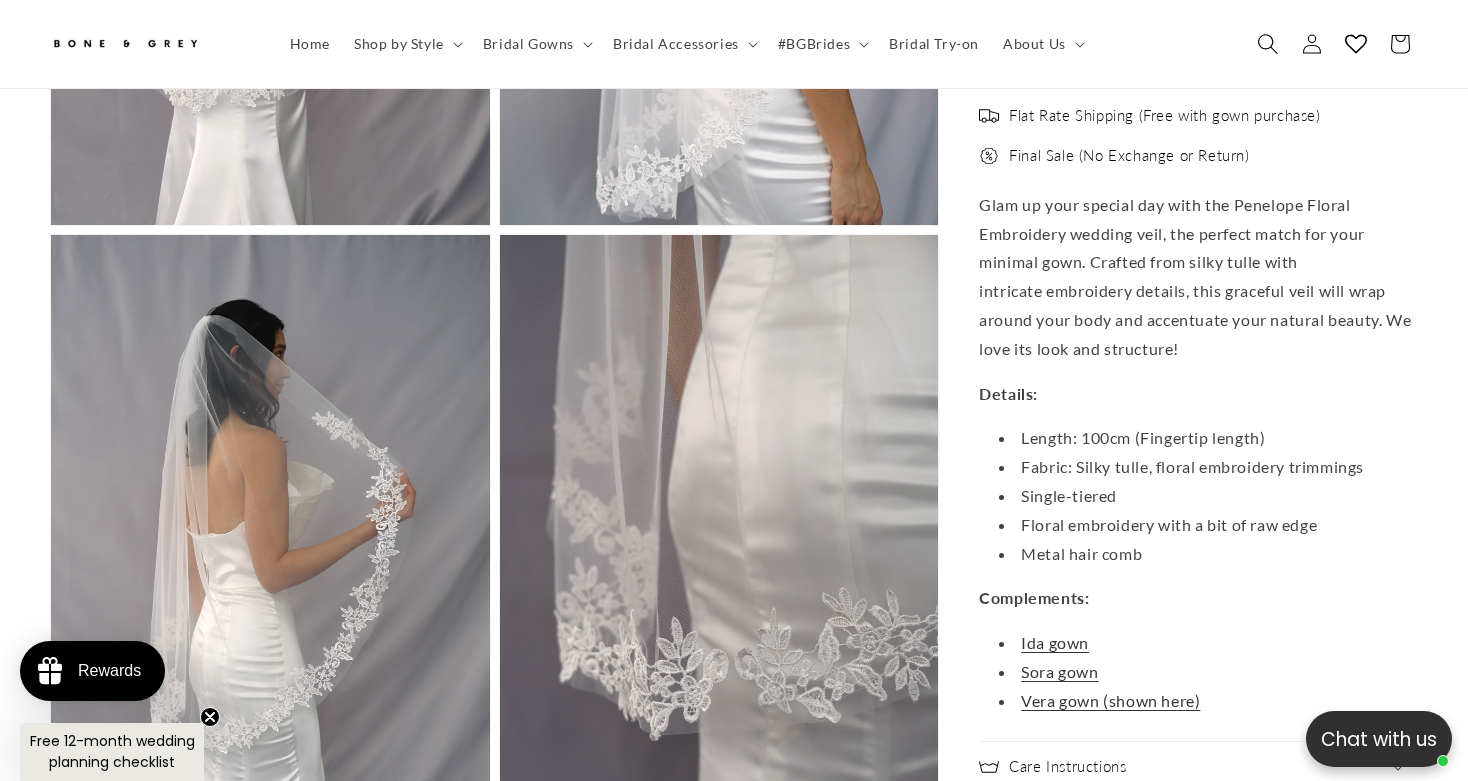 click at bounding box center (1267, 43) 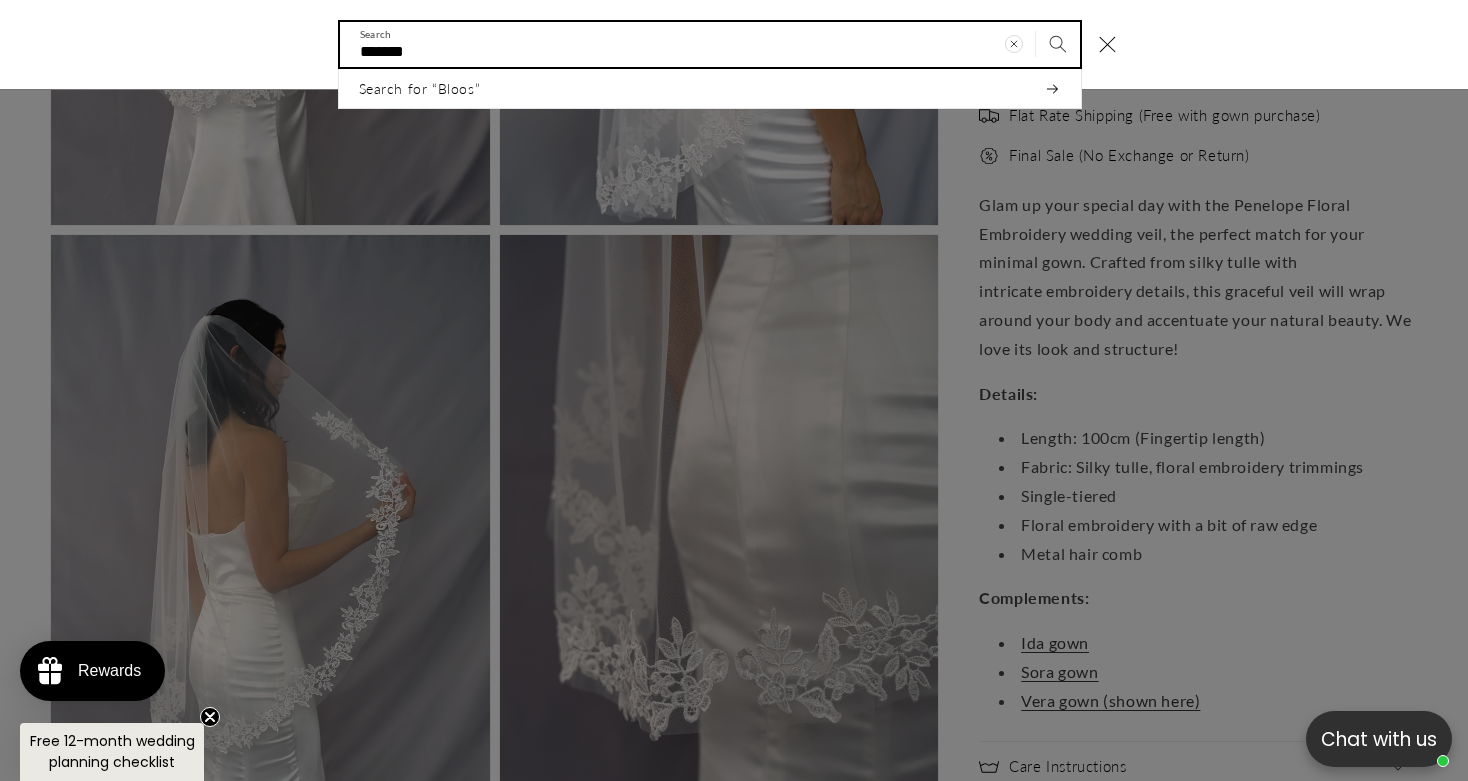 scroll, scrollTop: 0, scrollLeft: 497, axis: horizontal 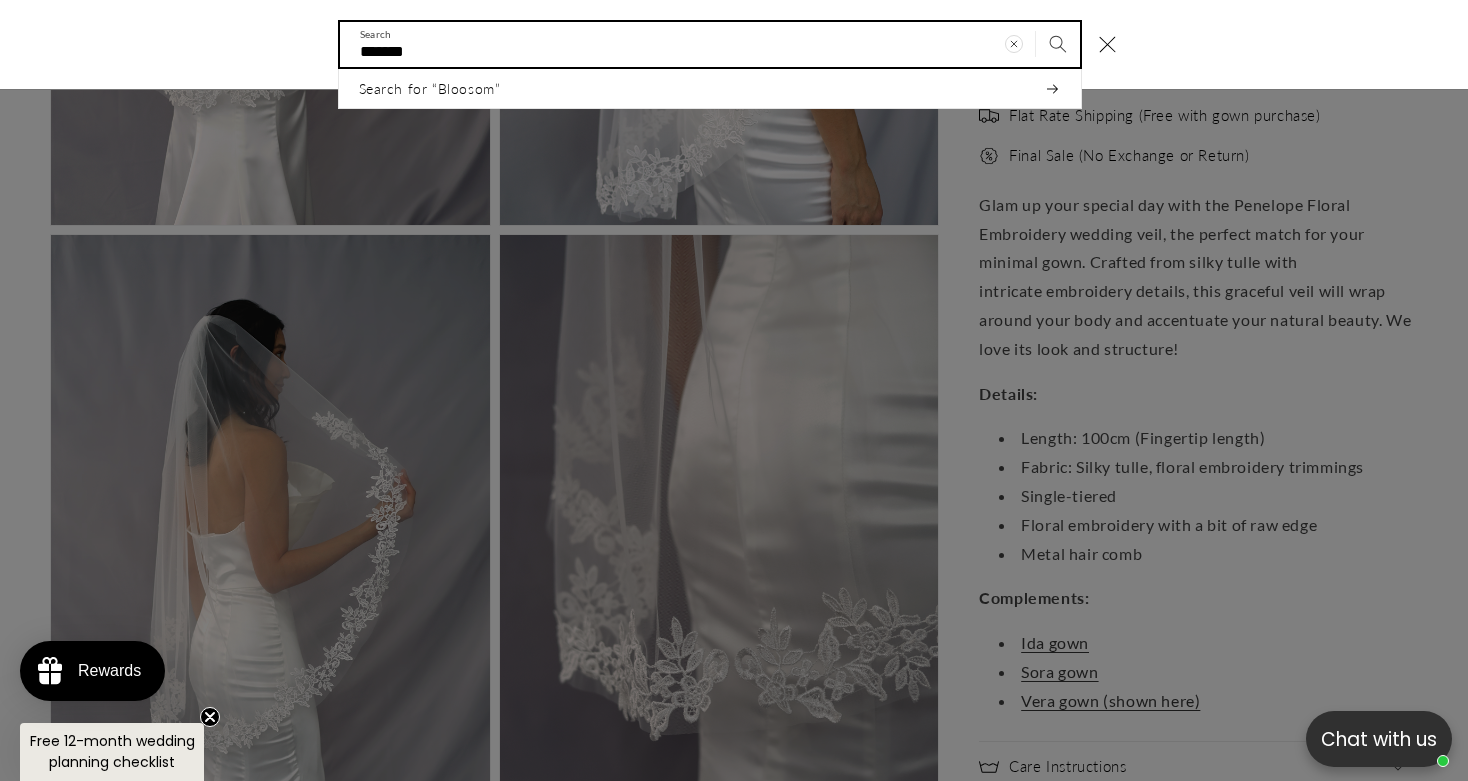 type on "*******" 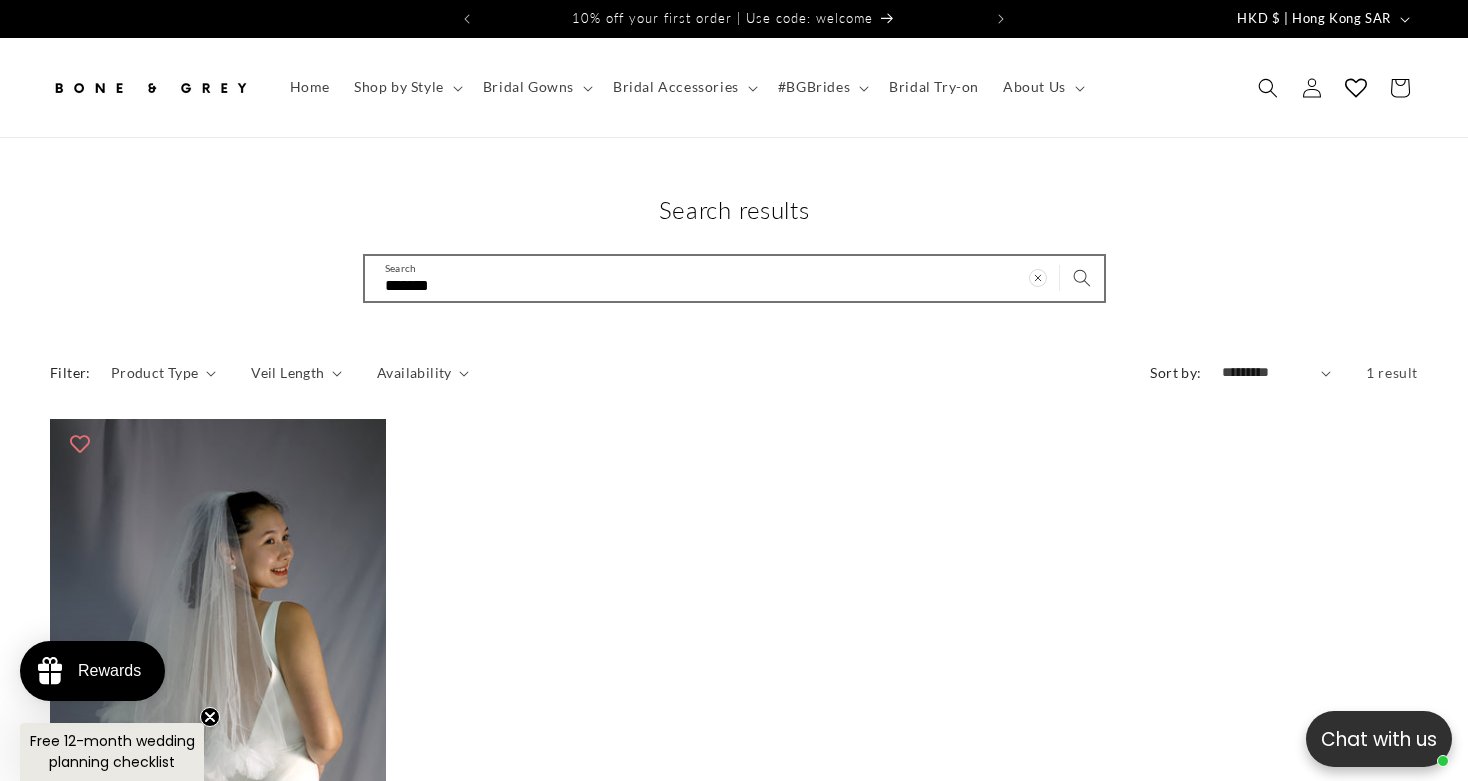 scroll, scrollTop: 0, scrollLeft: 0, axis: both 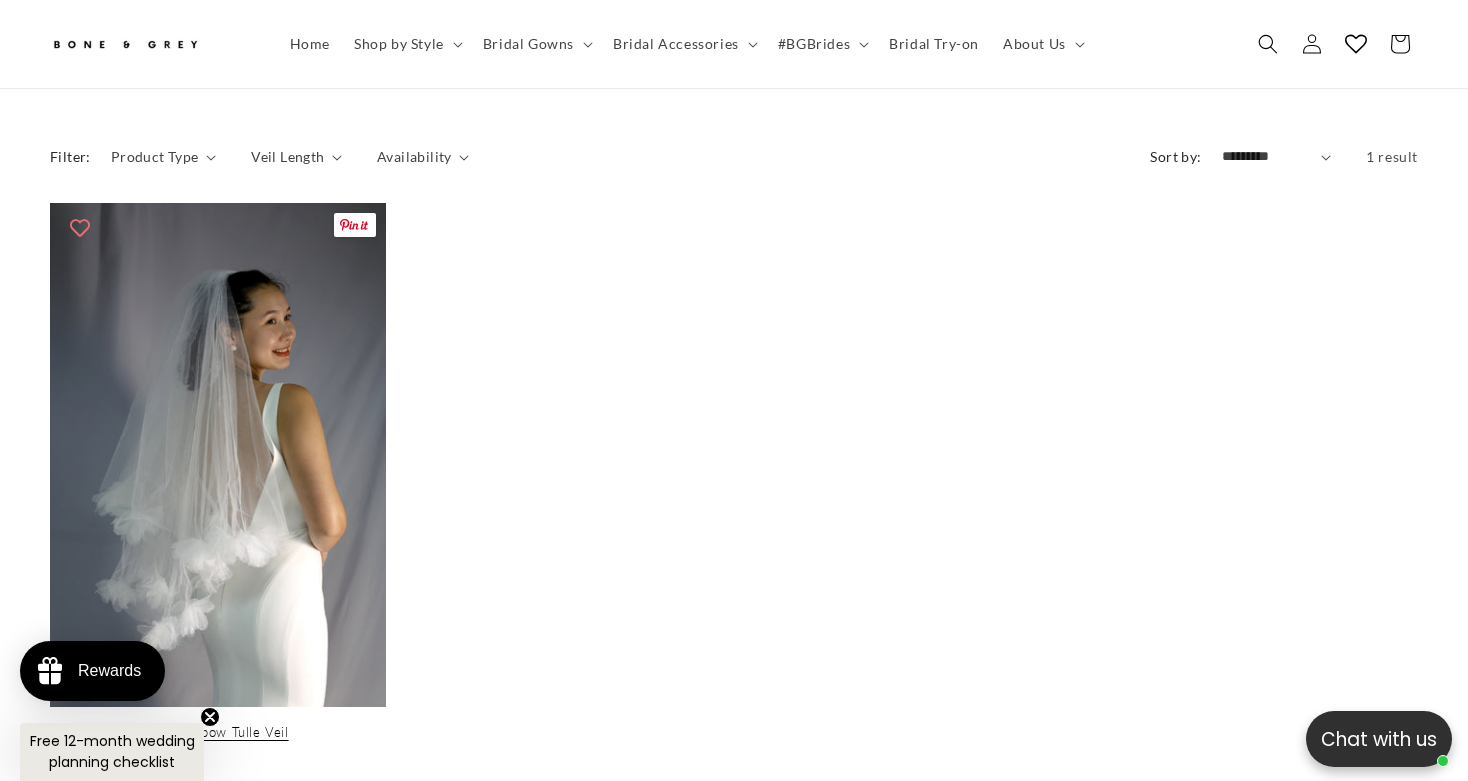 click on "Blossom 3D Applique Elbow Tulle Veil" at bounding box center (218, 732) 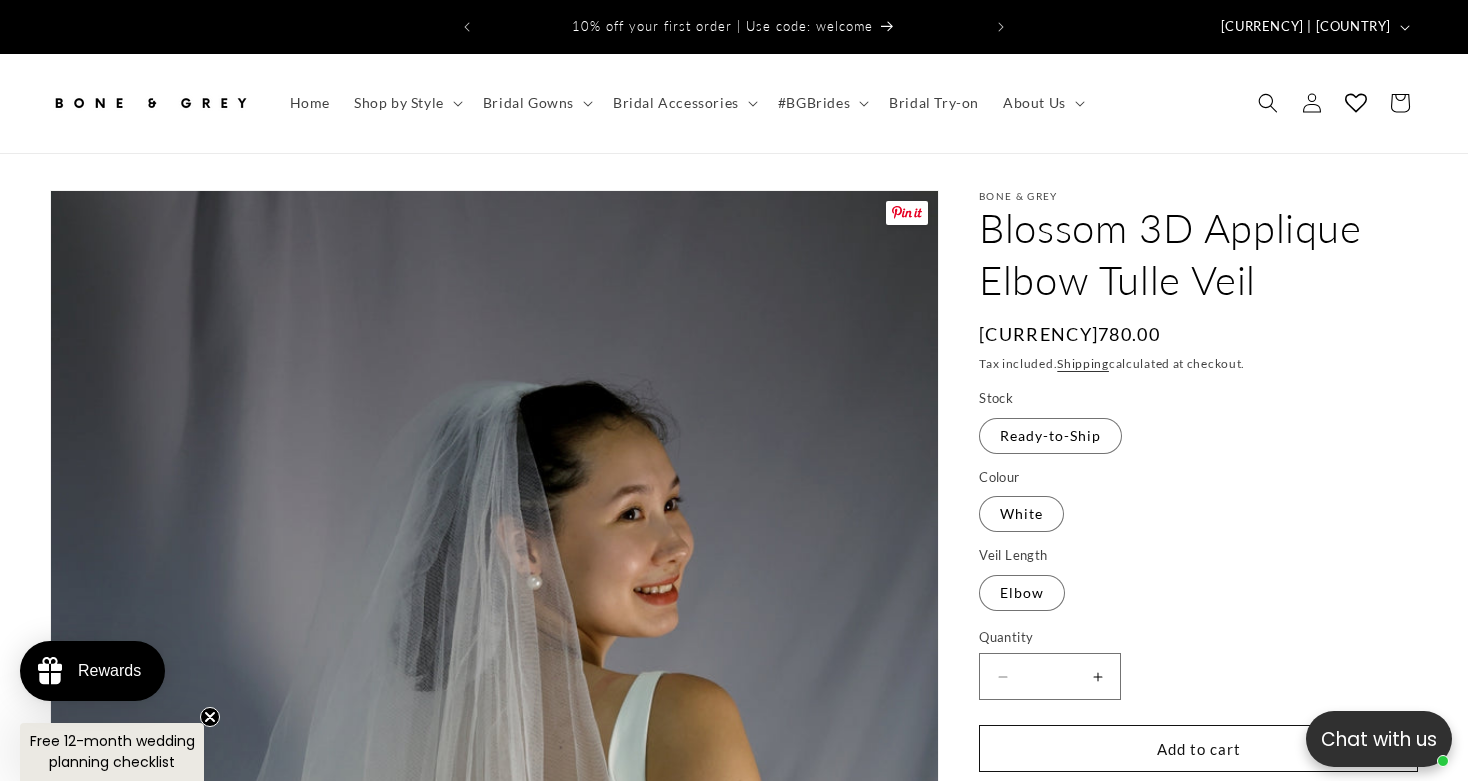 scroll, scrollTop: 0, scrollLeft: 0, axis: both 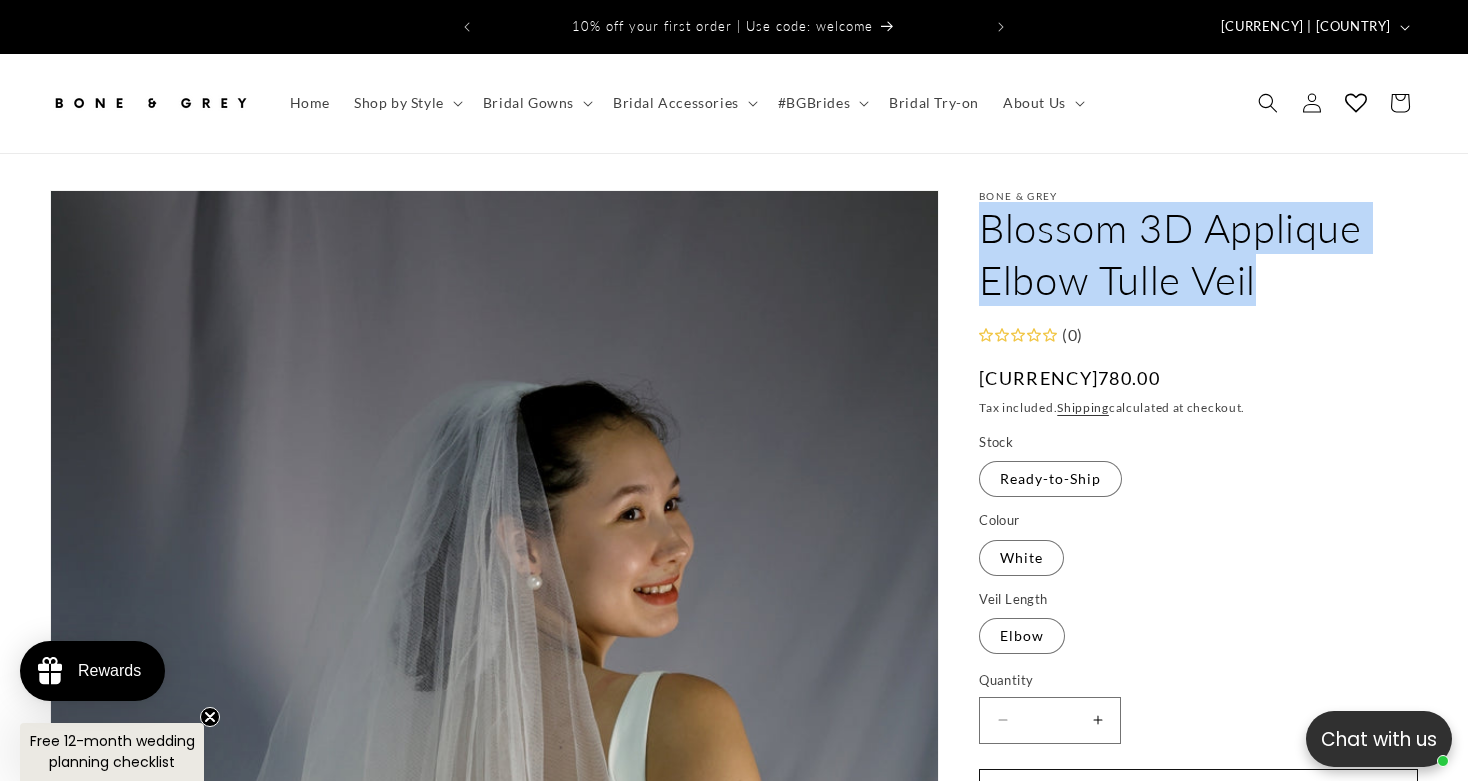 drag, startPoint x: 1260, startPoint y: 260, endPoint x: 956, endPoint y: 202, distance: 309.48343 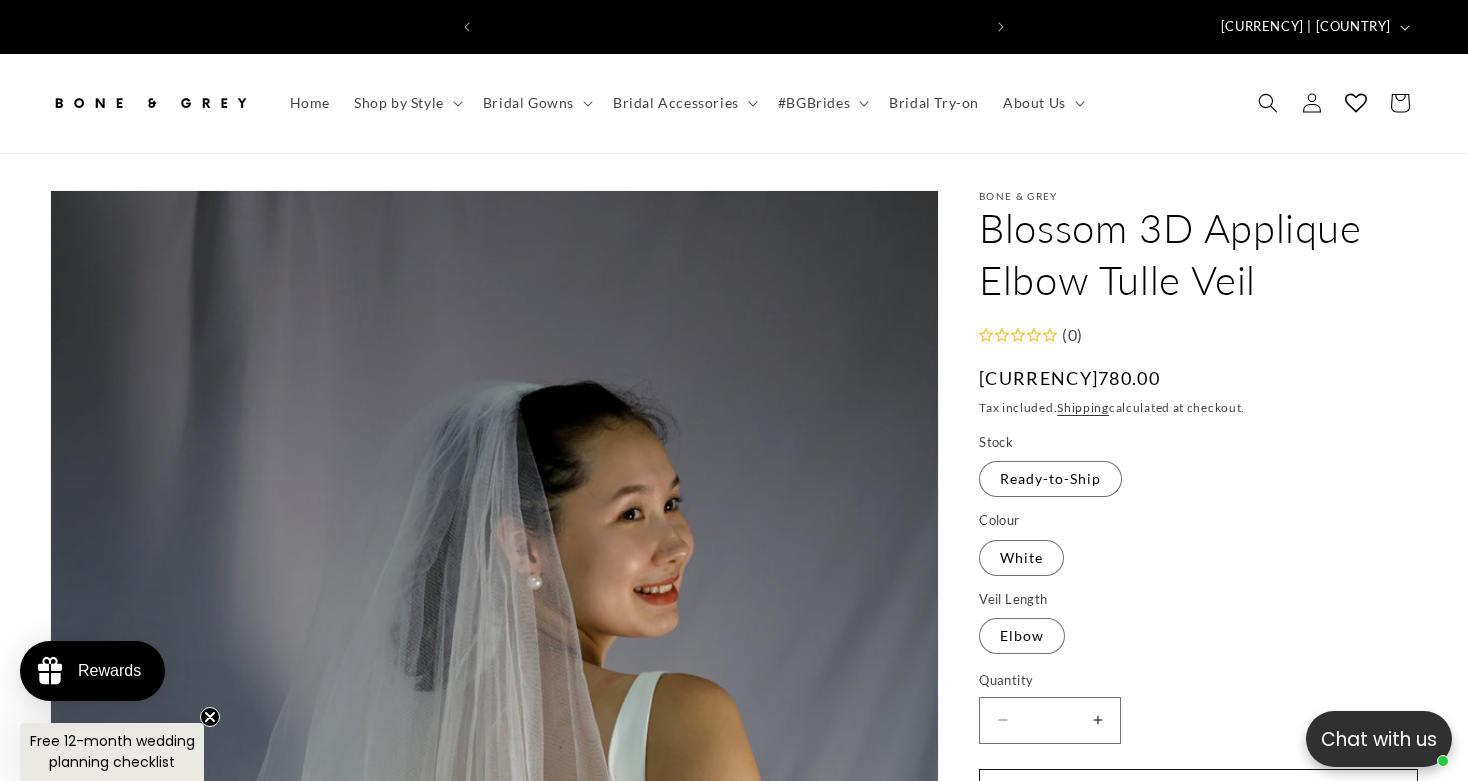 scroll, scrollTop: 0, scrollLeft: 0, axis: both 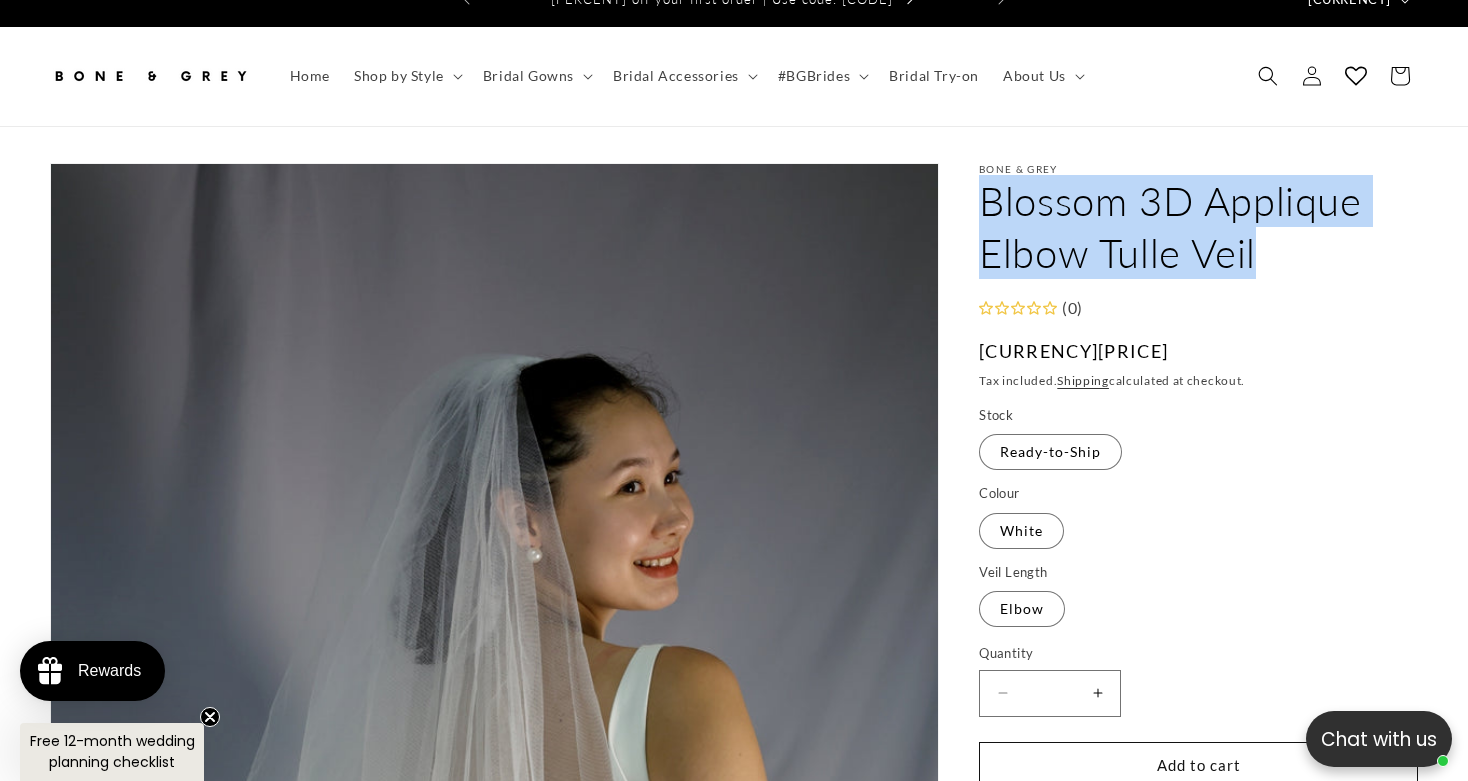 drag, startPoint x: 1280, startPoint y: 242, endPoint x: 960, endPoint y: 189, distance: 324.35938 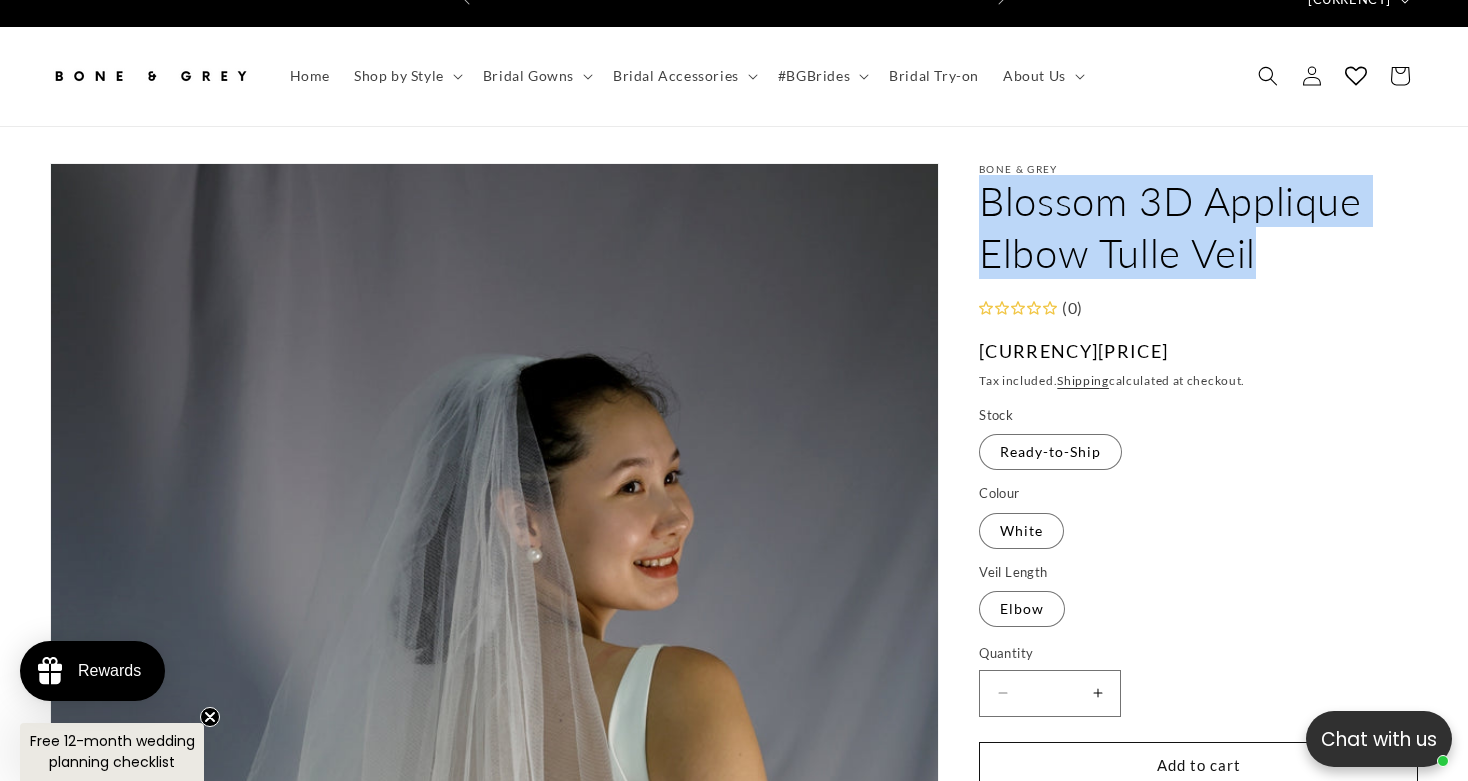 scroll, scrollTop: 0, scrollLeft: 497, axis: horizontal 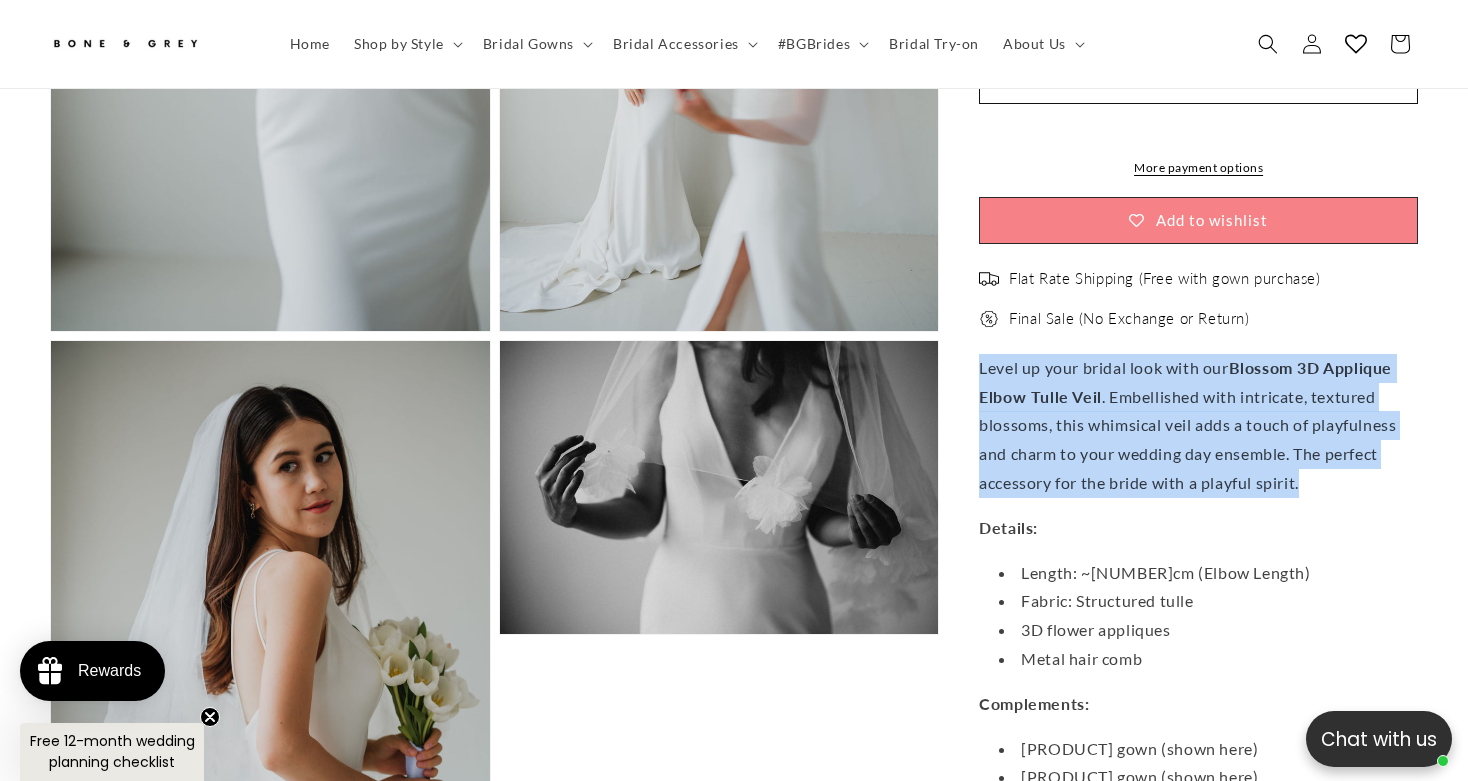 drag, startPoint x: 1318, startPoint y: 473, endPoint x: 976, endPoint y: 355, distance: 361.78445 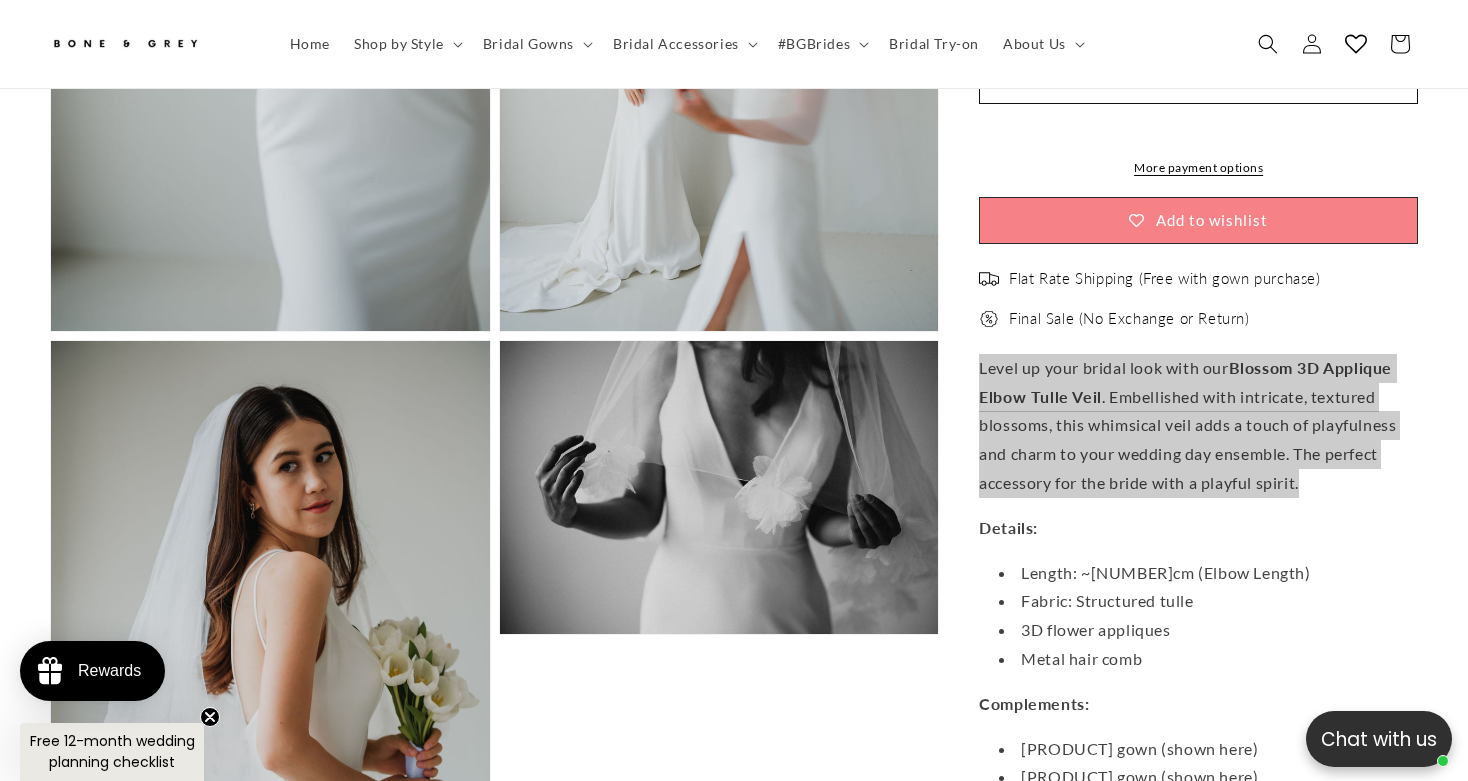 scroll, scrollTop: 0, scrollLeft: 994, axis: horizontal 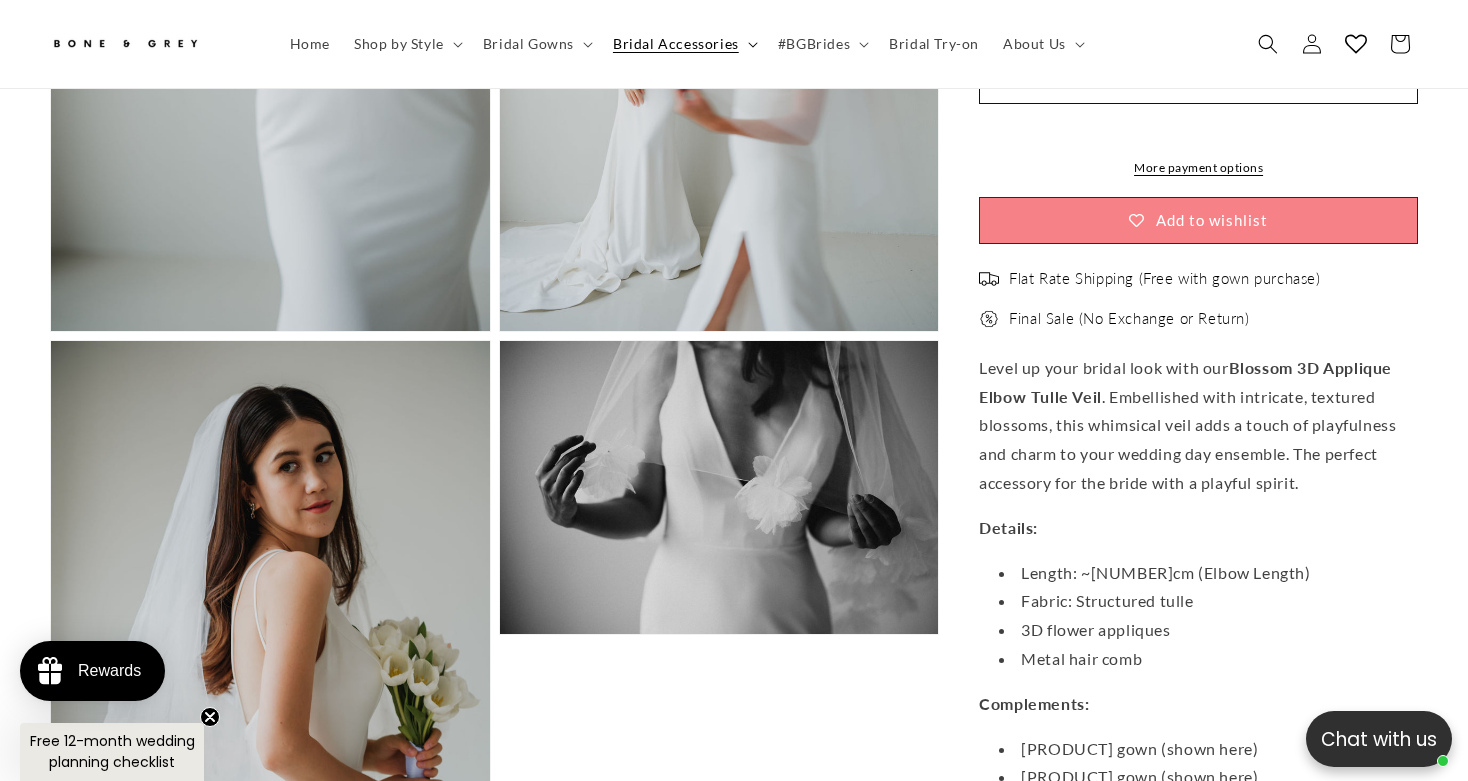 click on "Bridal Accessories" at bounding box center [676, 44] 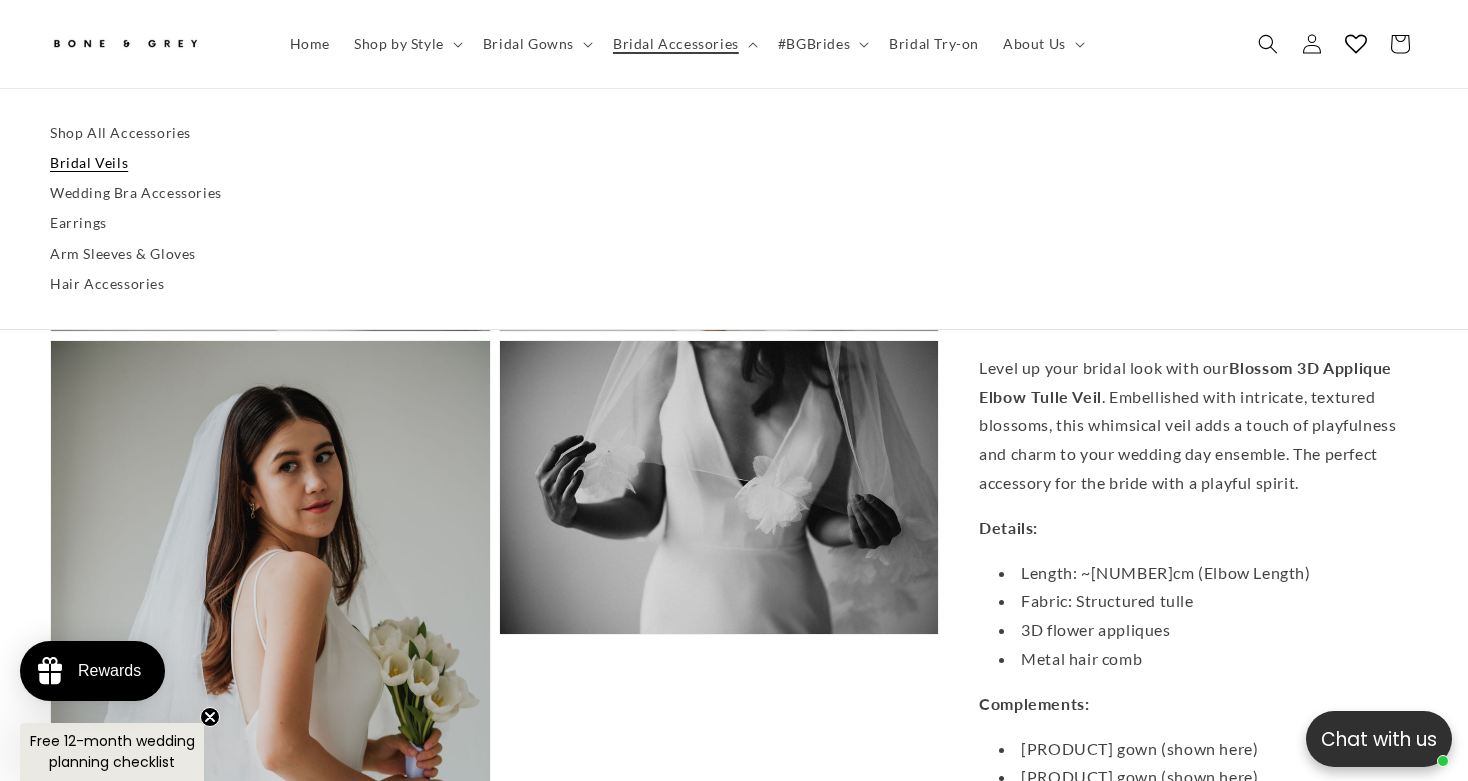 click on "Bridal Veils" at bounding box center [734, 163] 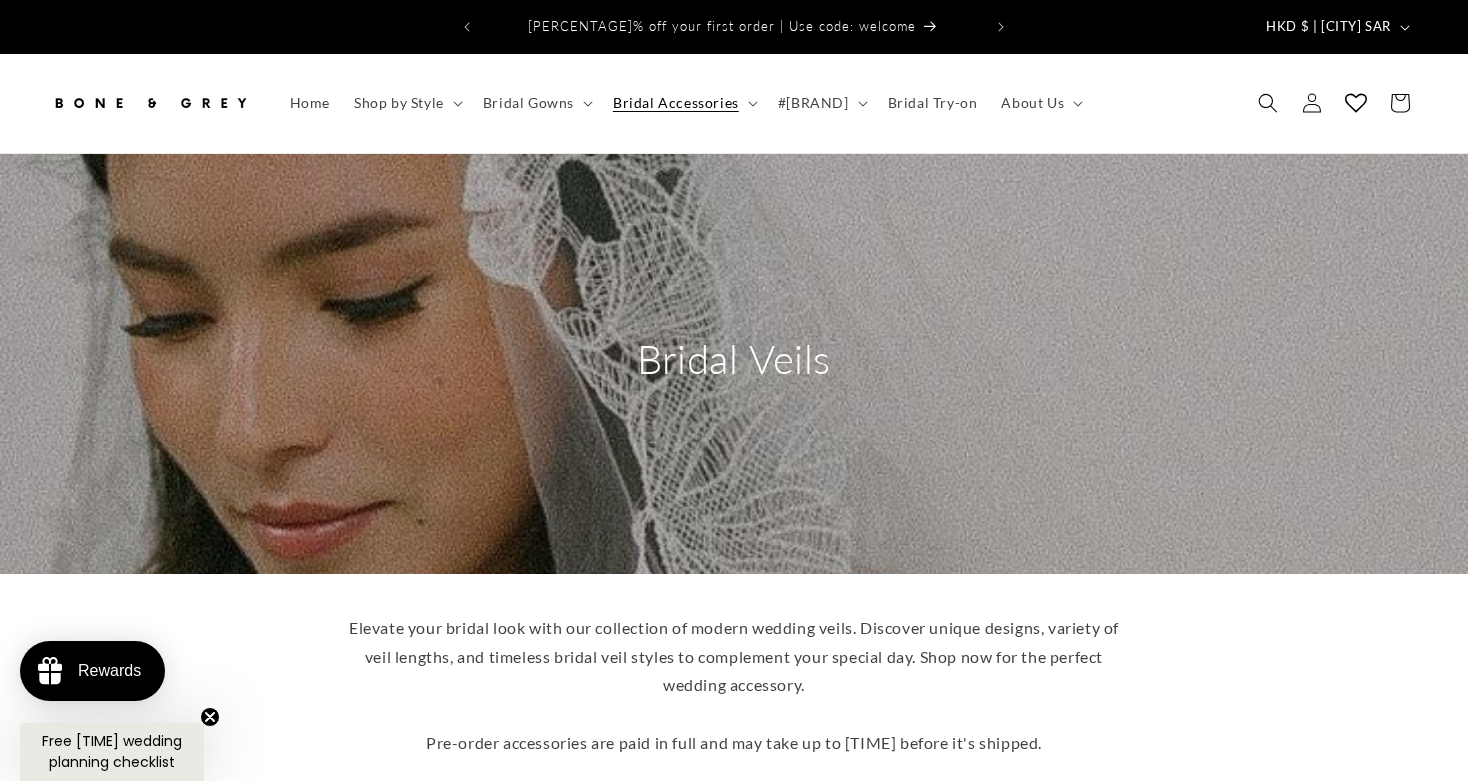 scroll, scrollTop: 0, scrollLeft: 0, axis: both 